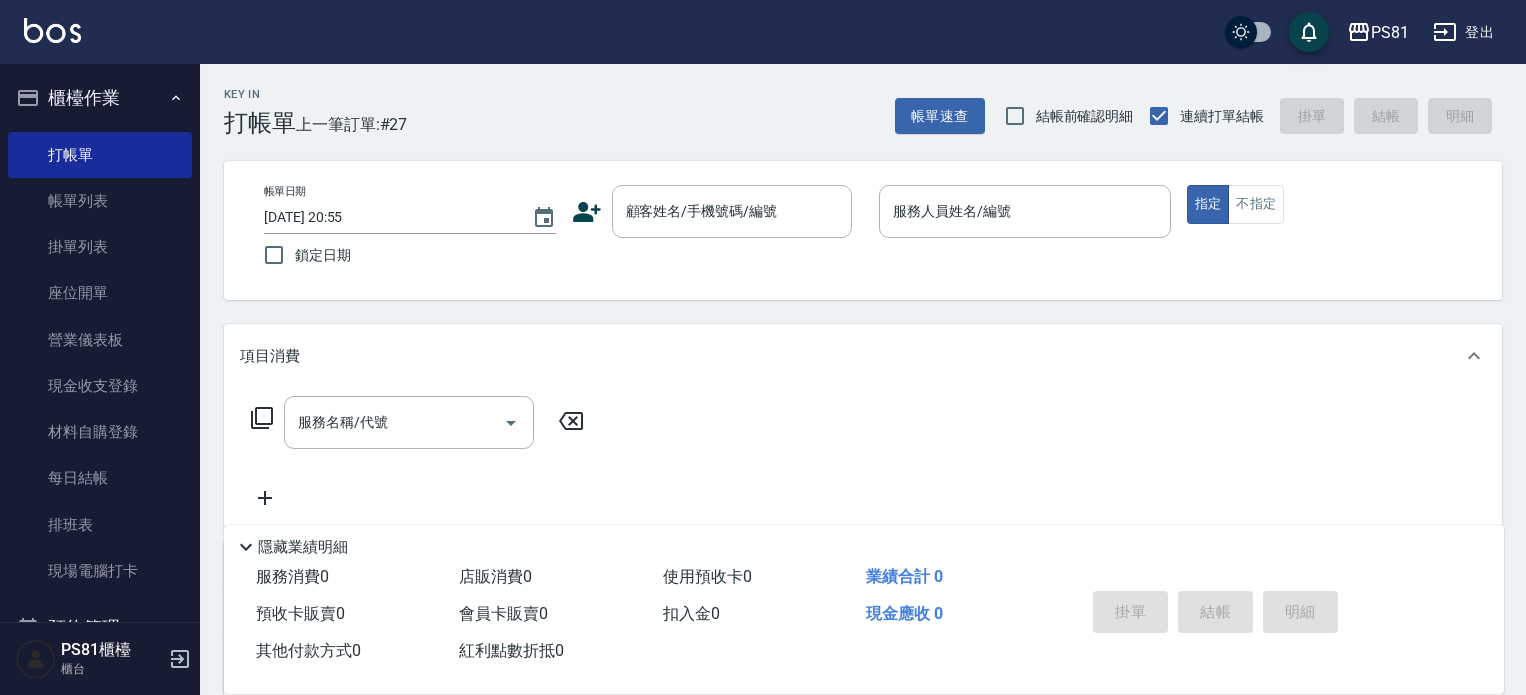 scroll, scrollTop: 0, scrollLeft: 0, axis: both 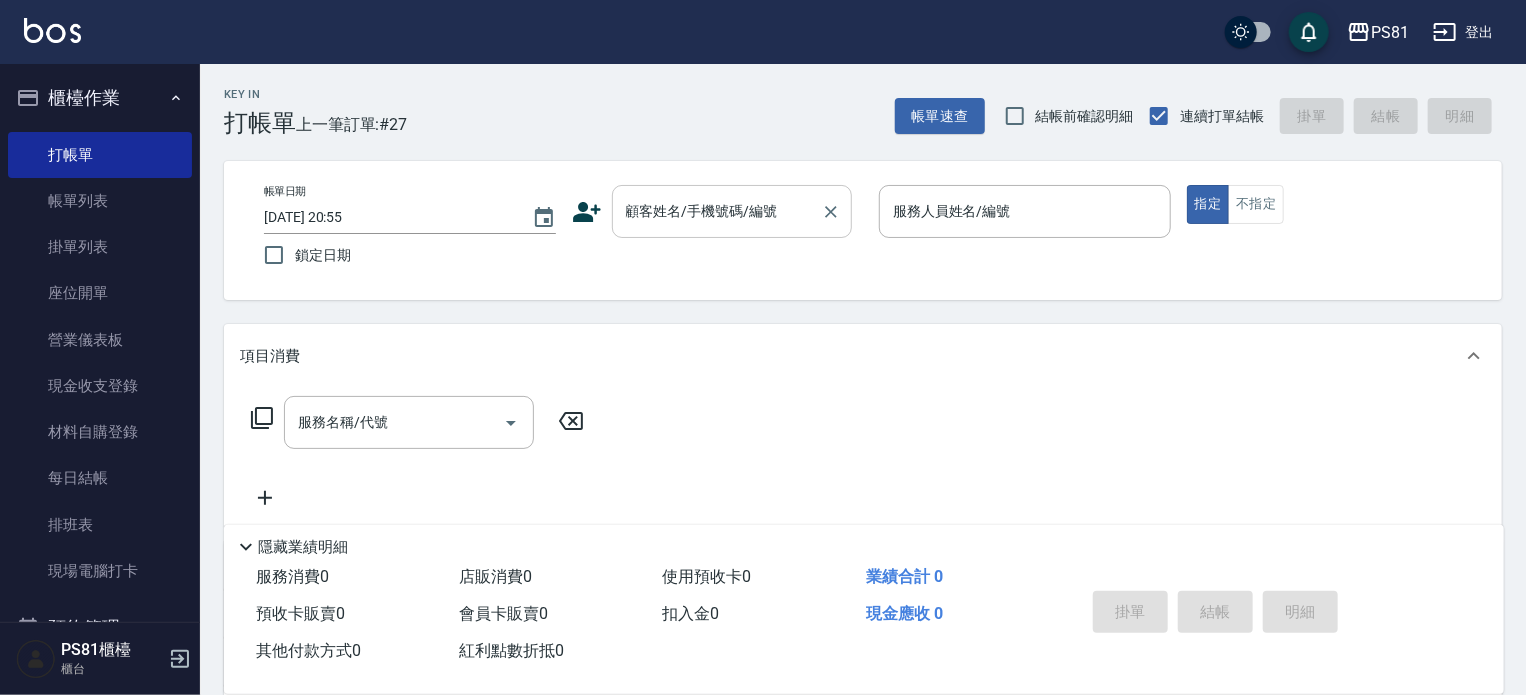 click on "顧客姓名/手機號碼/編號" at bounding box center (717, 211) 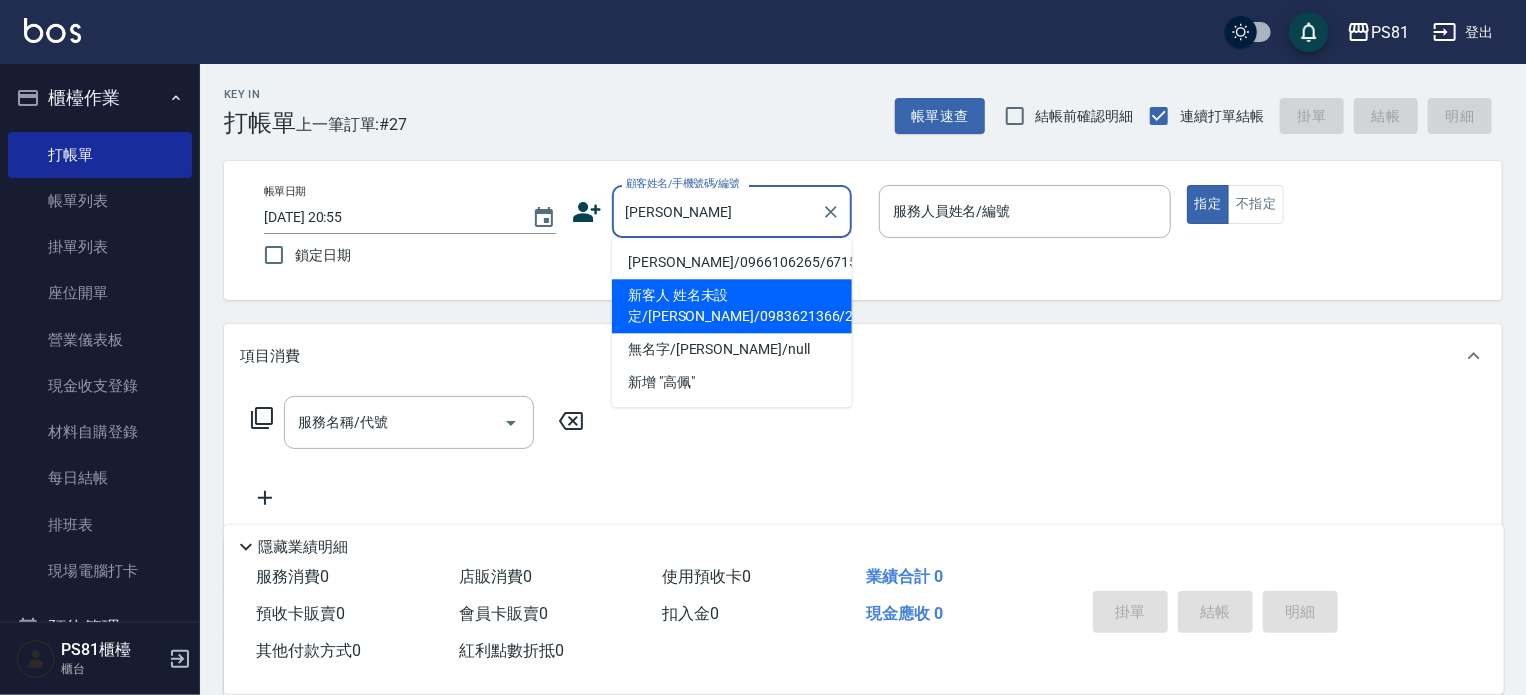 click on "新客人 姓名未設定/[PERSON_NAME]/0983621366/2700/null" at bounding box center [732, 306] 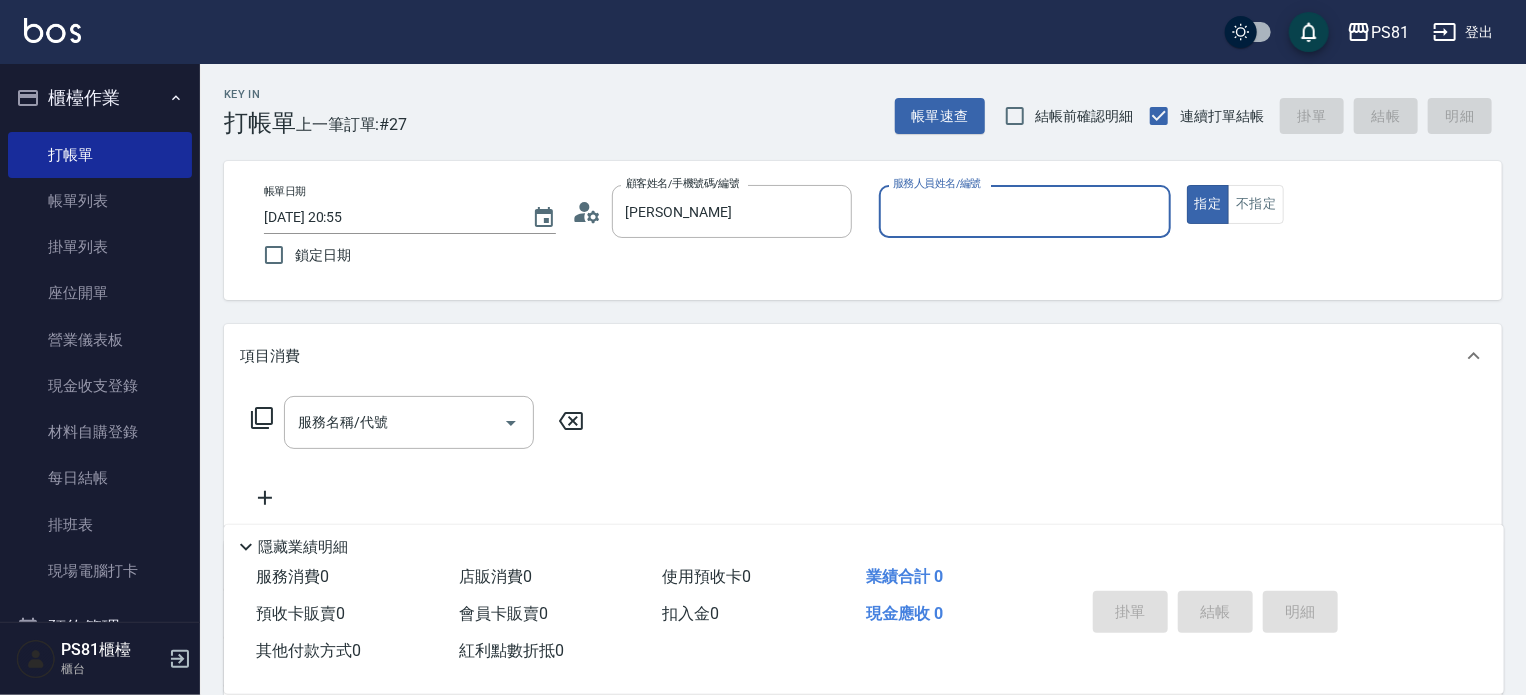 type on "新客人 姓名未設定/[PERSON_NAME]/0983621366/2700/null" 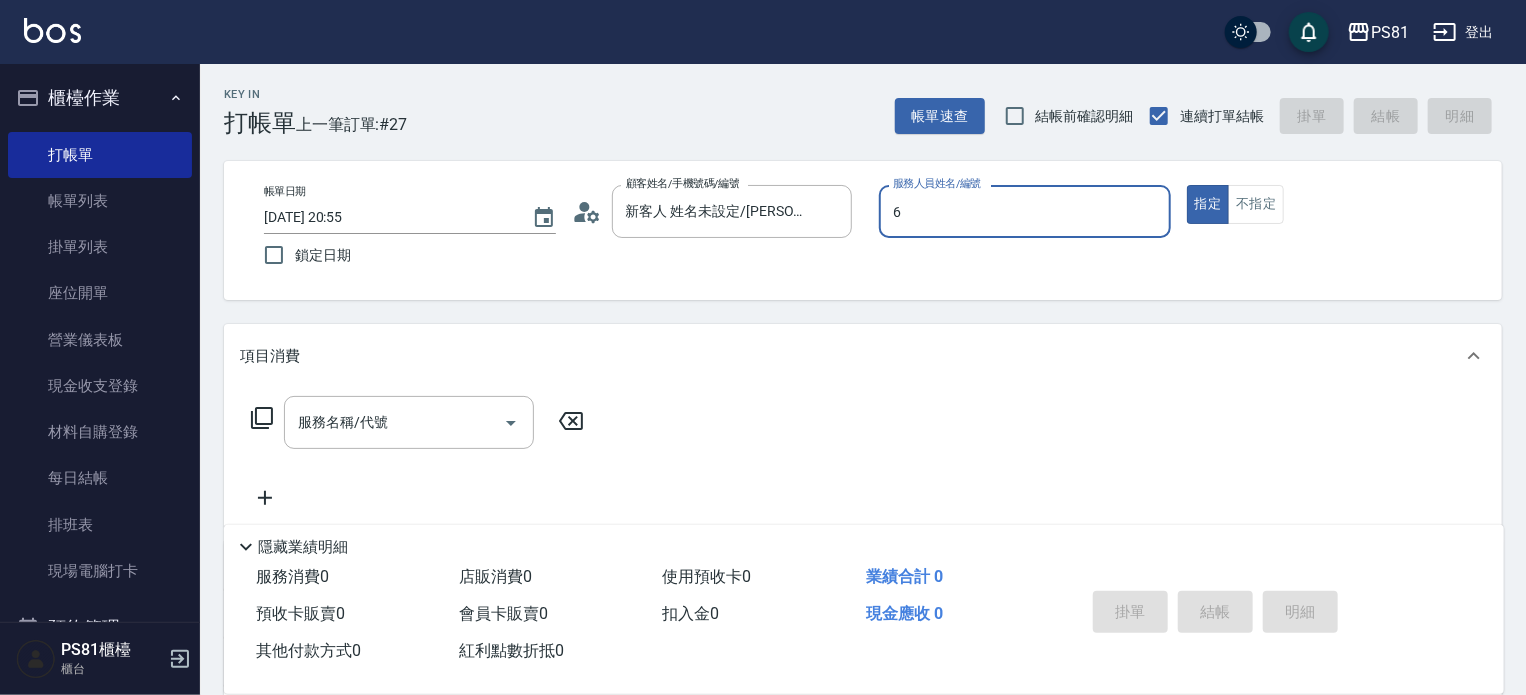 type on "[PERSON_NAME]-6" 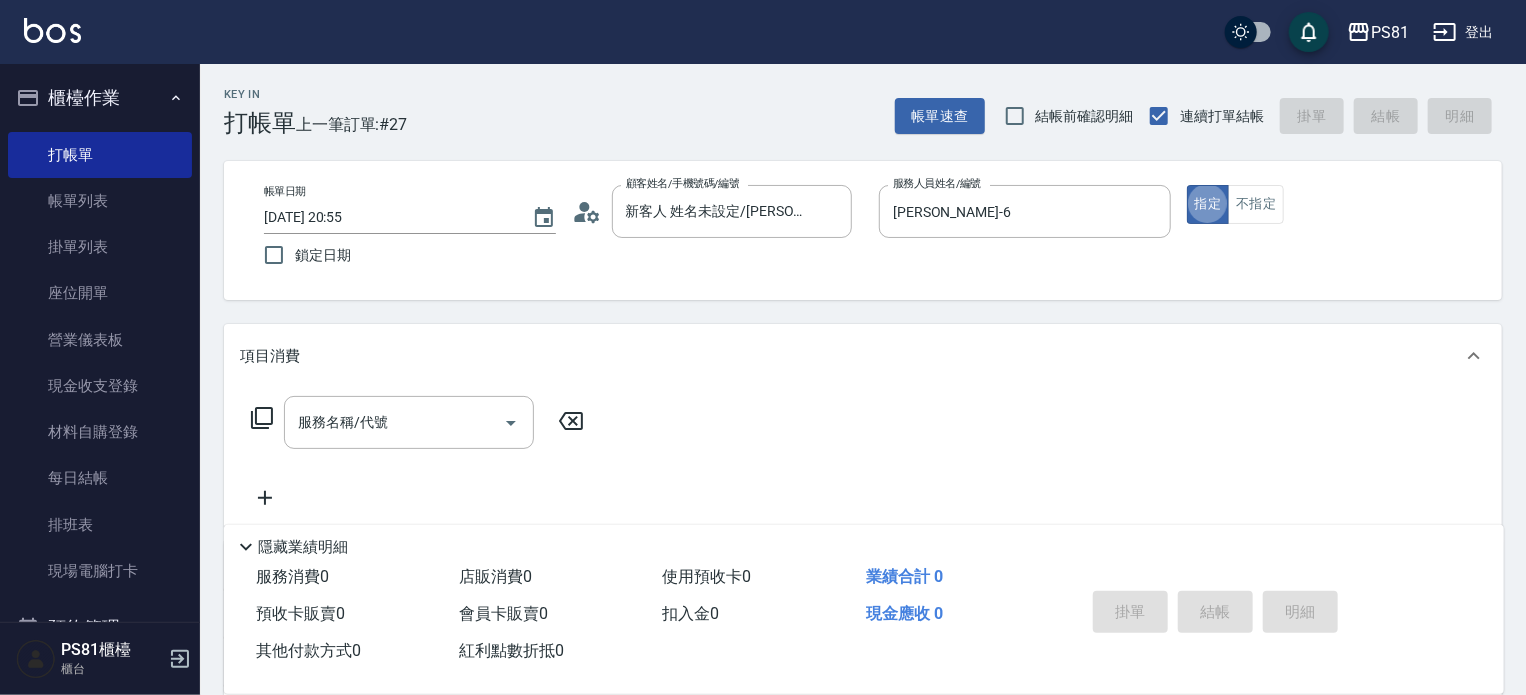type on "true" 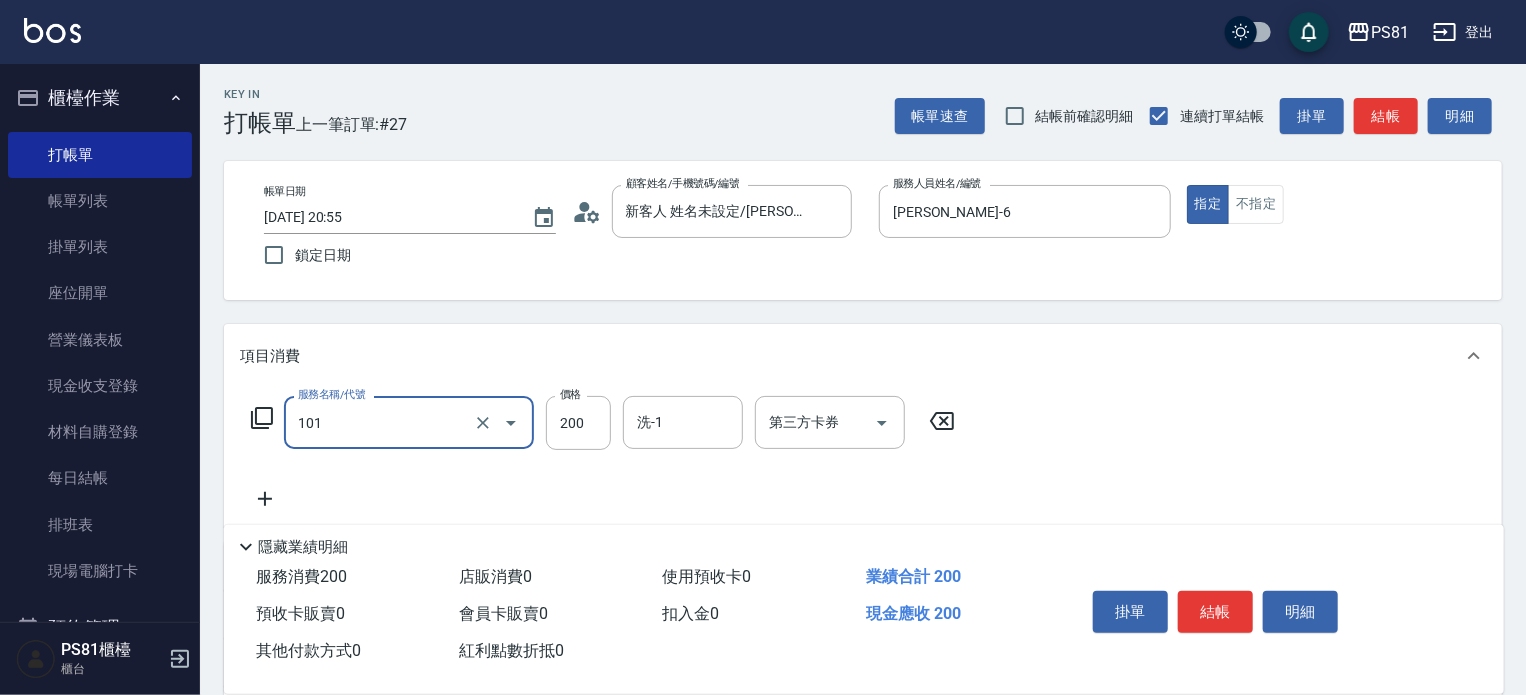 type on "一般洗髮(101)" 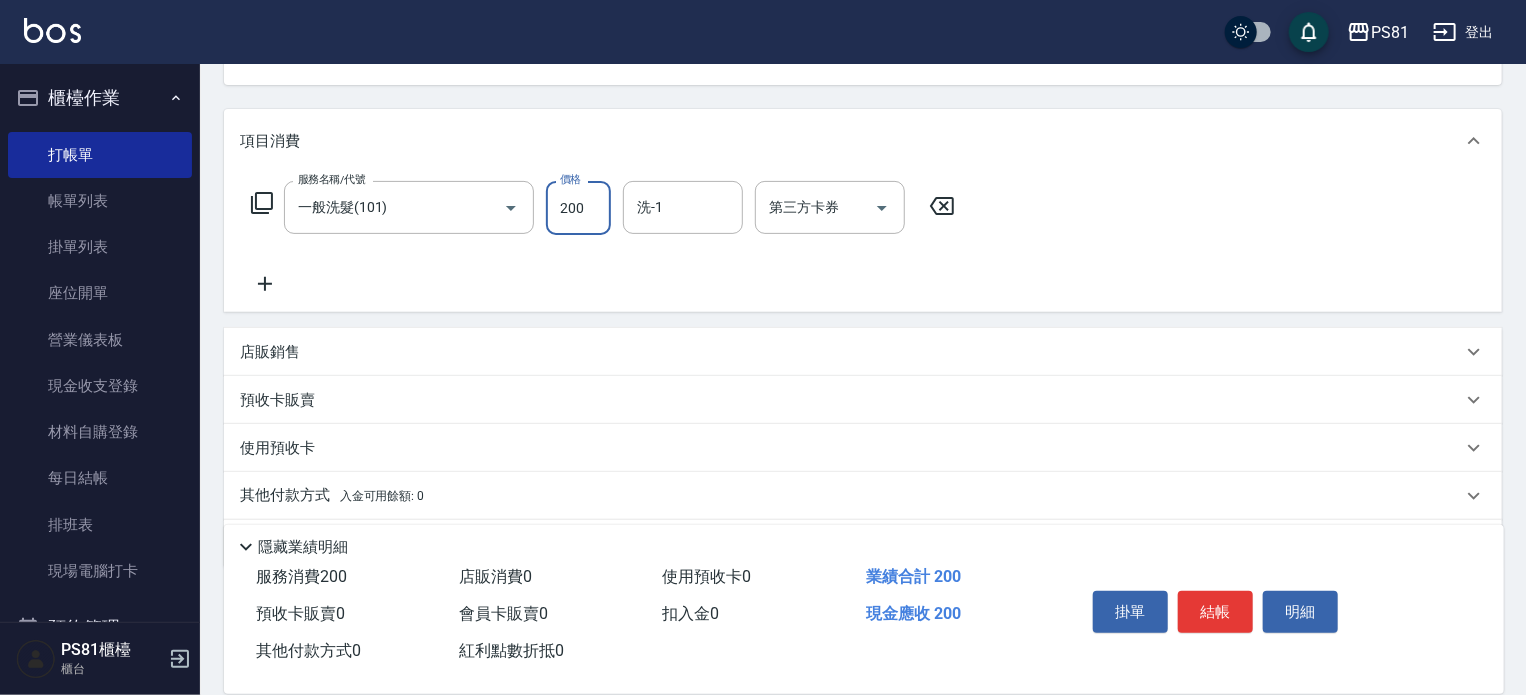 scroll, scrollTop: 223, scrollLeft: 0, axis: vertical 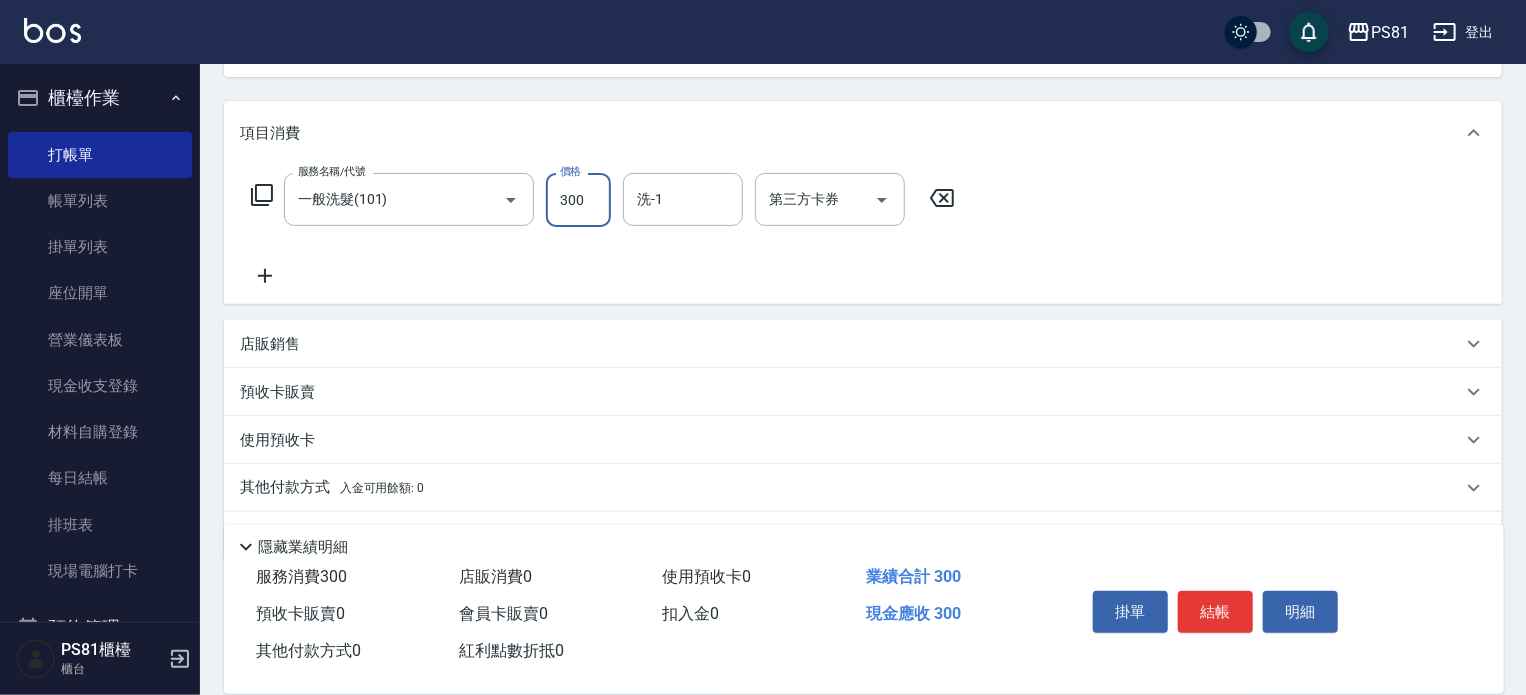 type on "300" 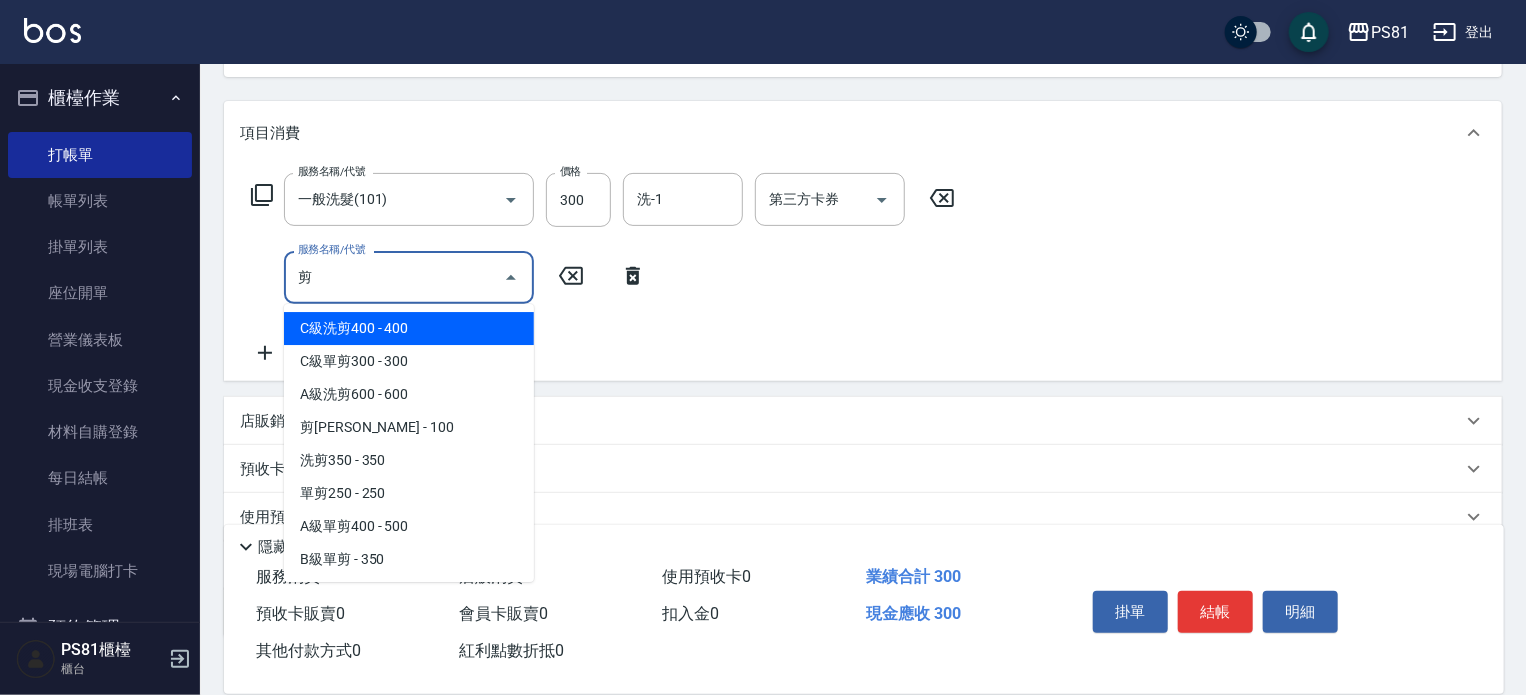 click on "剪[PERSON_NAME] - 100" at bounding box center [409, 427] 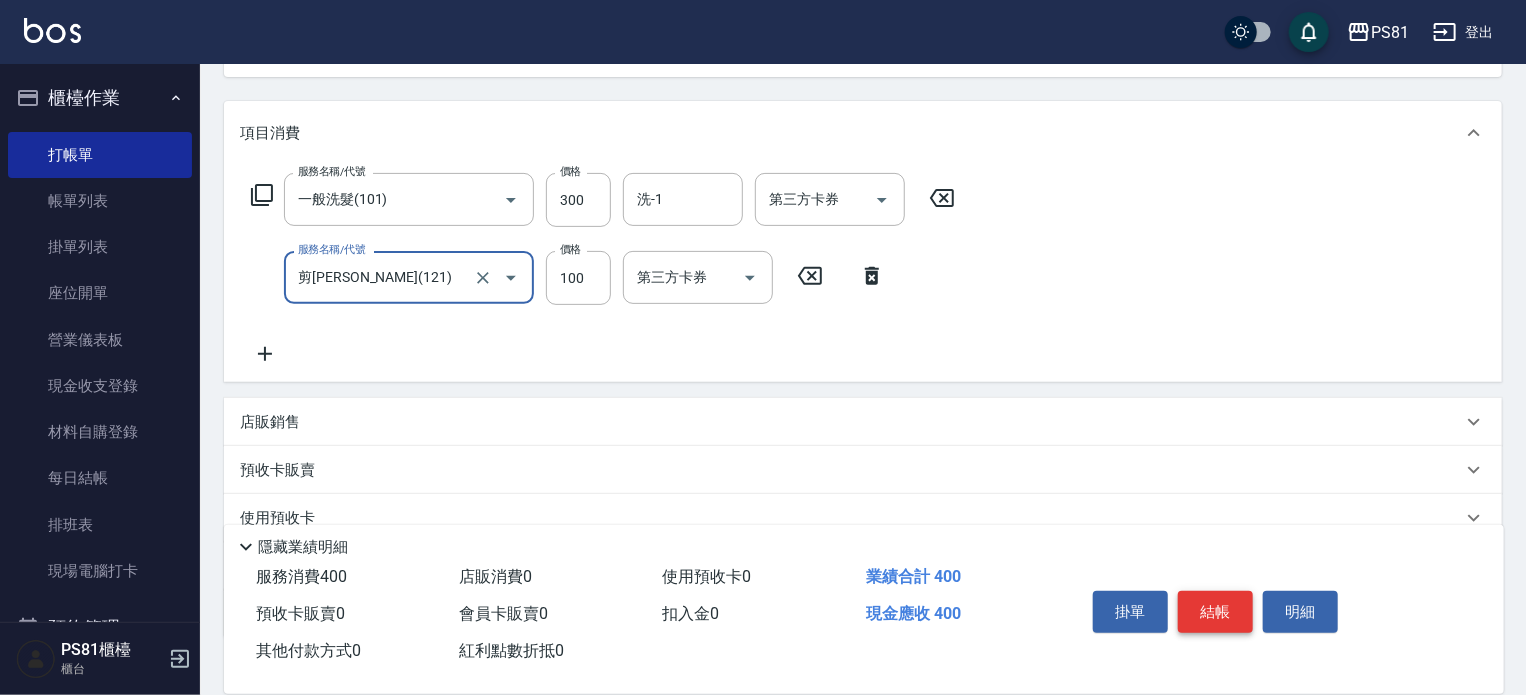 type on "剪[PERSON_NAME](121)" 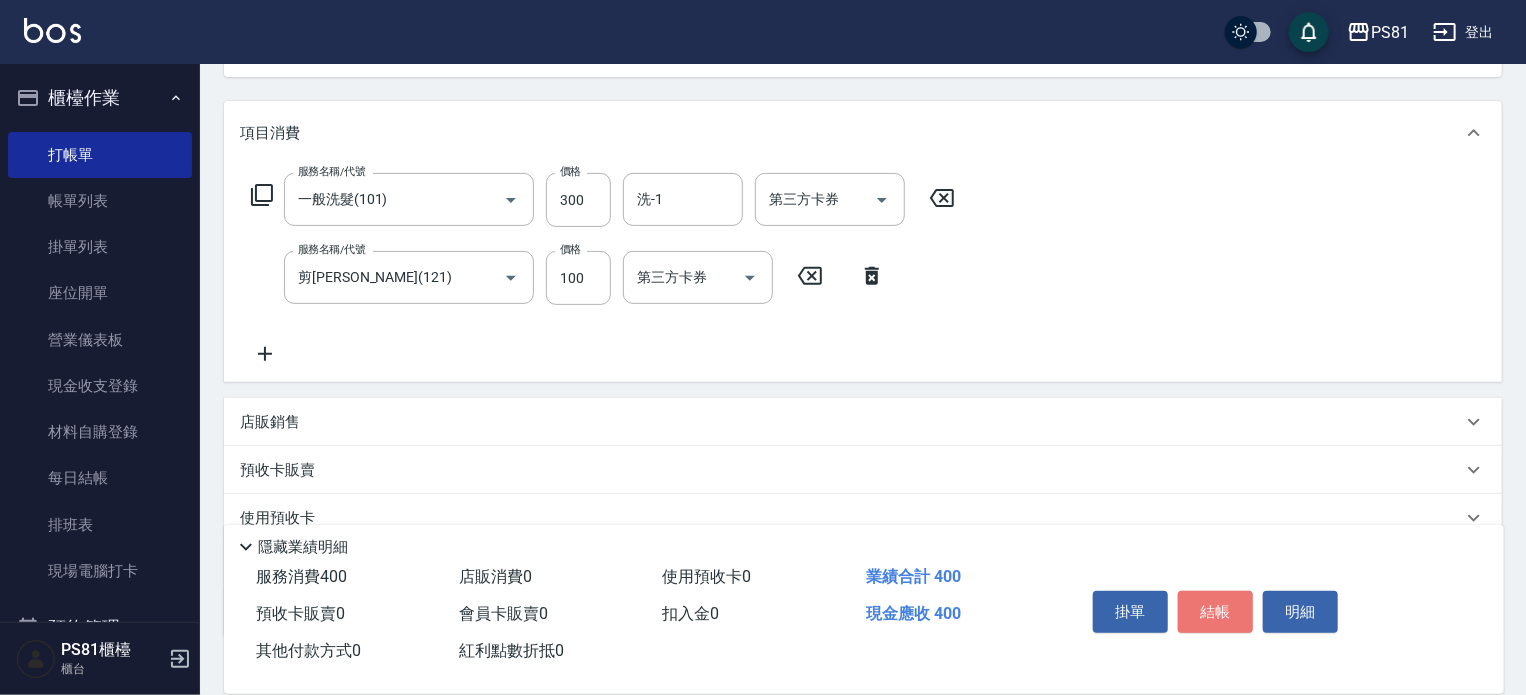 click on "結帳" at bounding box center [1215, 612] 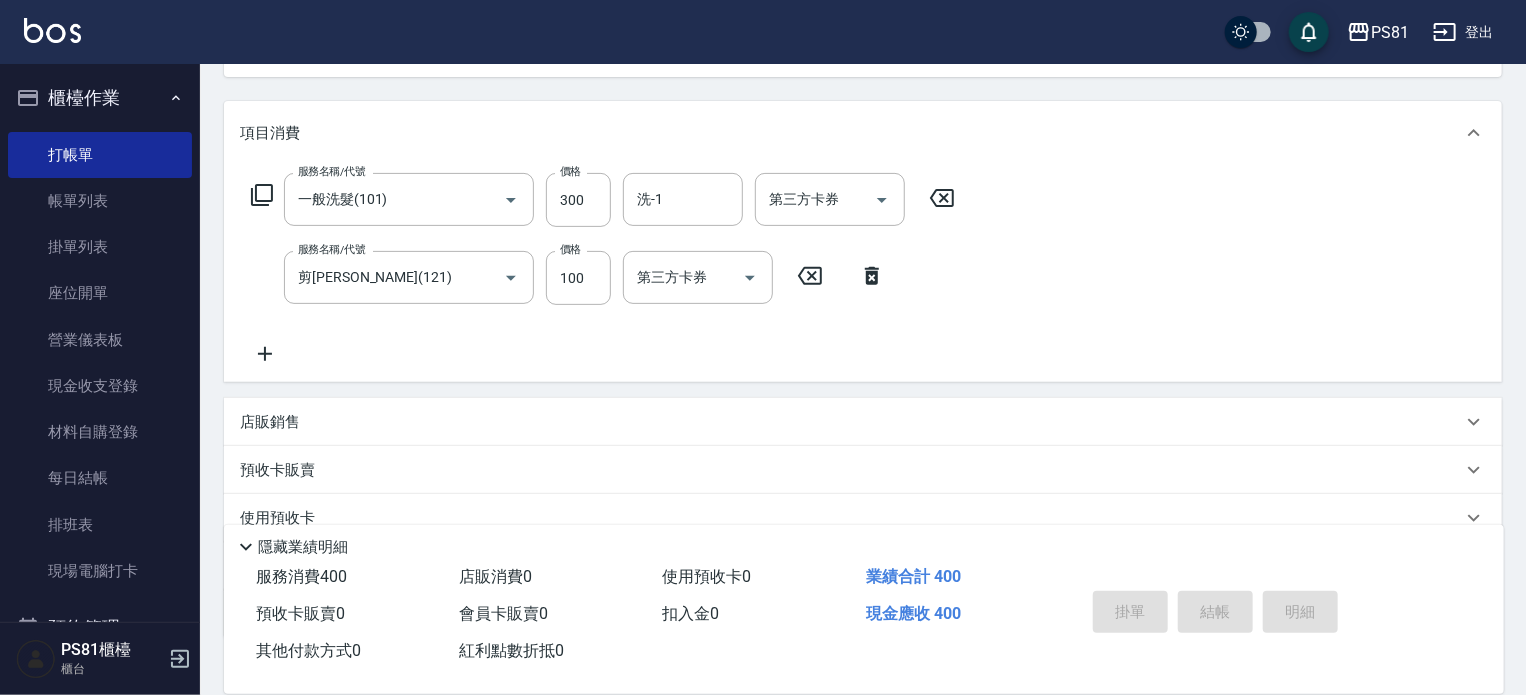 type on "[DATE] 21:36" 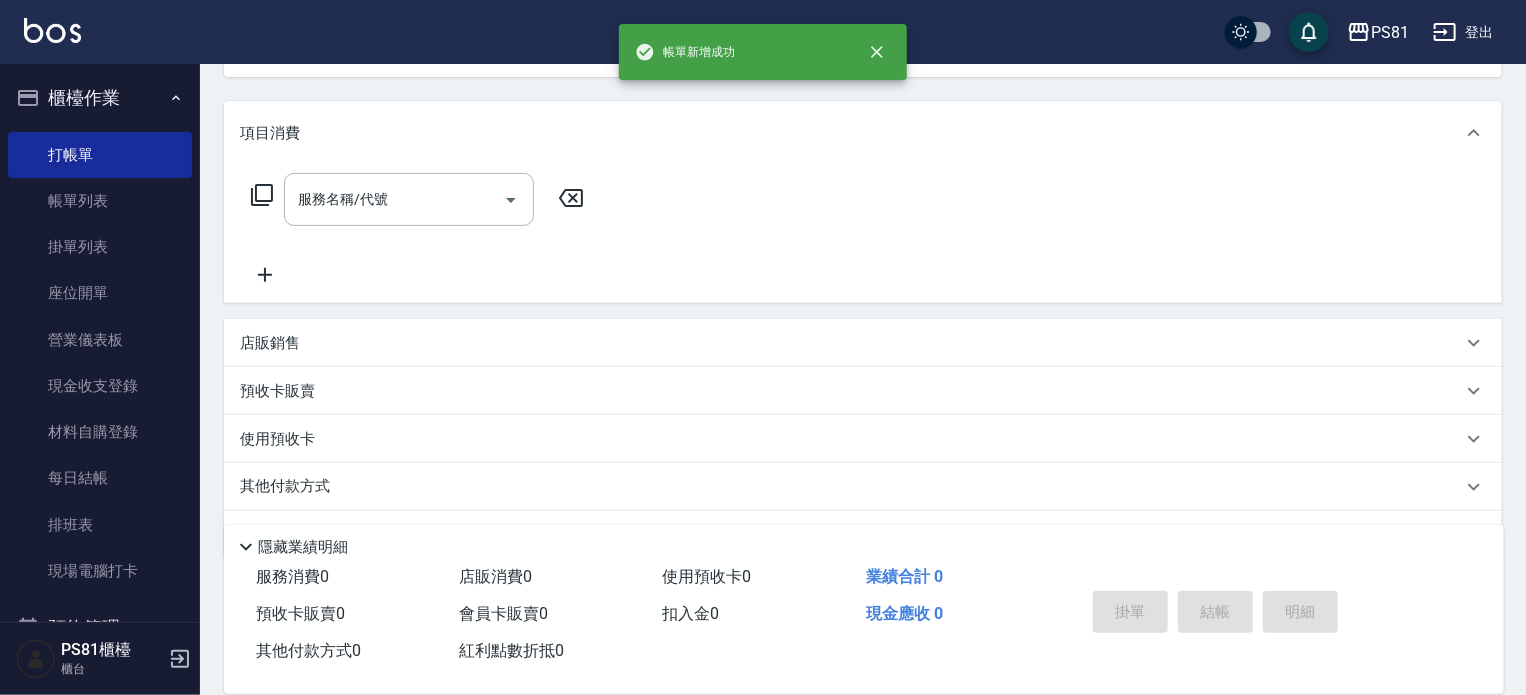 scroll, scrollTop: 194, scrollLeft: 0, axis: vertical 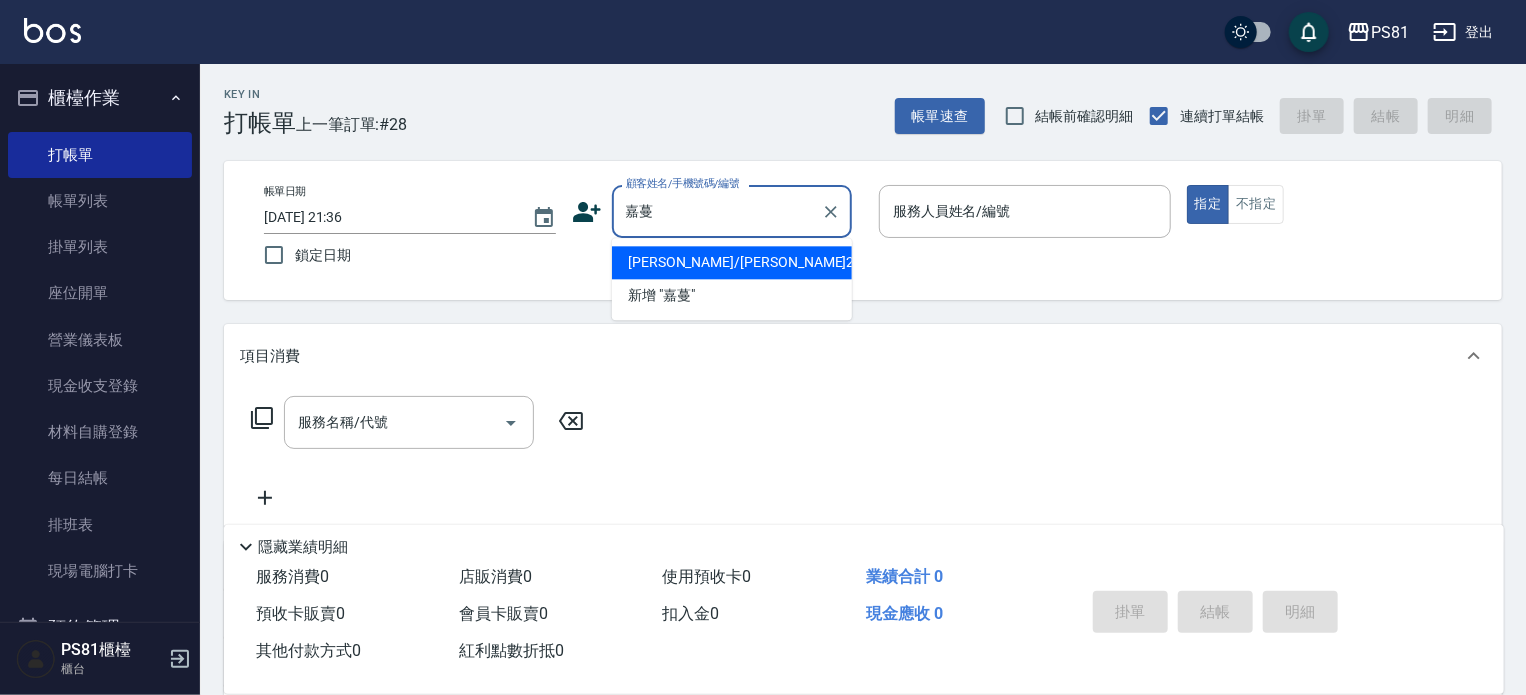 click on "[PERSON_NAME]/[PERSON_NAME]2027/2027" at bounding box center (732, 262) 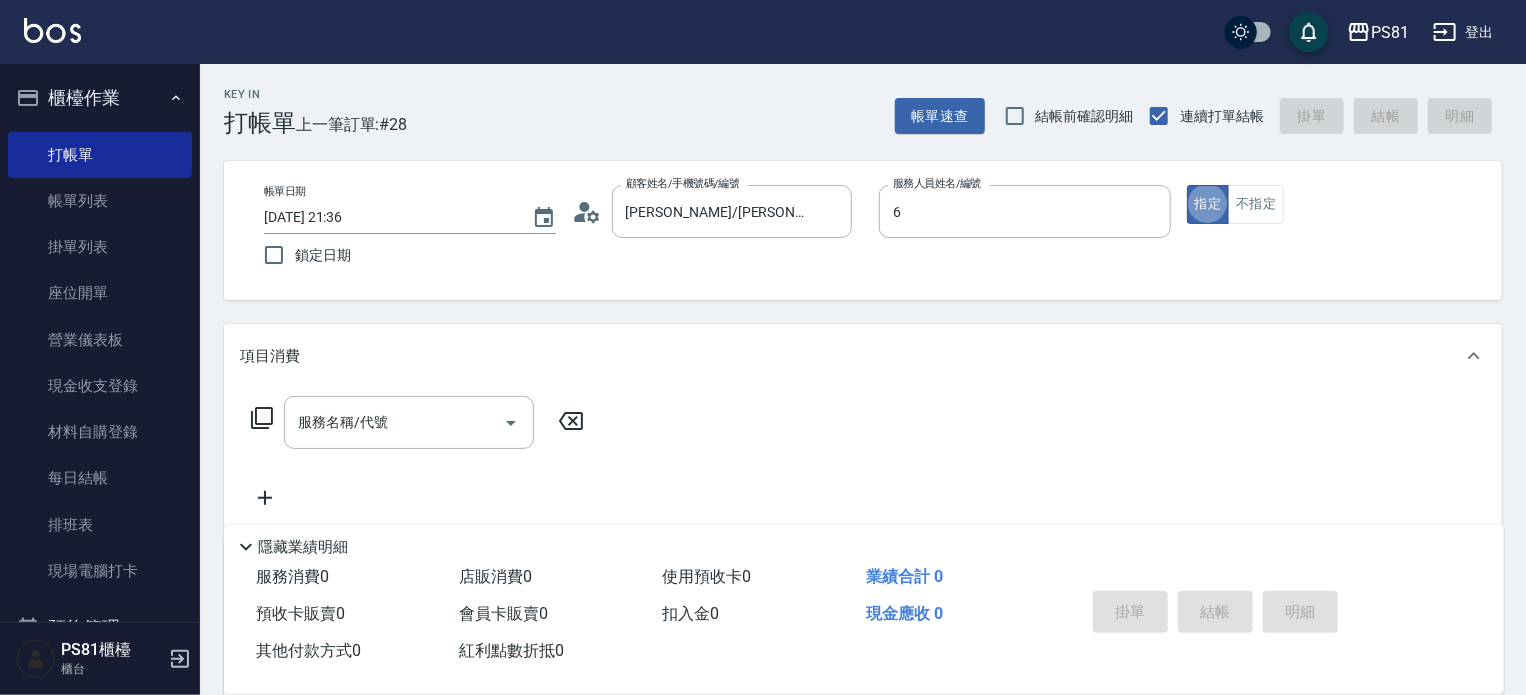 type on "[PERSON_NAME]-6" 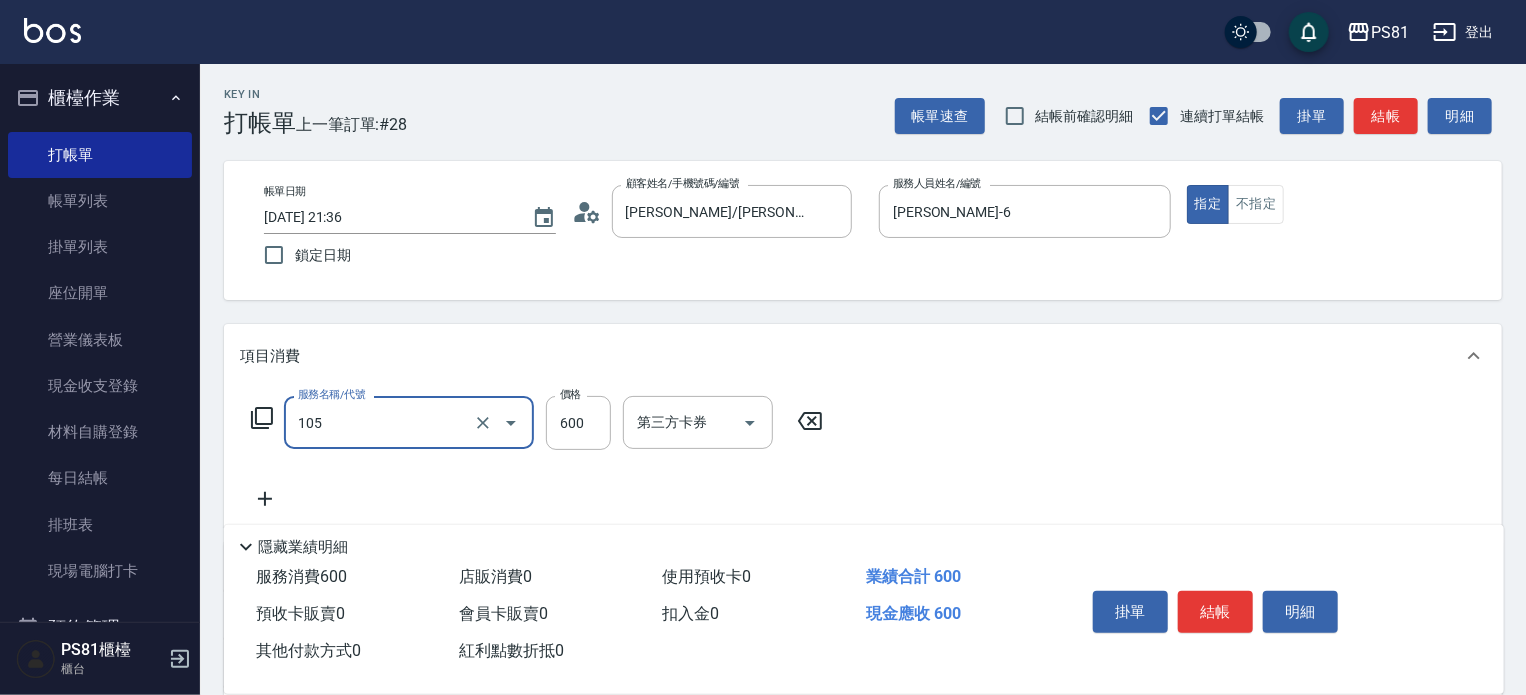 type on "A級洗剪600(105)" 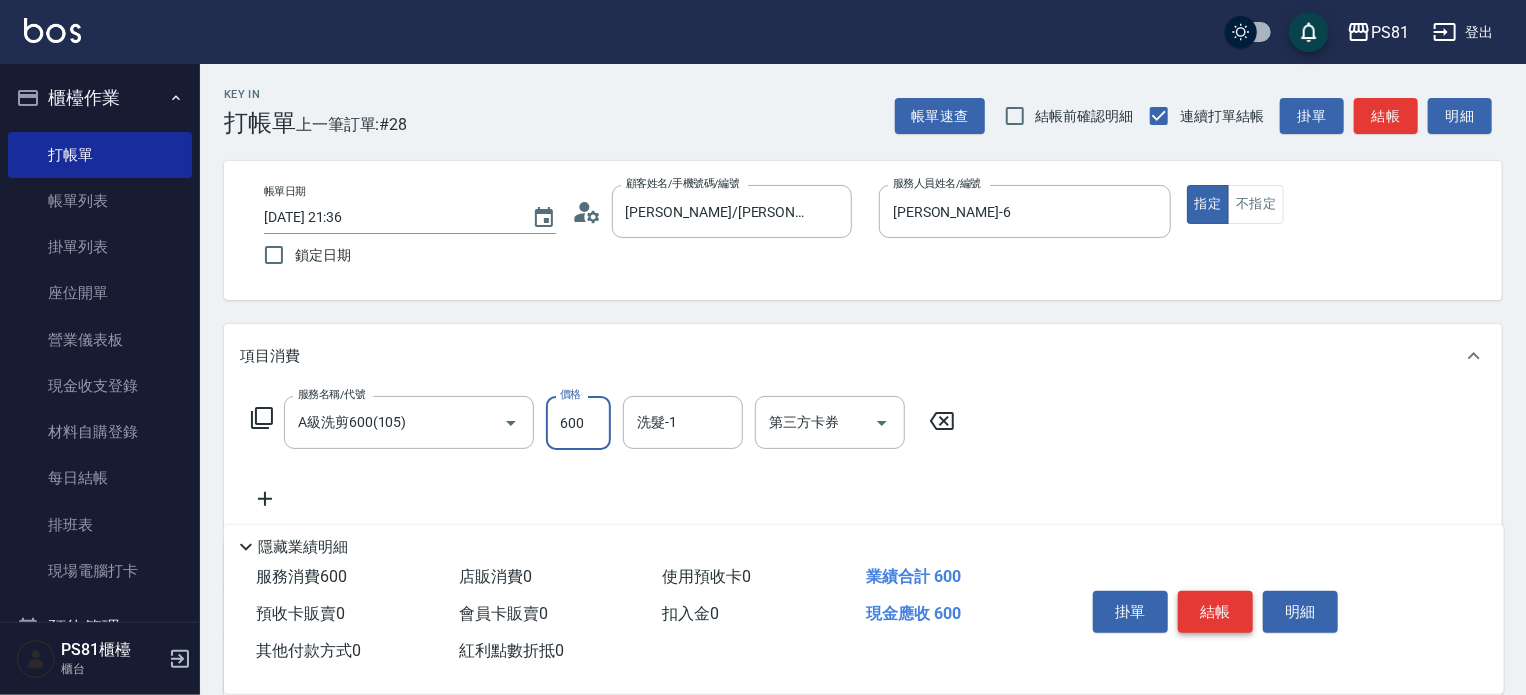 click on "結帳" at bounding box center [1215, 612] 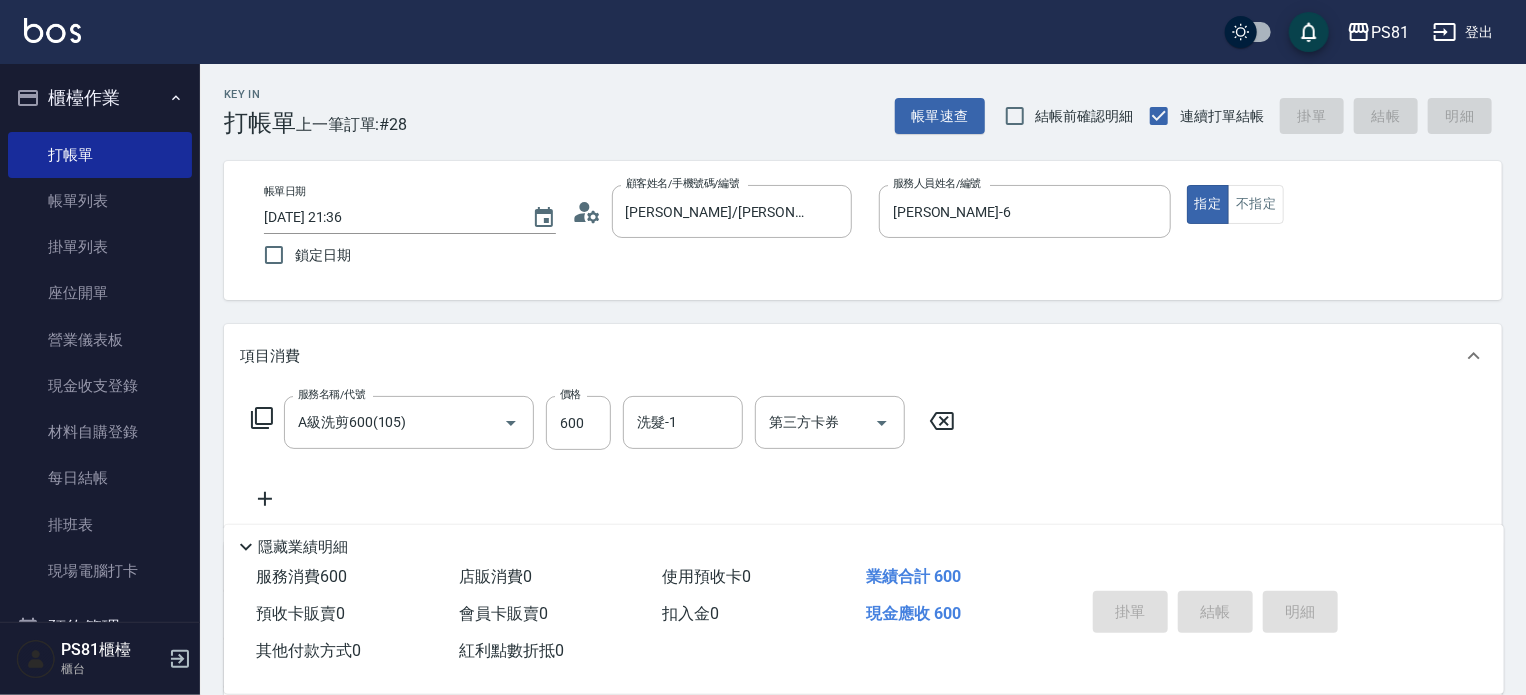 type on "[DATE] 21:37" 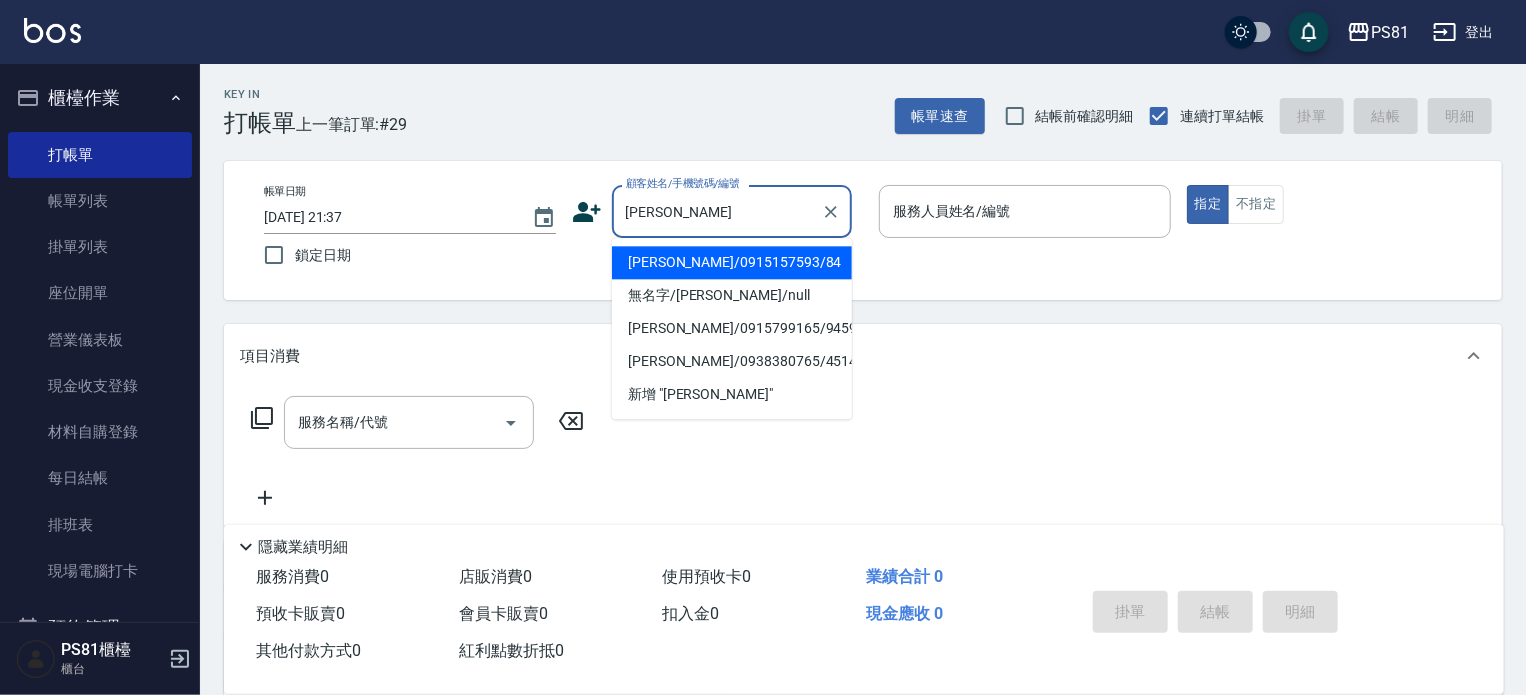 click on "[PERSON_NAME] 顧客姓名/手機號碼/編號" at bounding box center (732, 211) 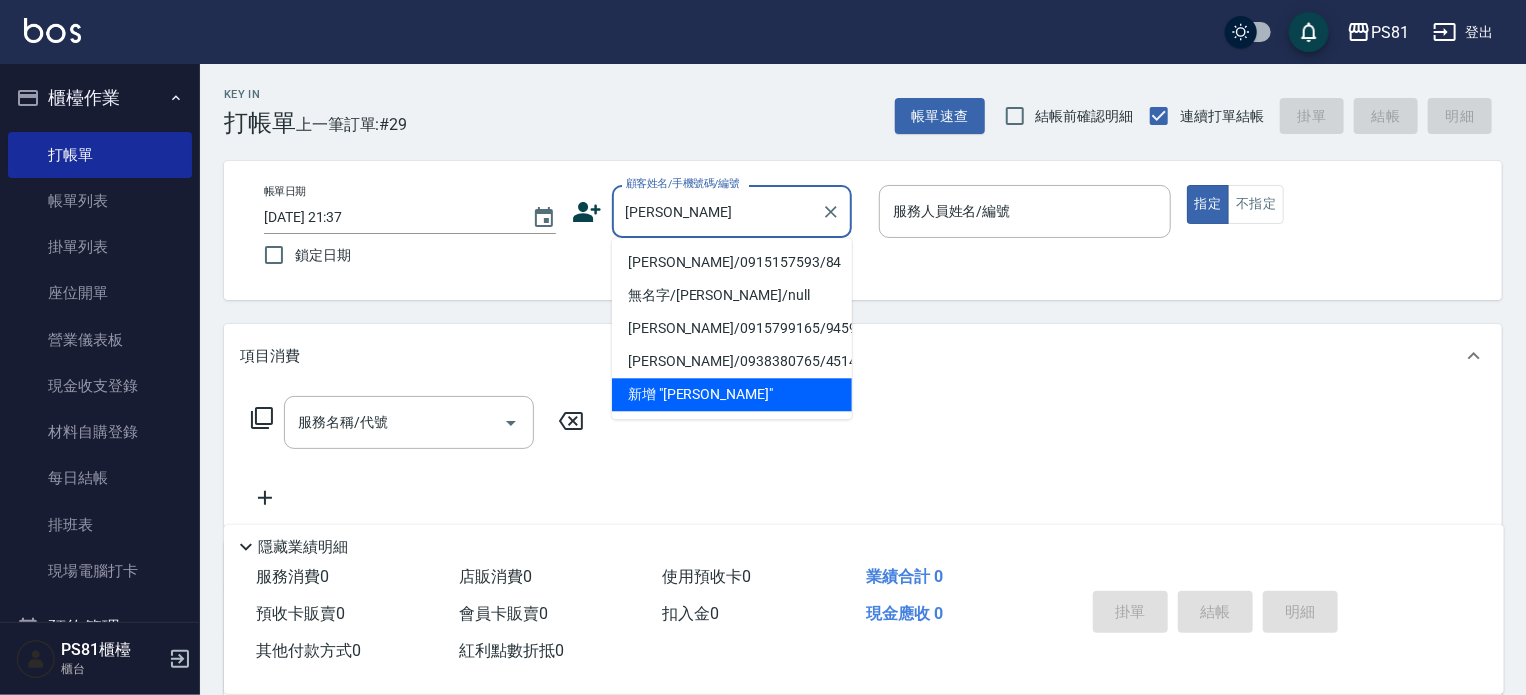 click on "[PERSON_NAME]/0915157593/84" at bounding box center (732, 262) 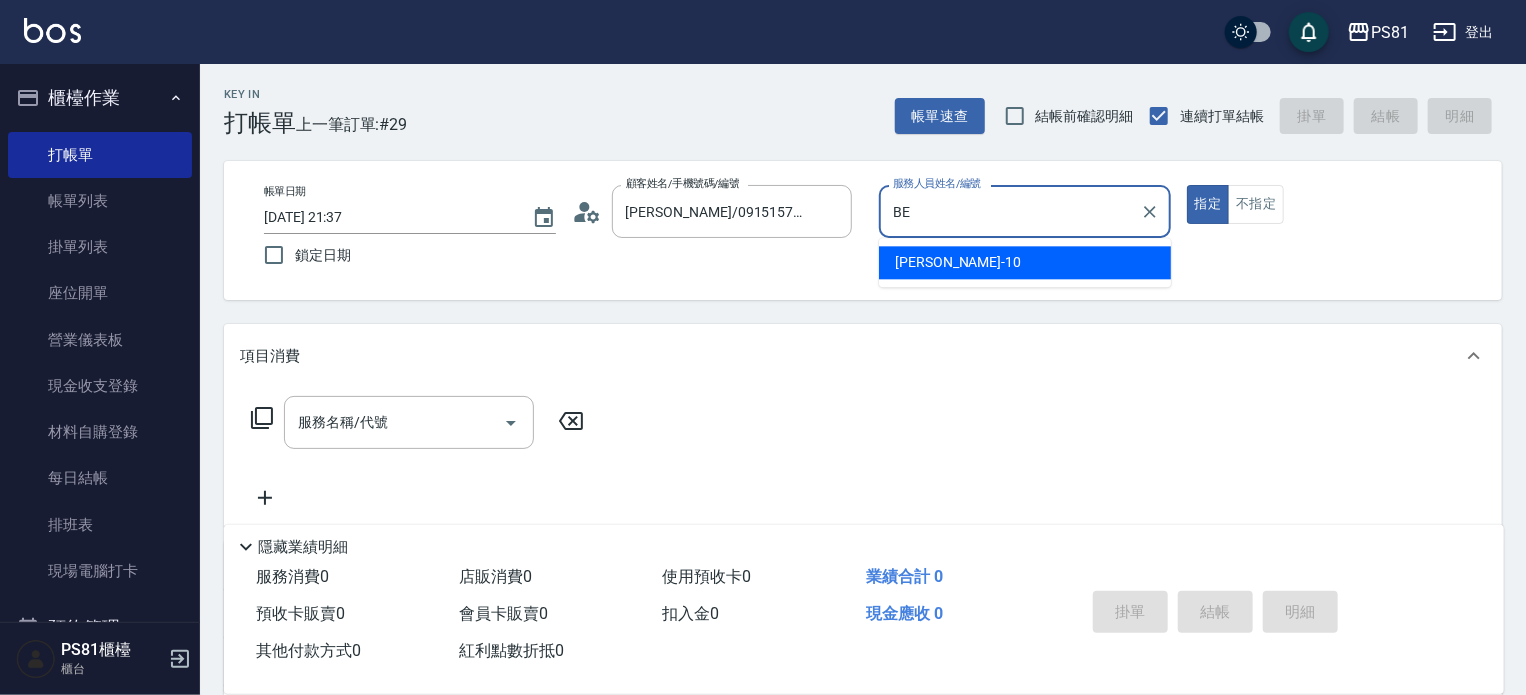type on "B" 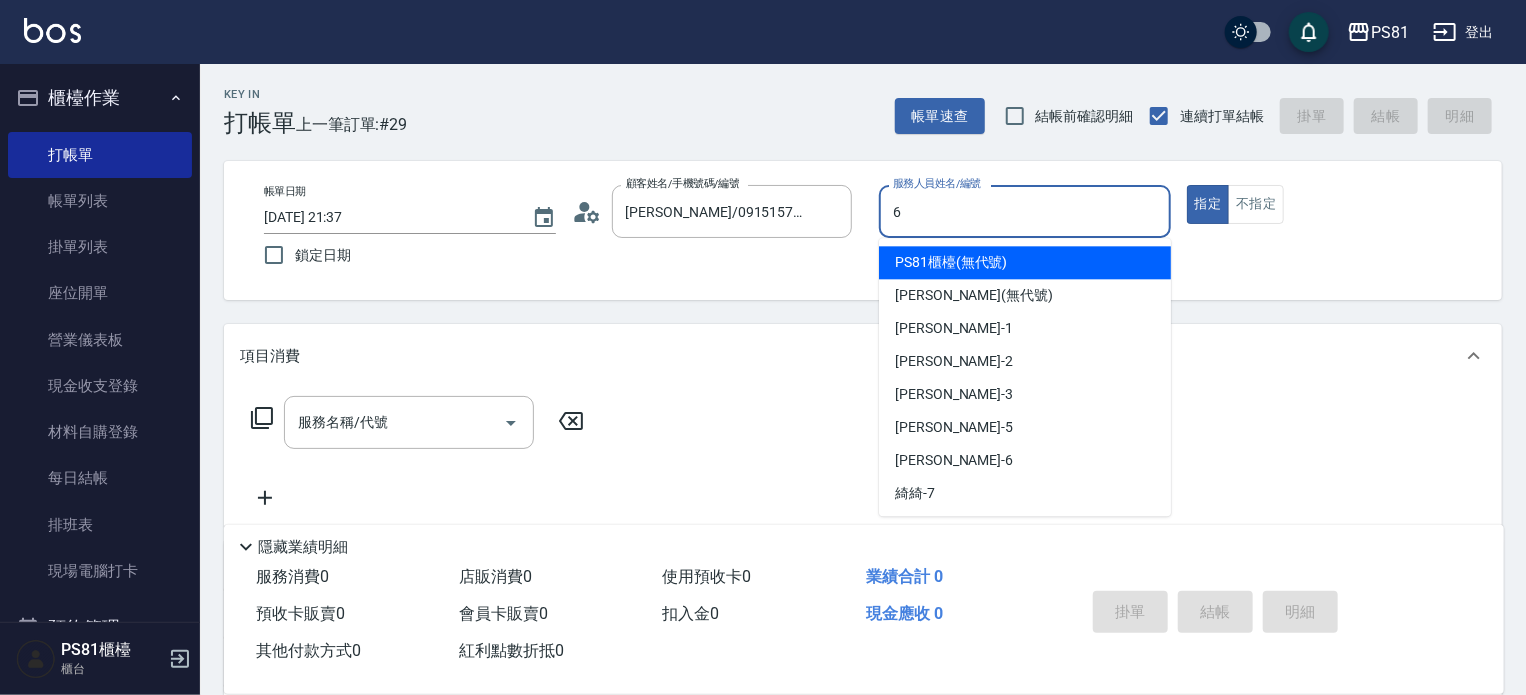 type on "[PERSON_NAME]-6" 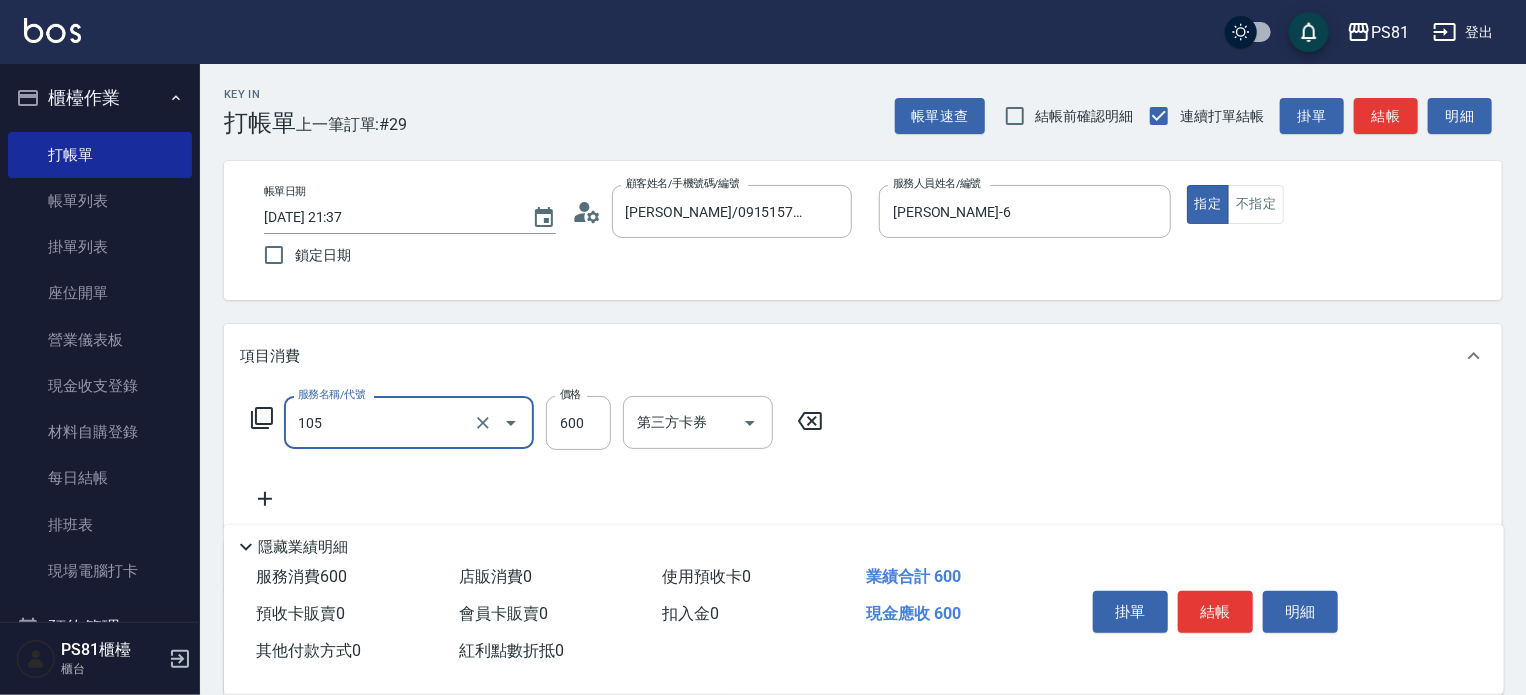 type on "A級洗剪600(105)" 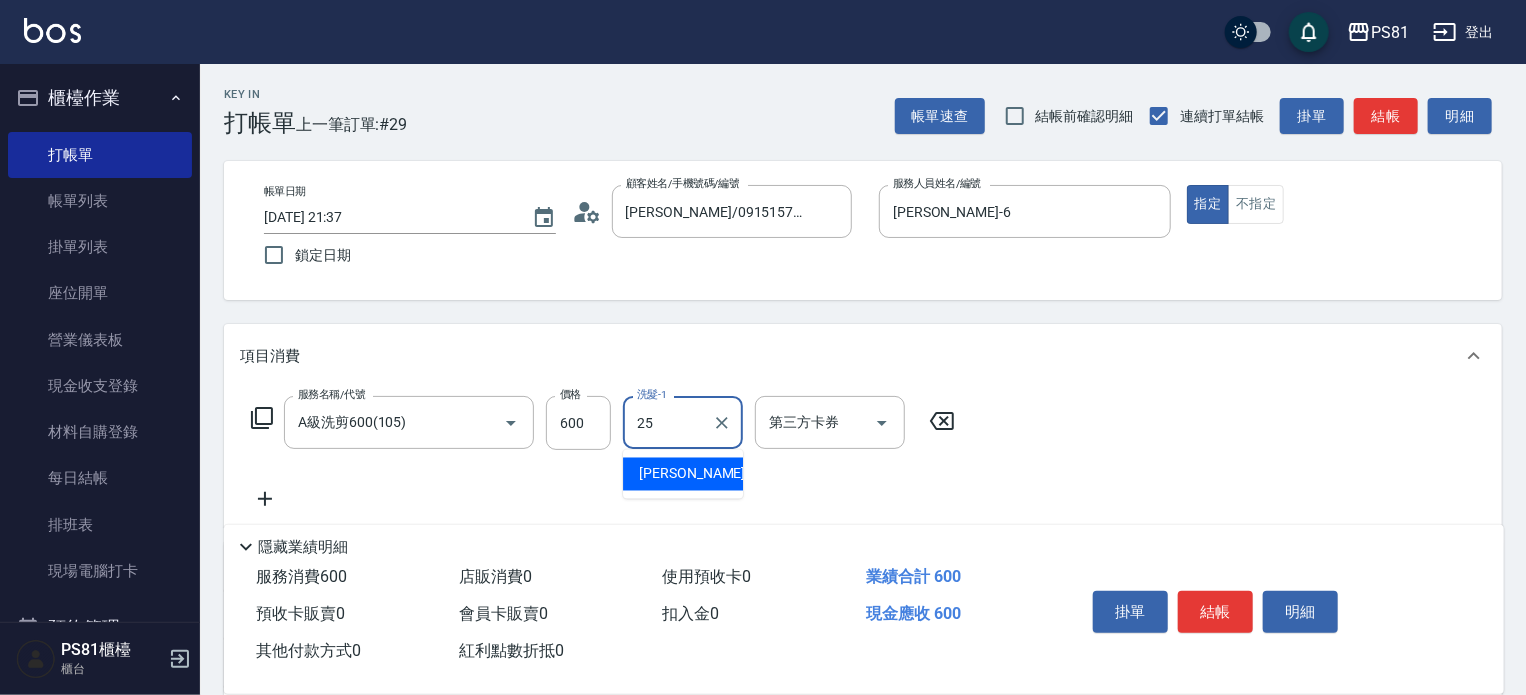 type on "[PERSON_NAME]-25" 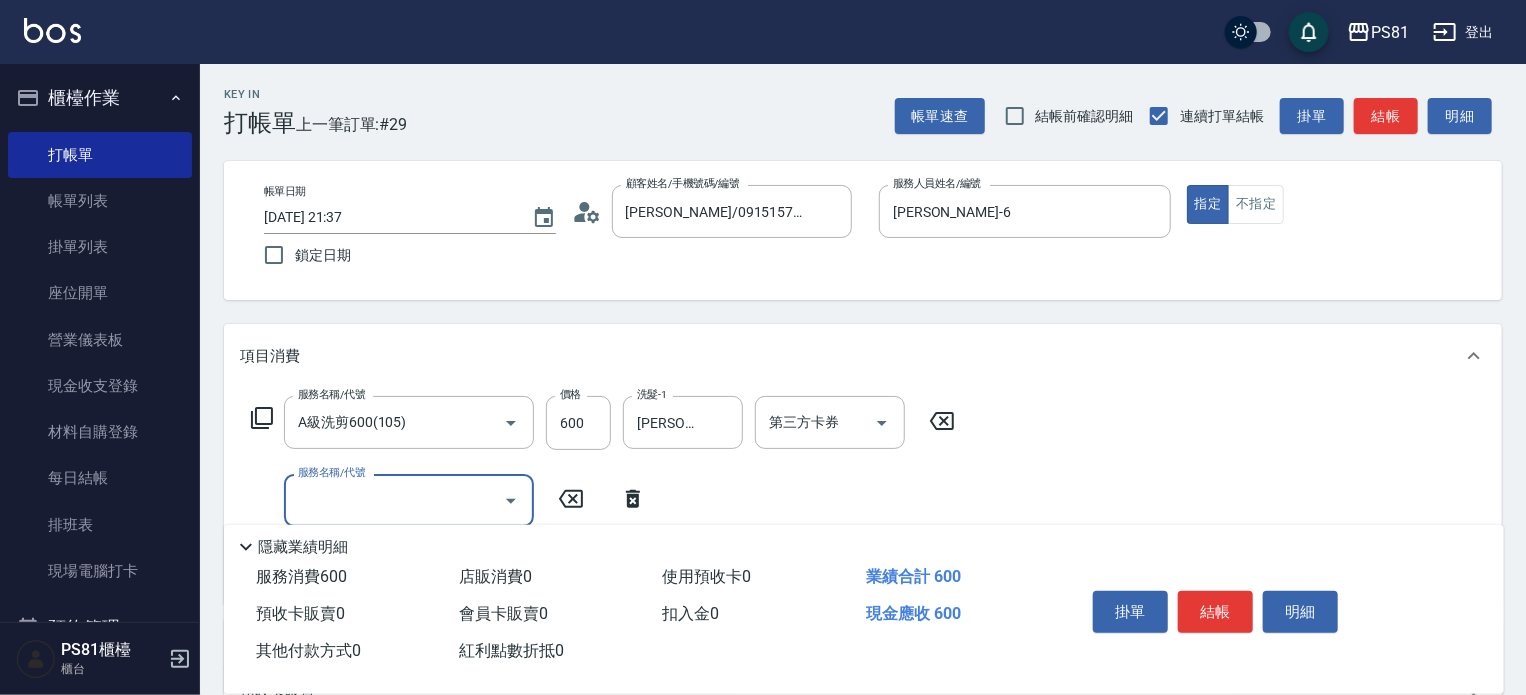 drag, startPoint x: 628, startPoint y: 490, endPoint x: 710, endPoint y: 490, distance: 82 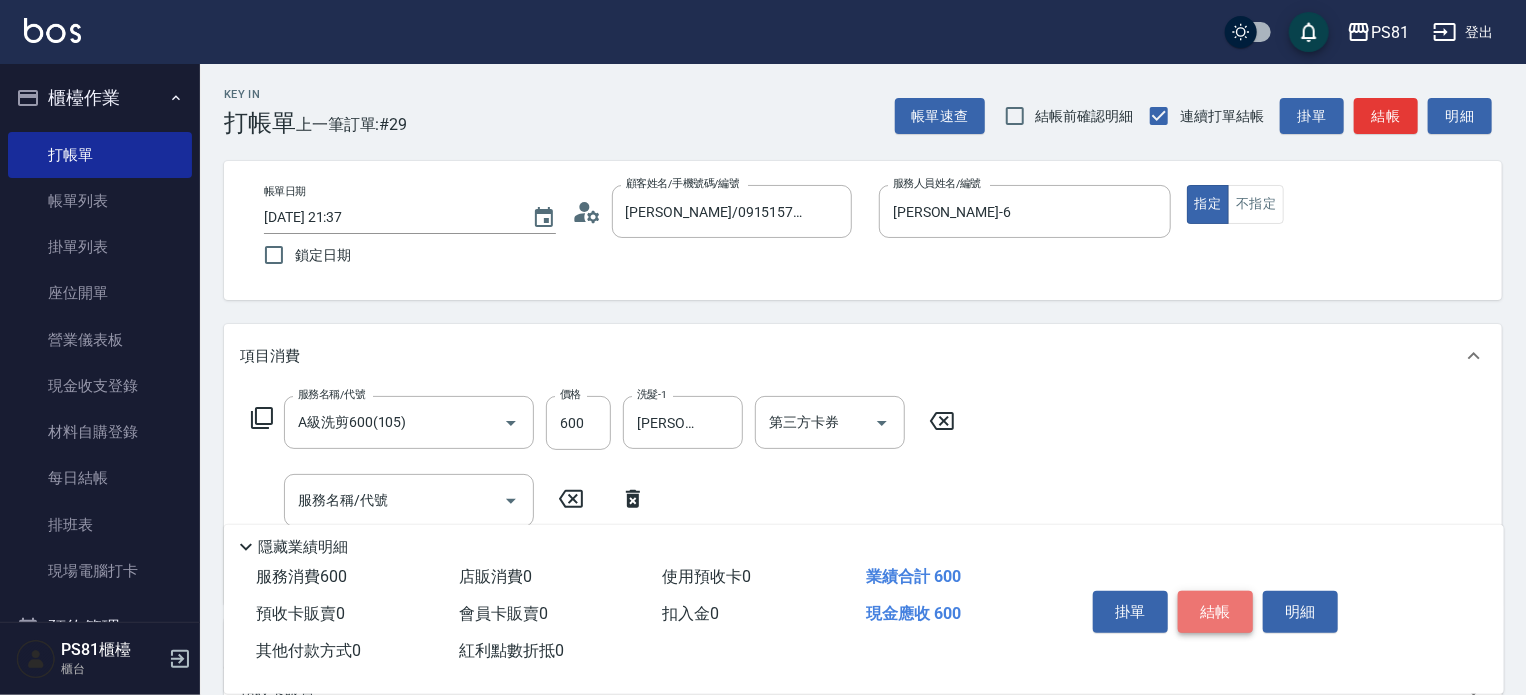 click on "結帳" at bounding box center (1215, 612) 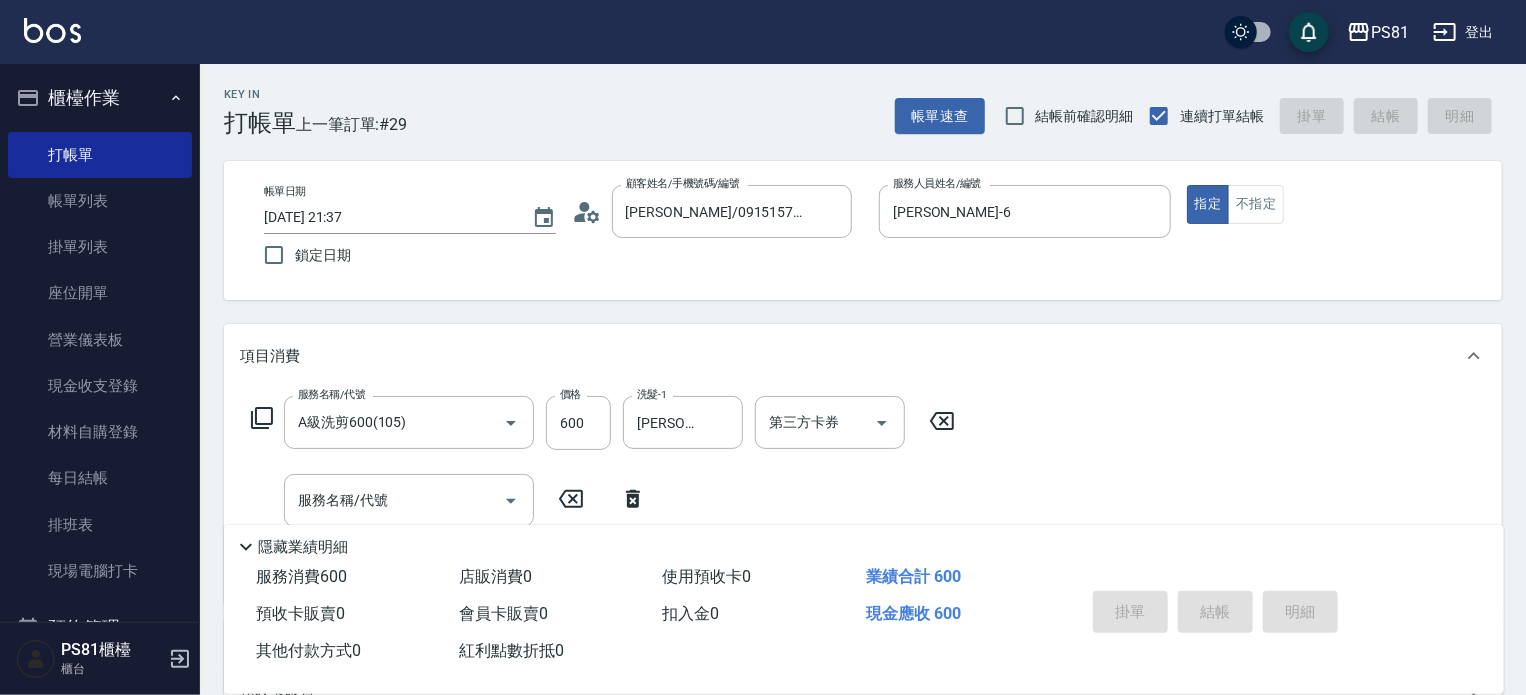 type 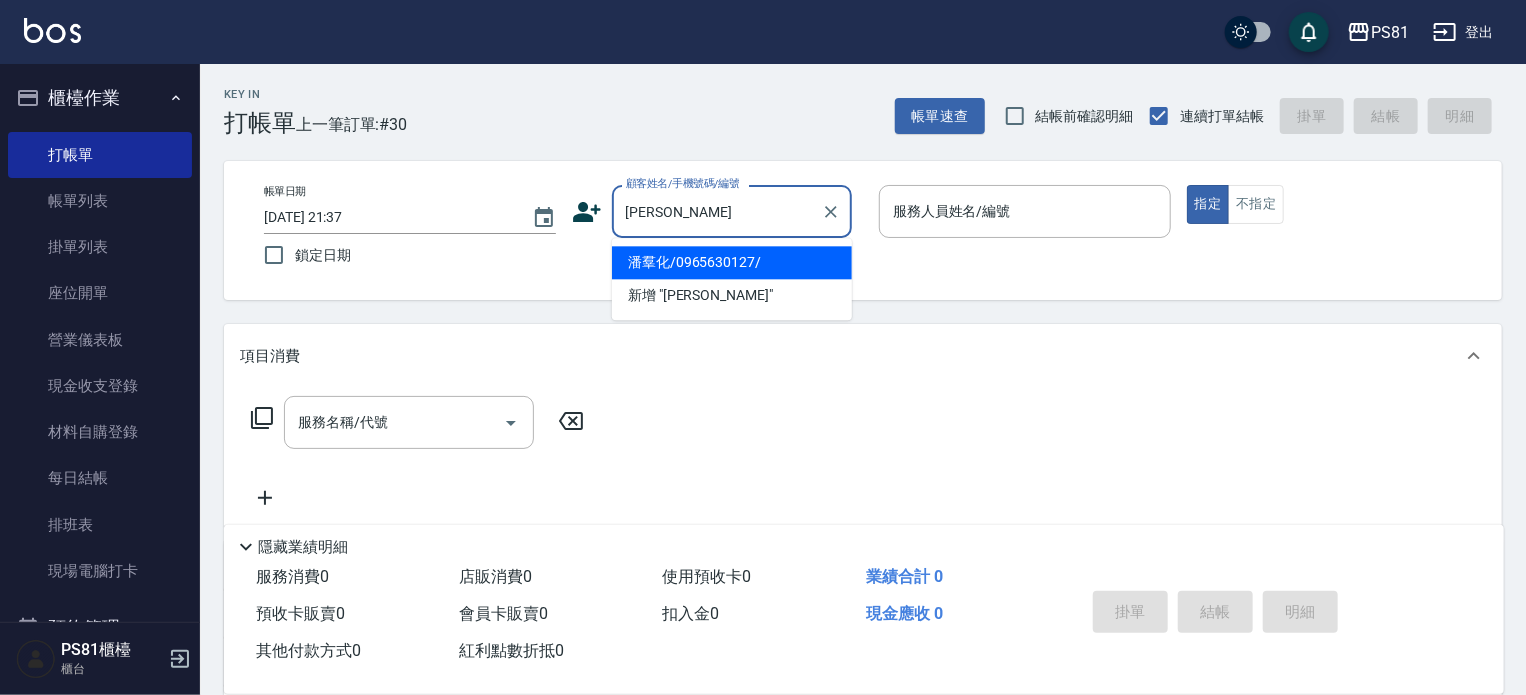 click on "潘羣化/0965630127/" at bounding box center [732, 262] 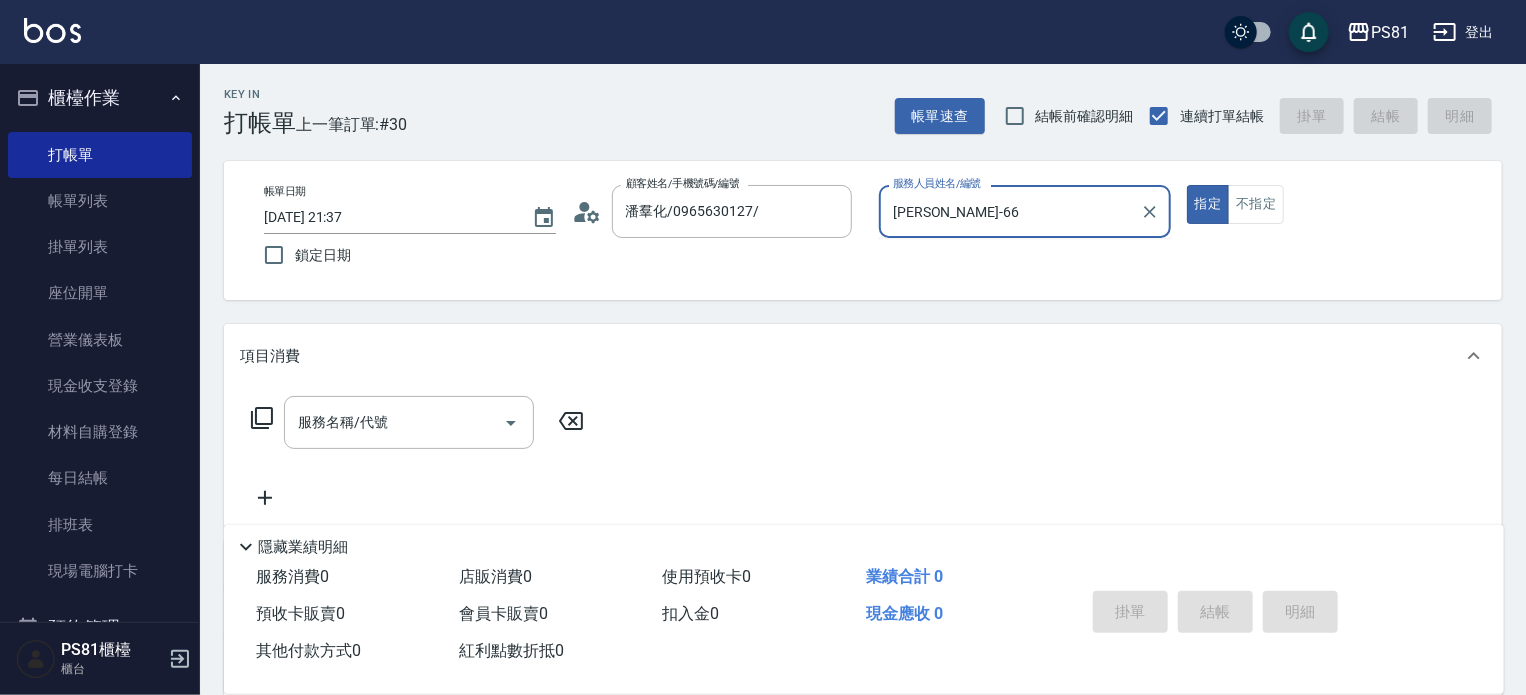 type on "[PERSON_NAME]-6" 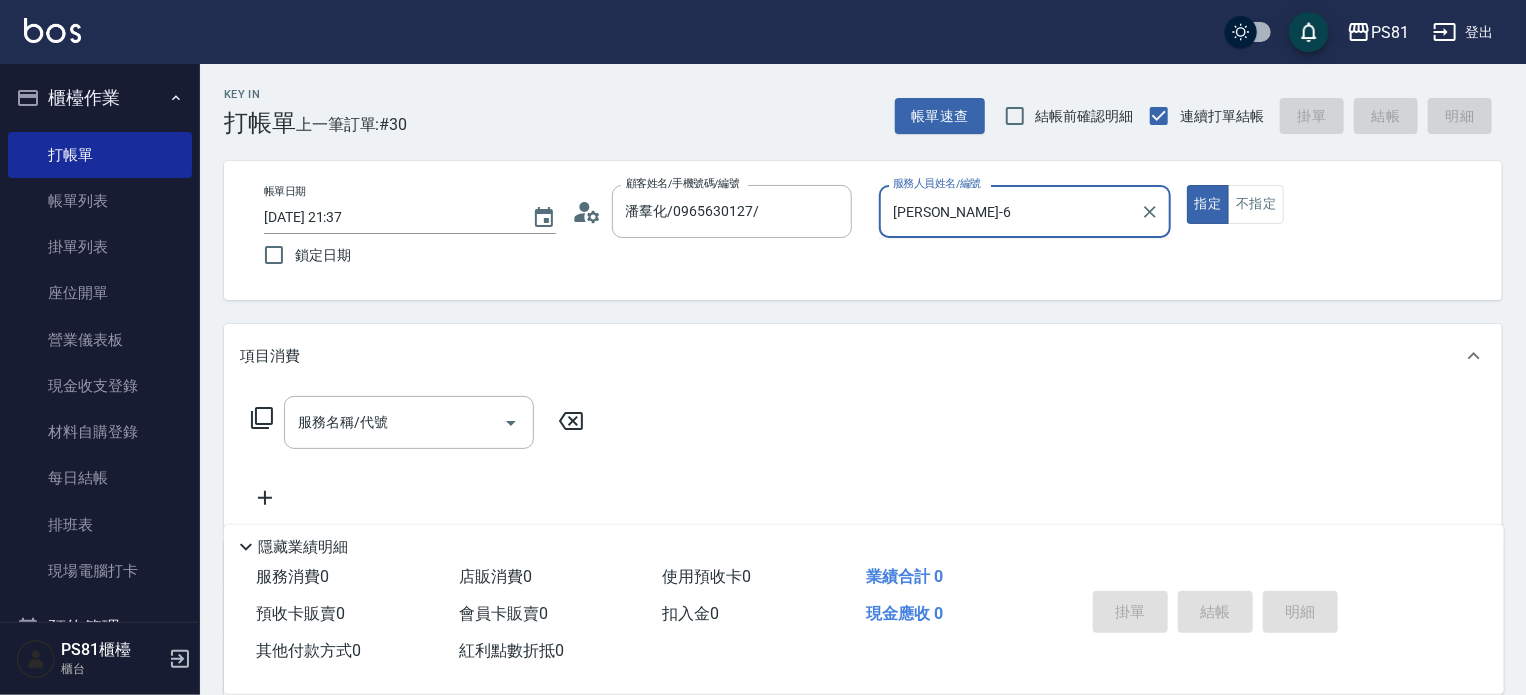 click on "指定" at bounding box center (1208, 204) 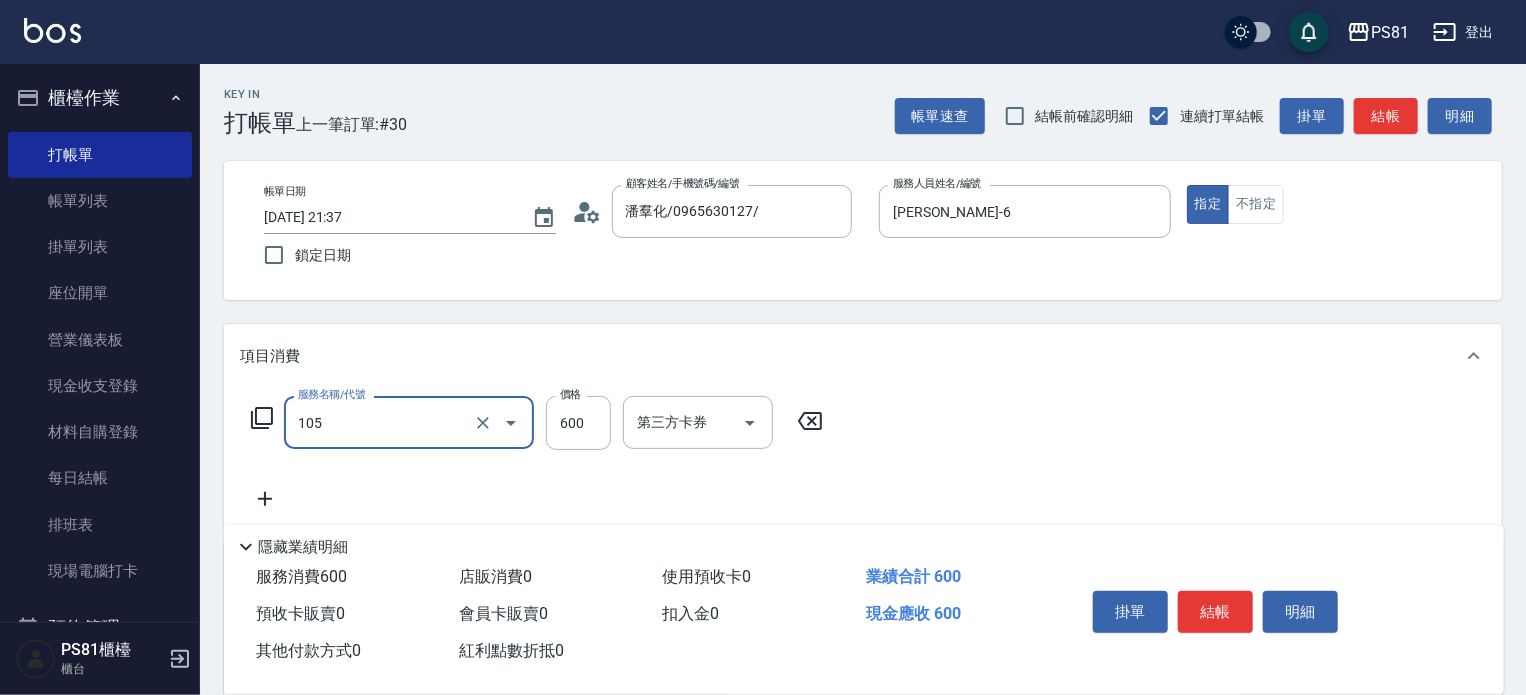 type on "A級洗剪600(105)" 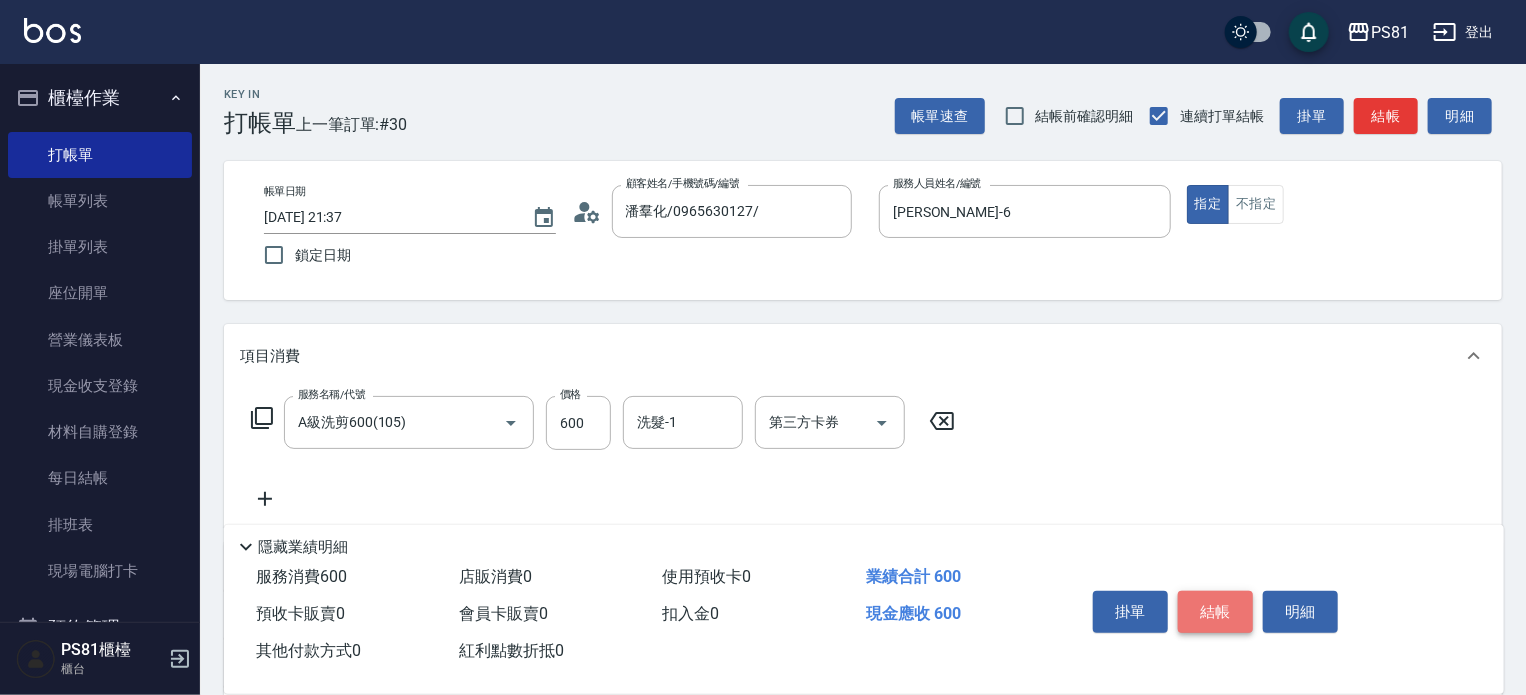 click on "結帳" at bounding box center (1215, 612) 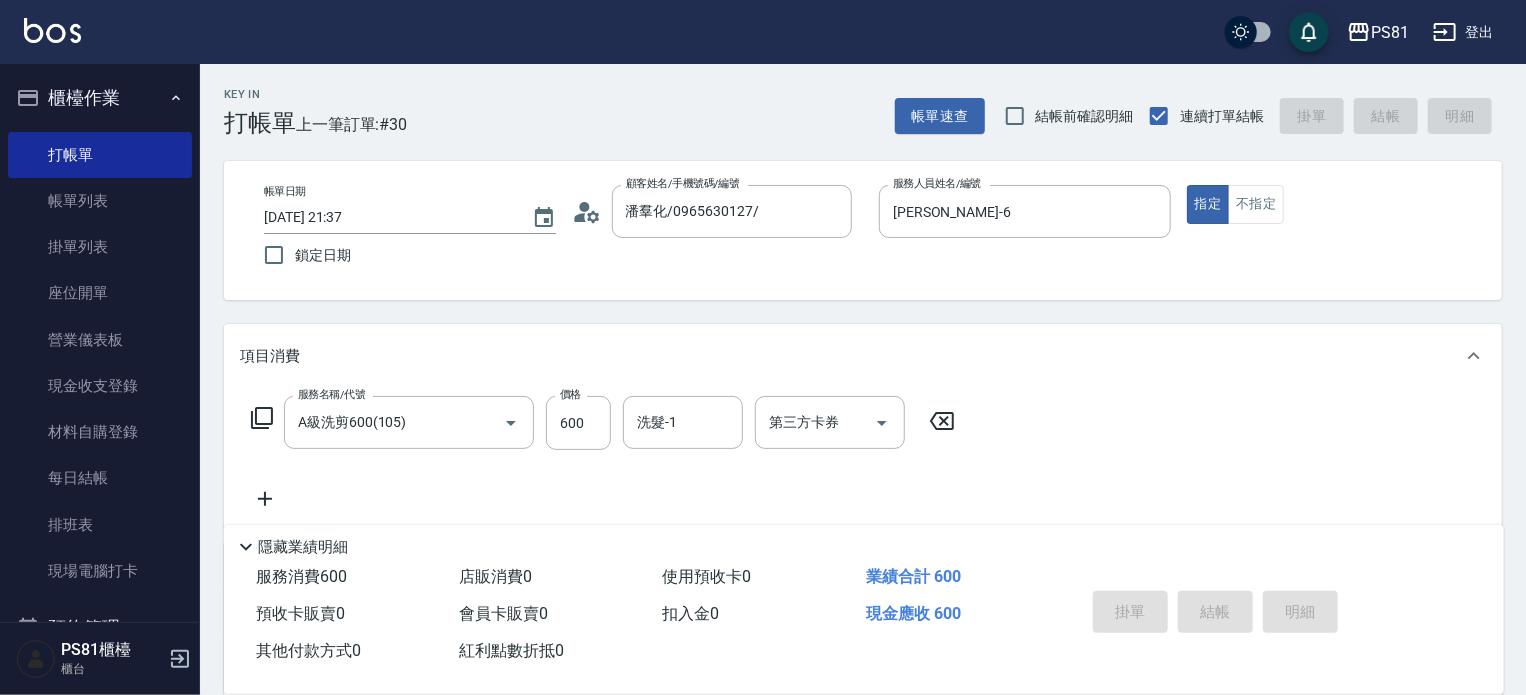 type 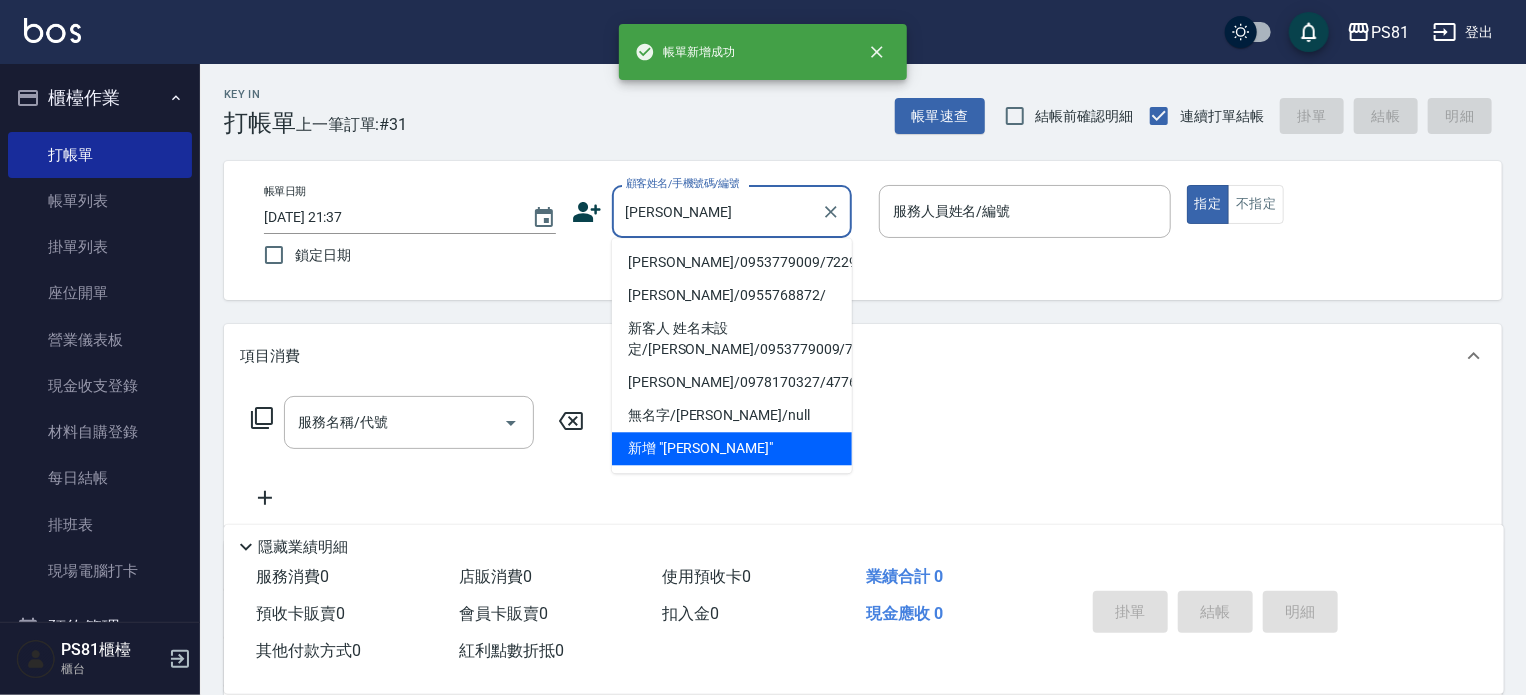 drag, startPoint x: 704, startPoint y: 287, endPoint x: 692, endPoint y: 271, distance: 20 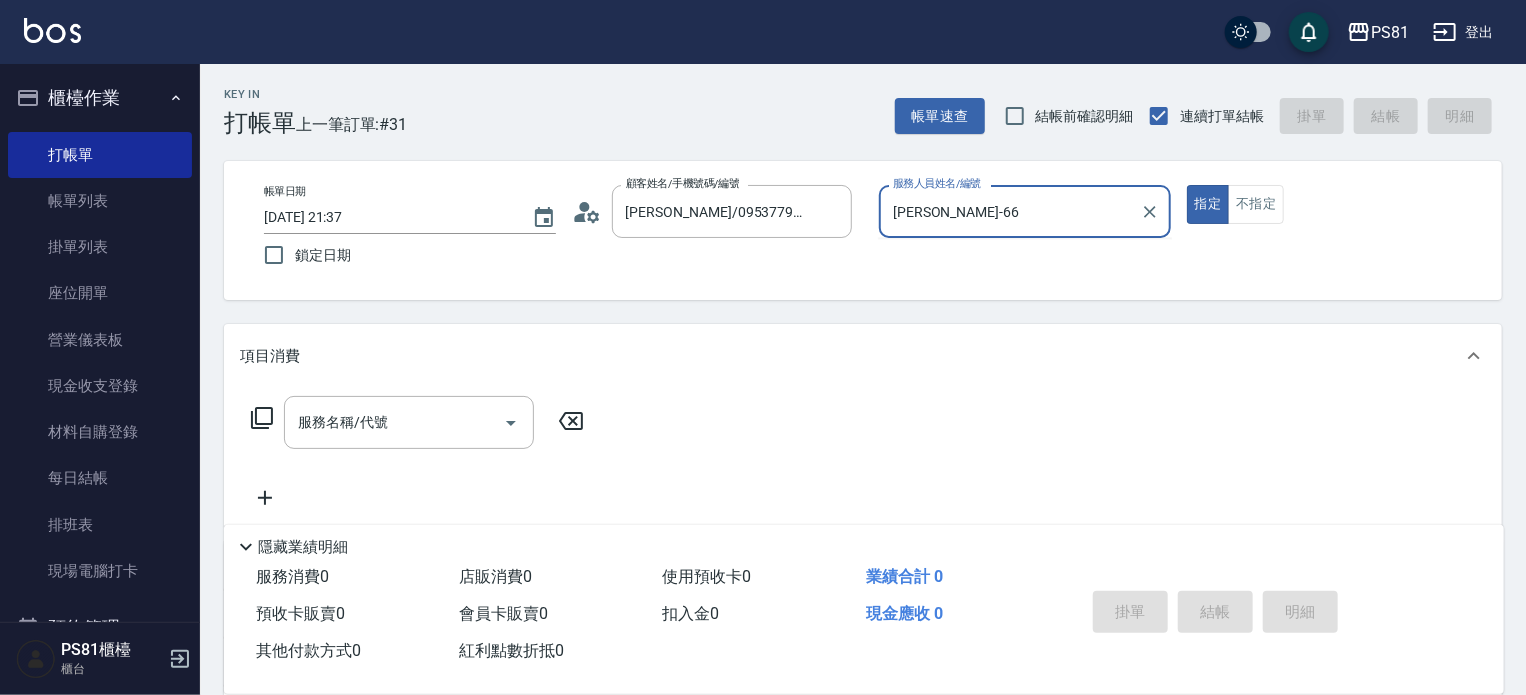 type on "[PERSON_NAME]-6" 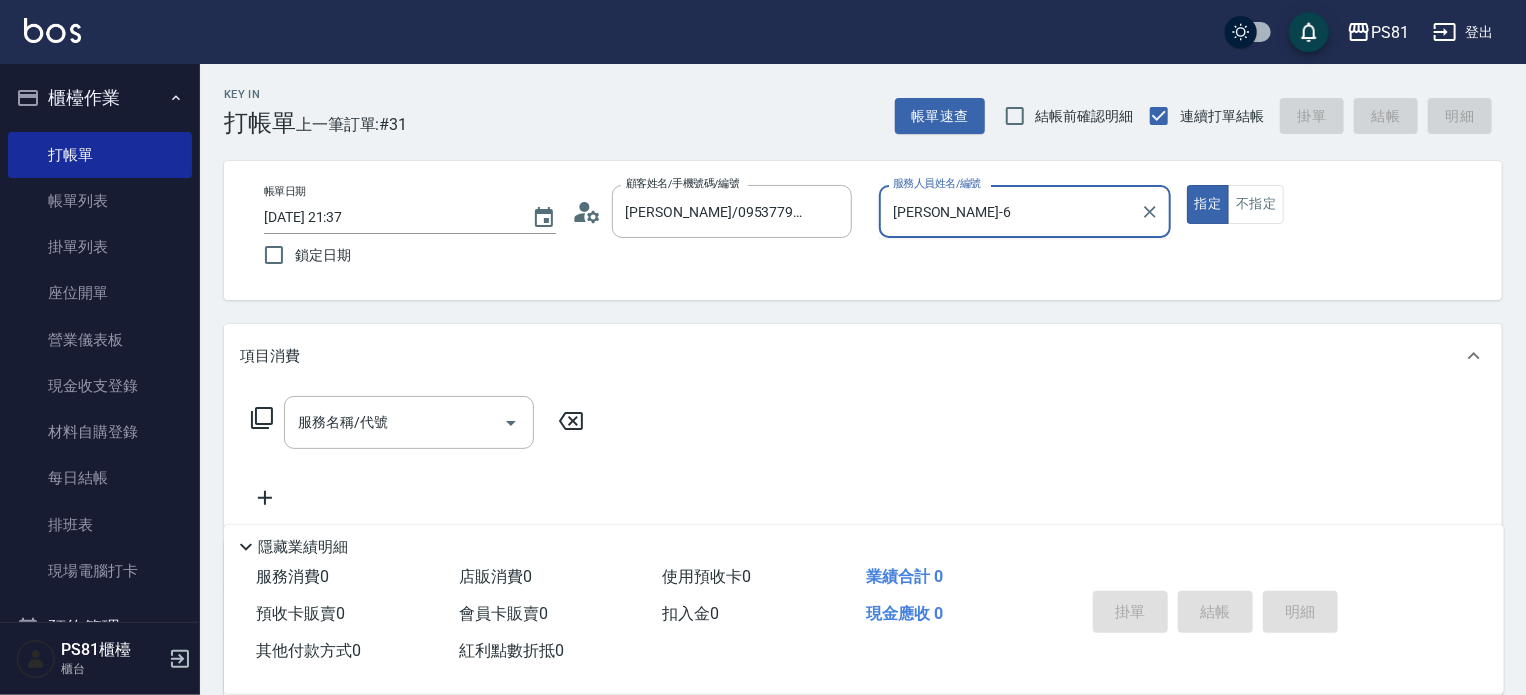 click on "指定" at bounding box center [1208, 204] 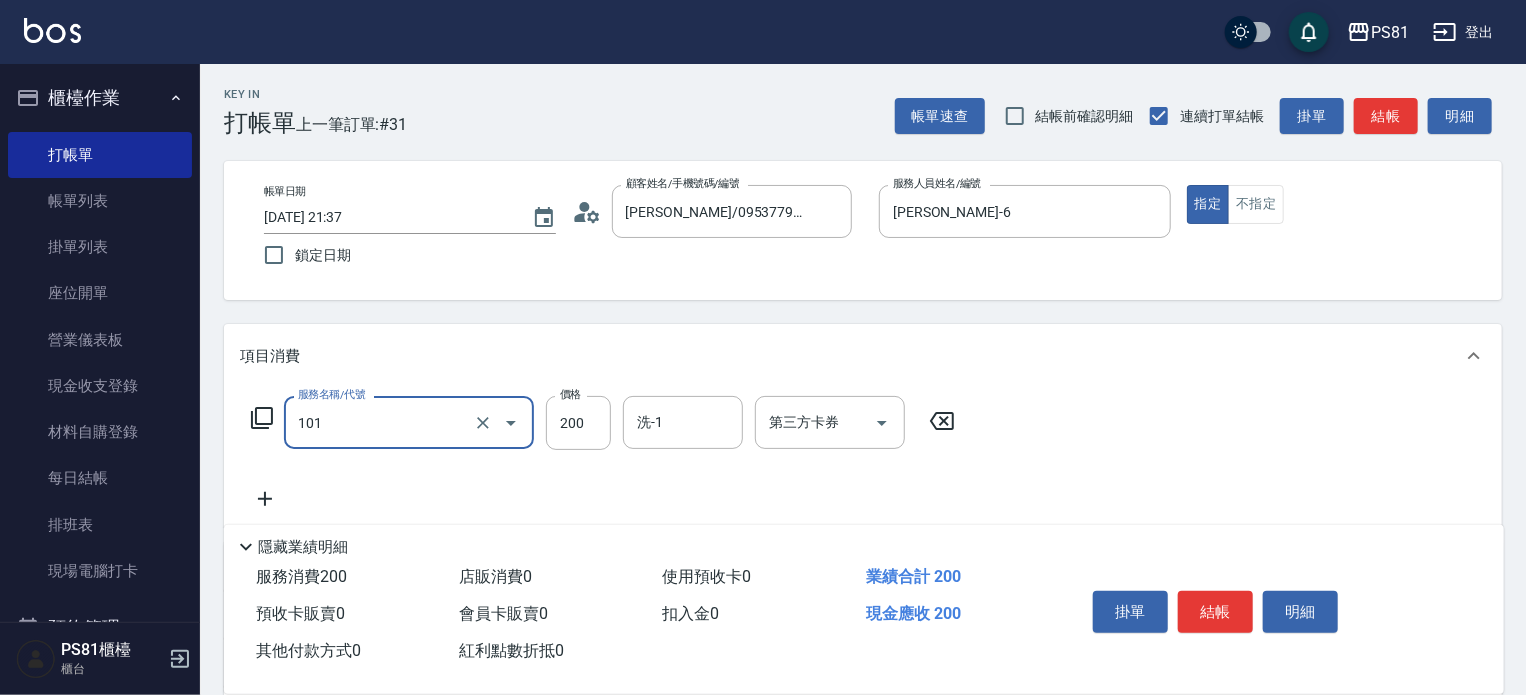type on "一般洗髮(101)" 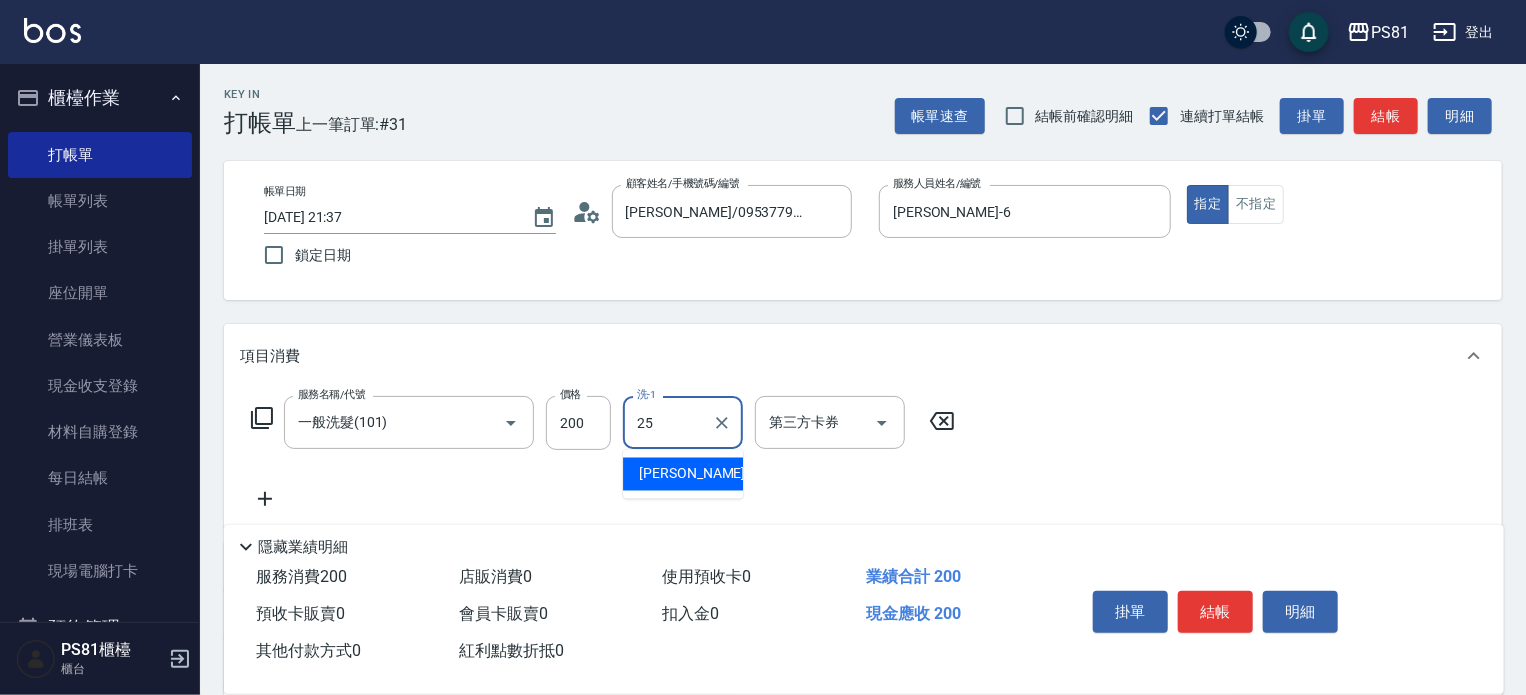 type on "[PERSON_NAME]-25" 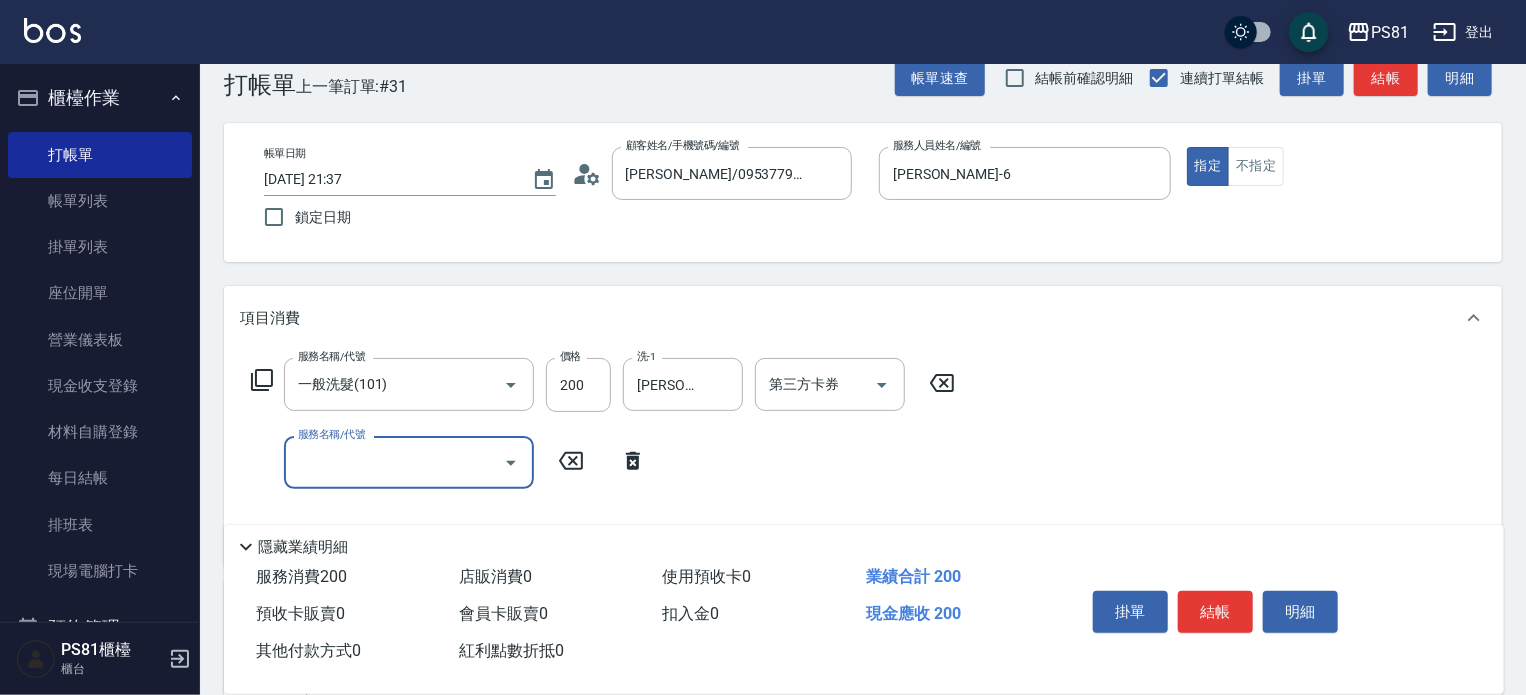 scroll, scrollTop: 209, scrollLeft: 0, axis: vertical 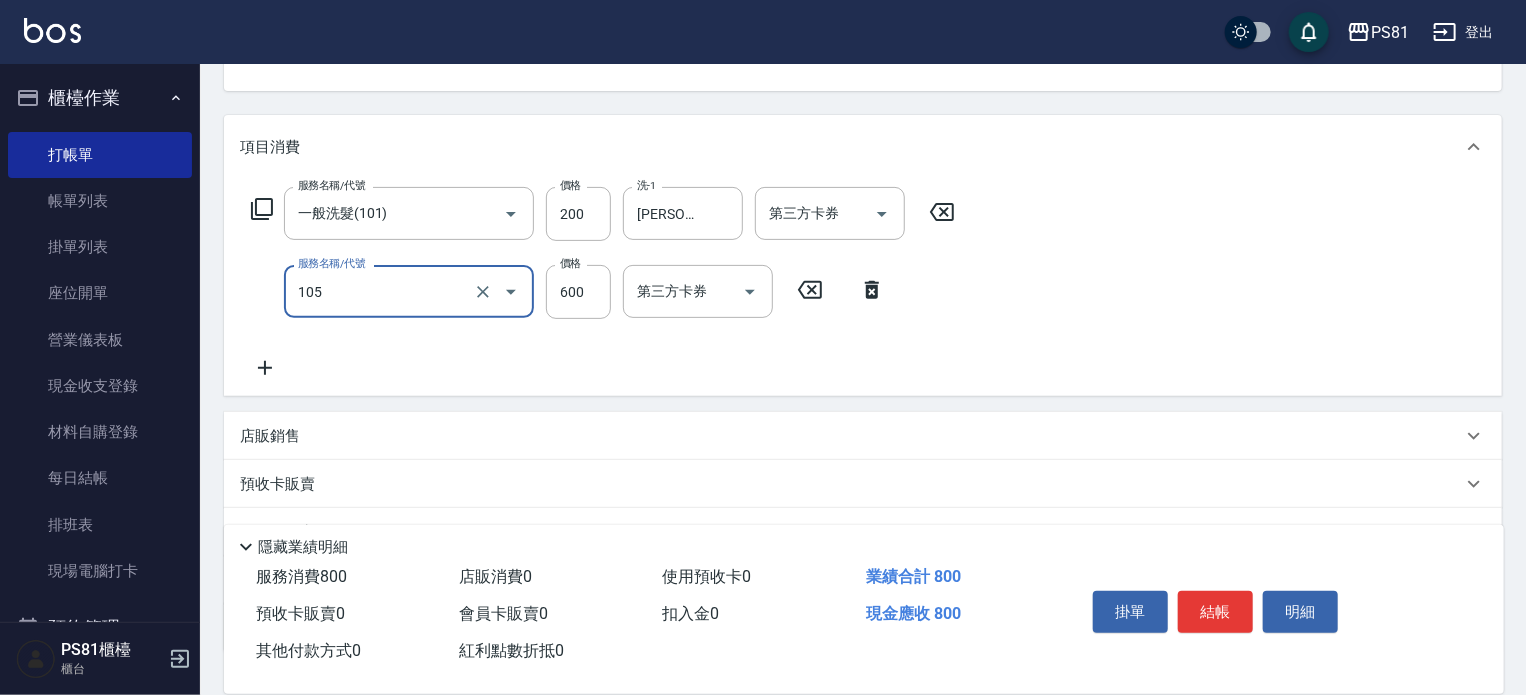 type on "A級洗剪600(105)" 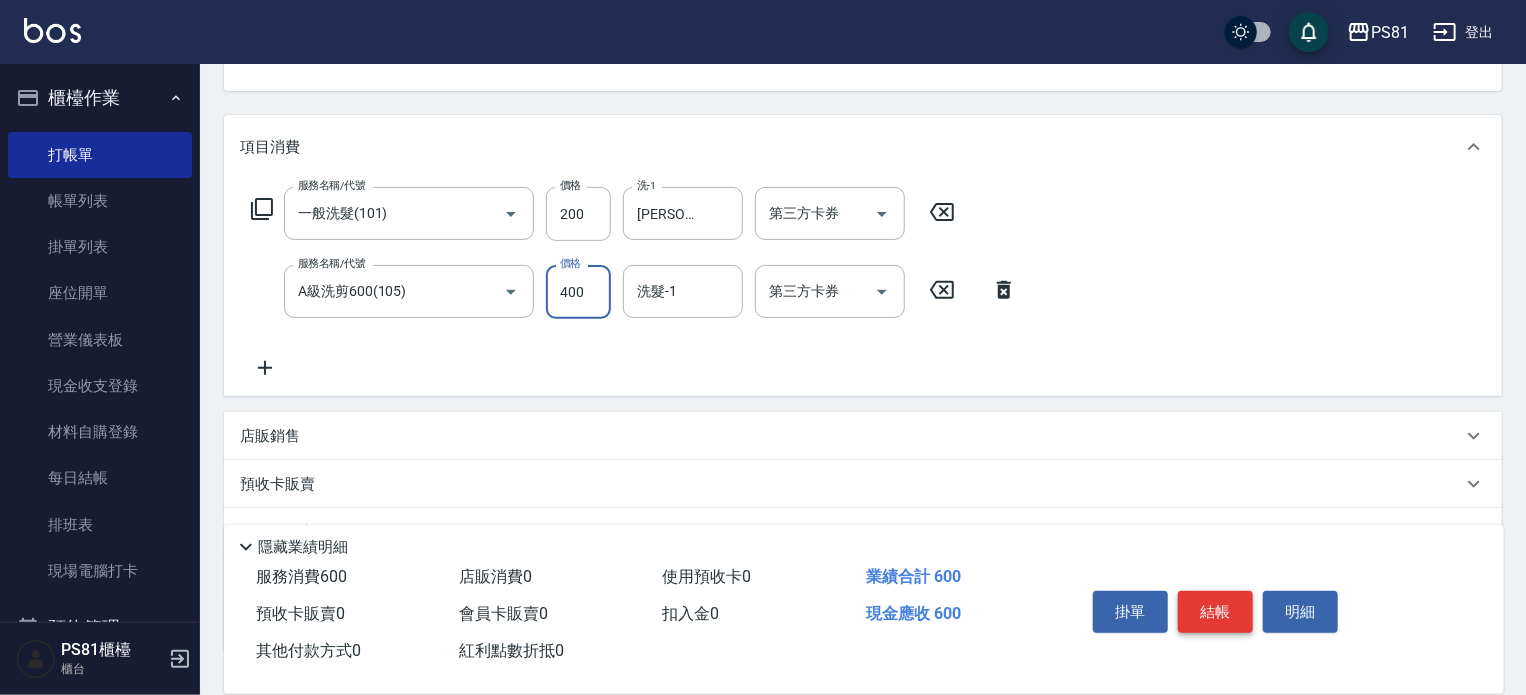 type on "400" 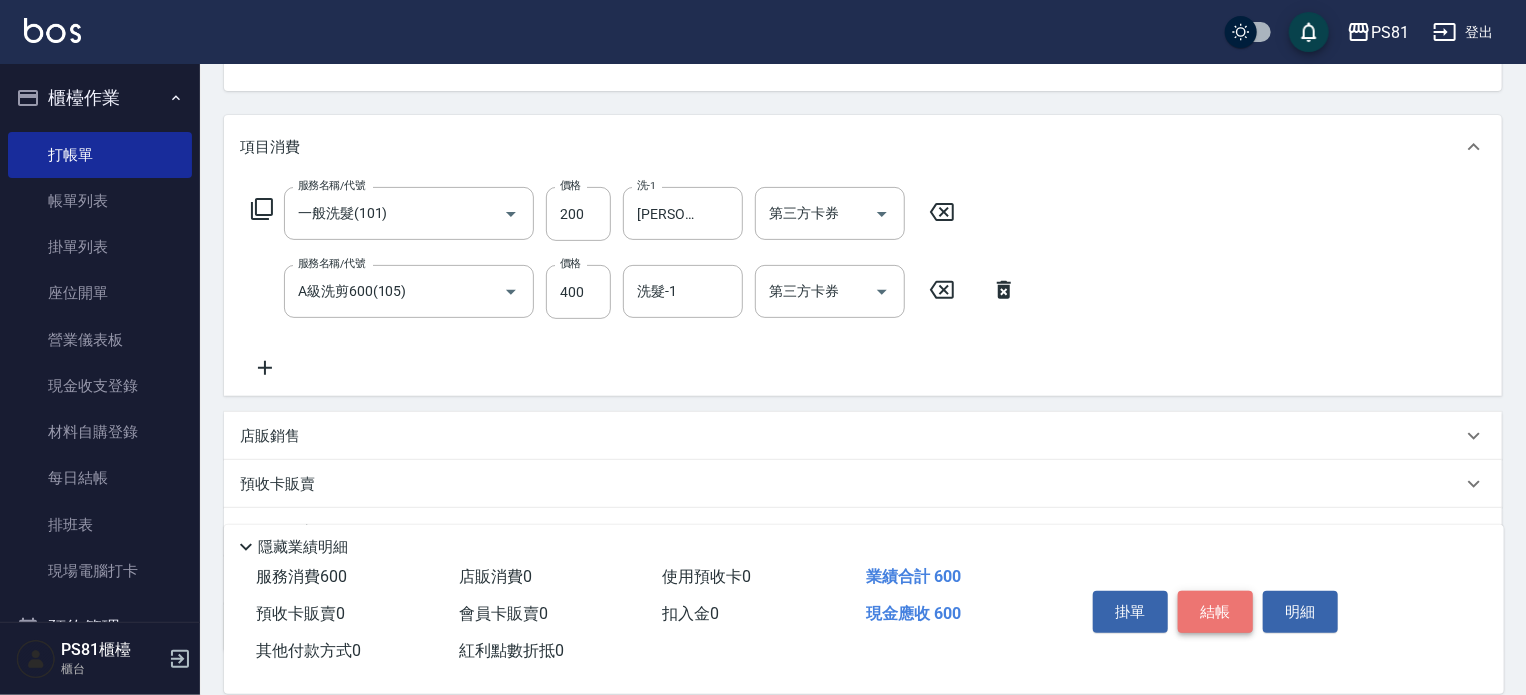 drag, startPoint x: 1224, startPoint y: 600, endPoint x: 1212, endPoint y: 594, distance: 13.416408 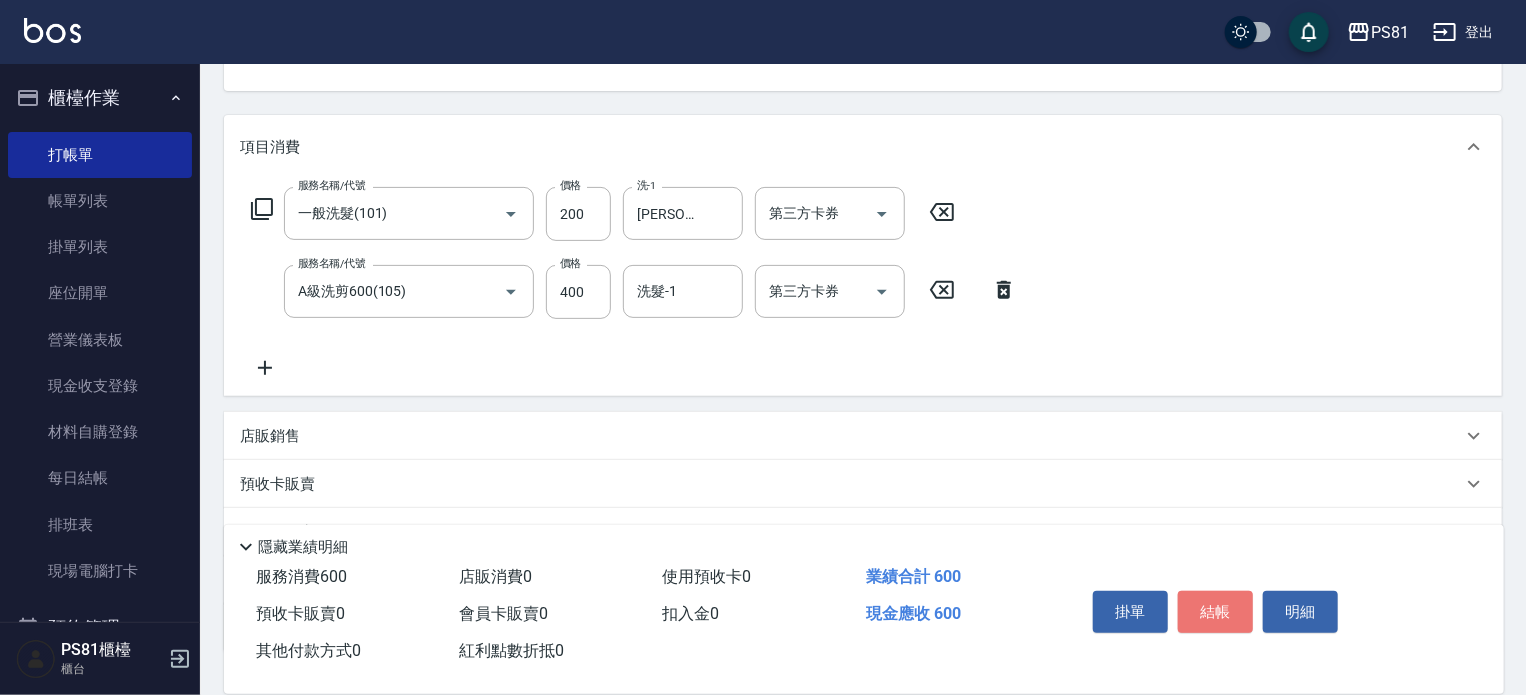 click on "結帳" at bounding box center (1215, 612) 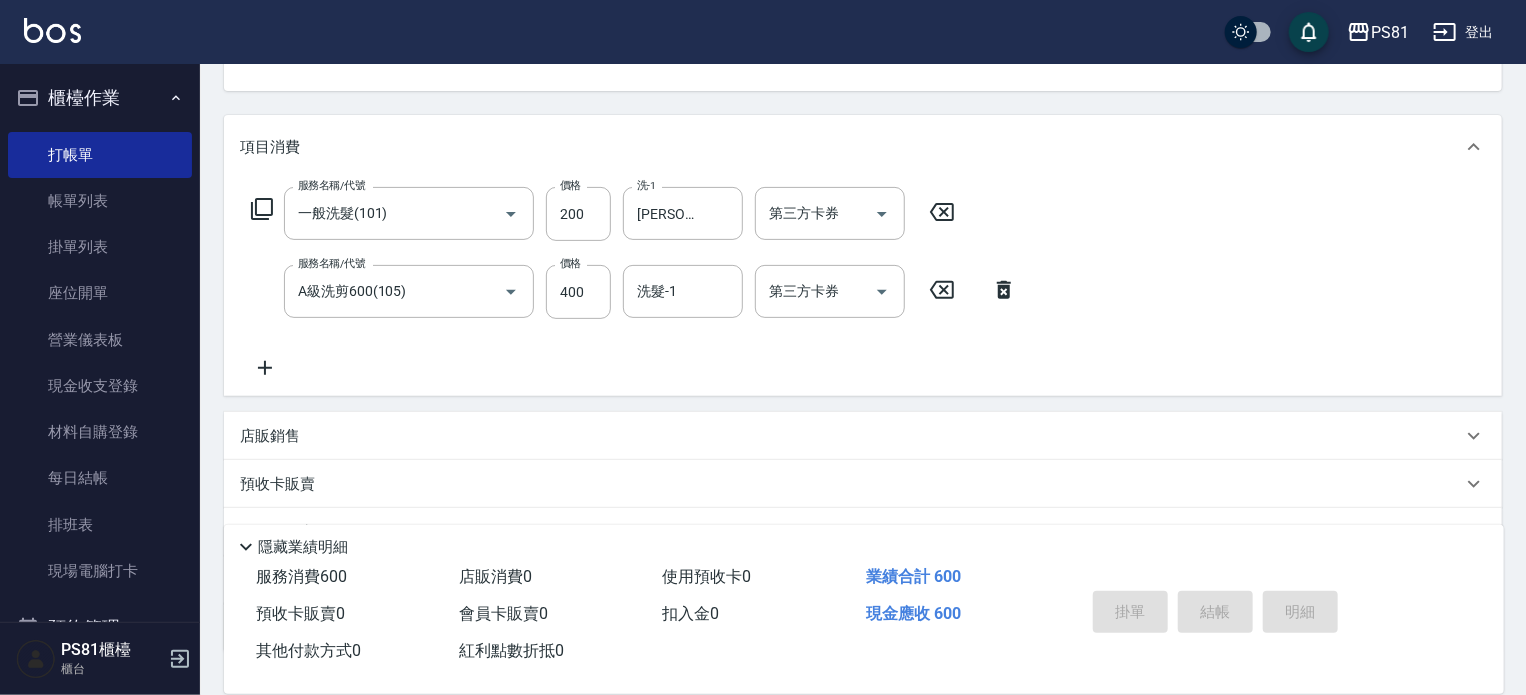 type 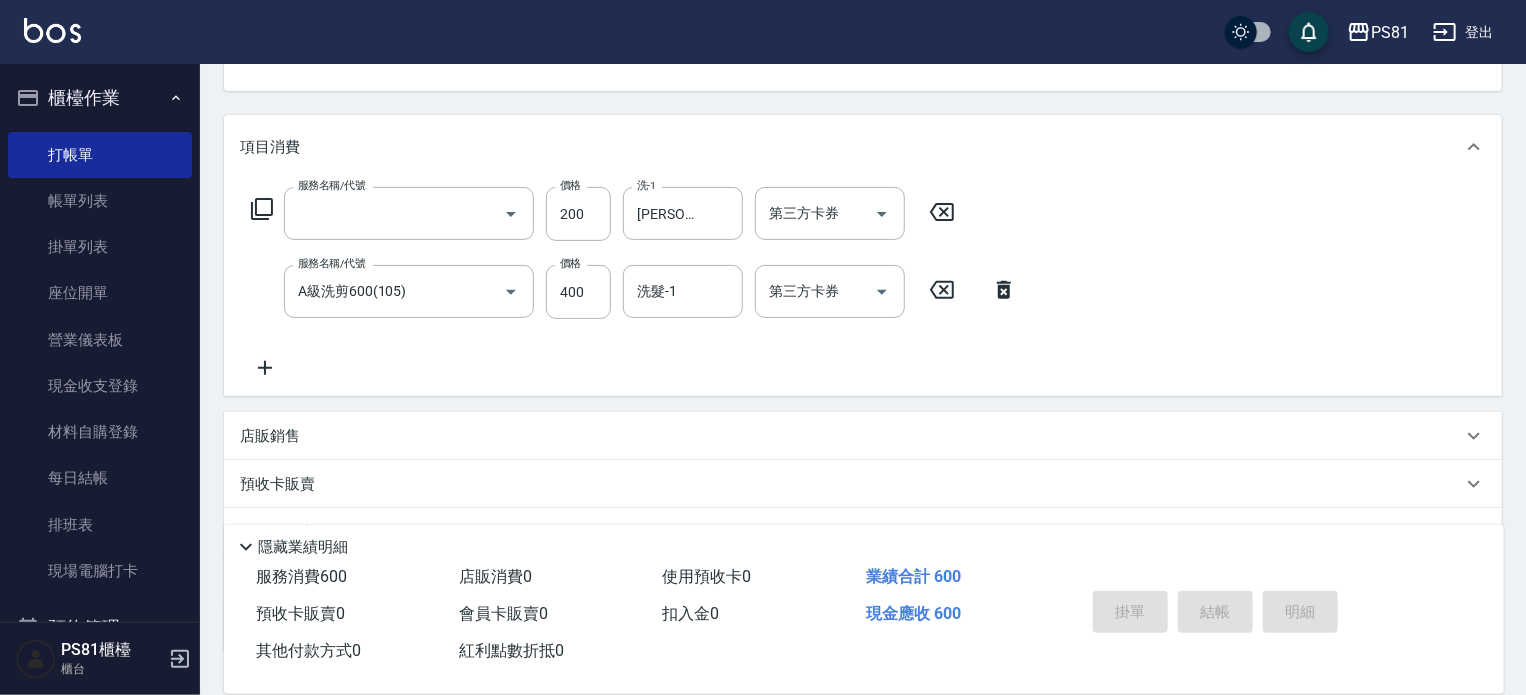 scroll, scrollTop: 194, scrollLeft: 0, axis: vertical 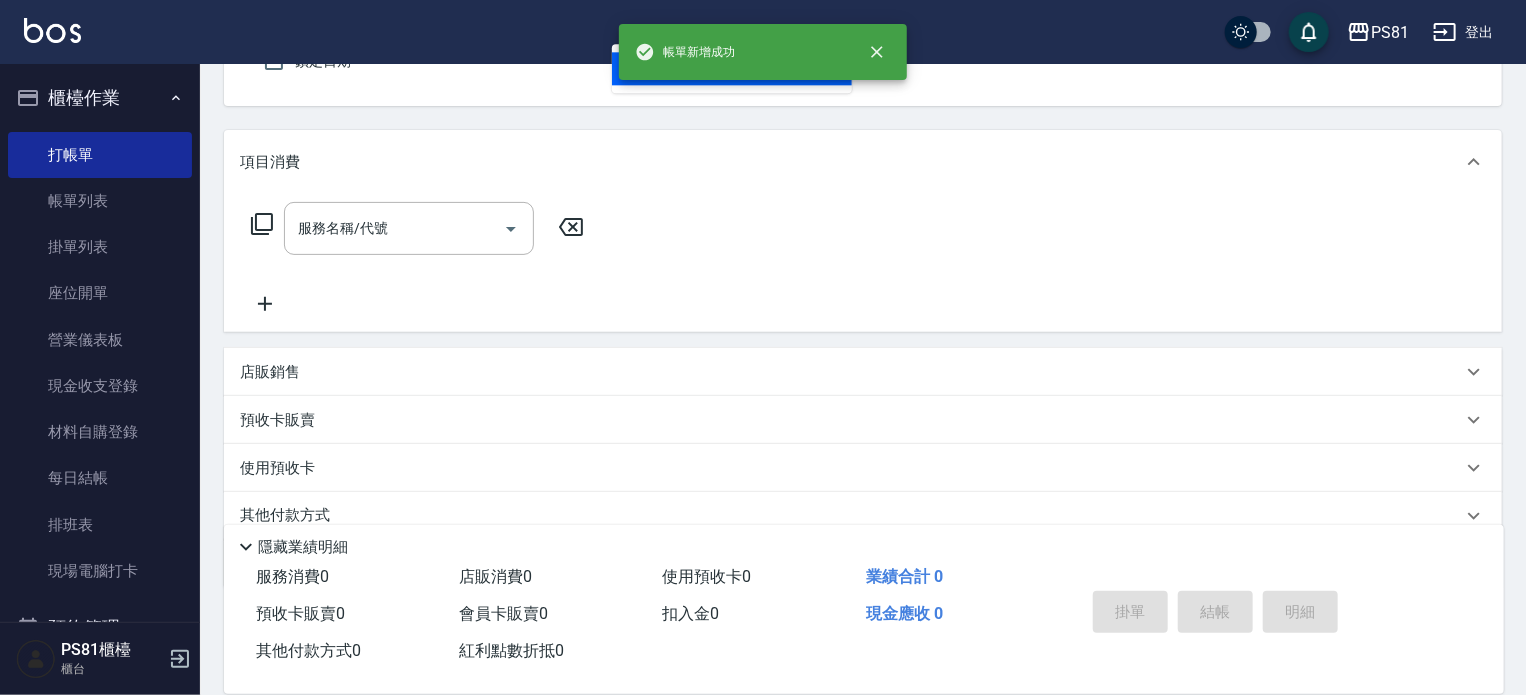 type on "ㄏㄧㄥ" 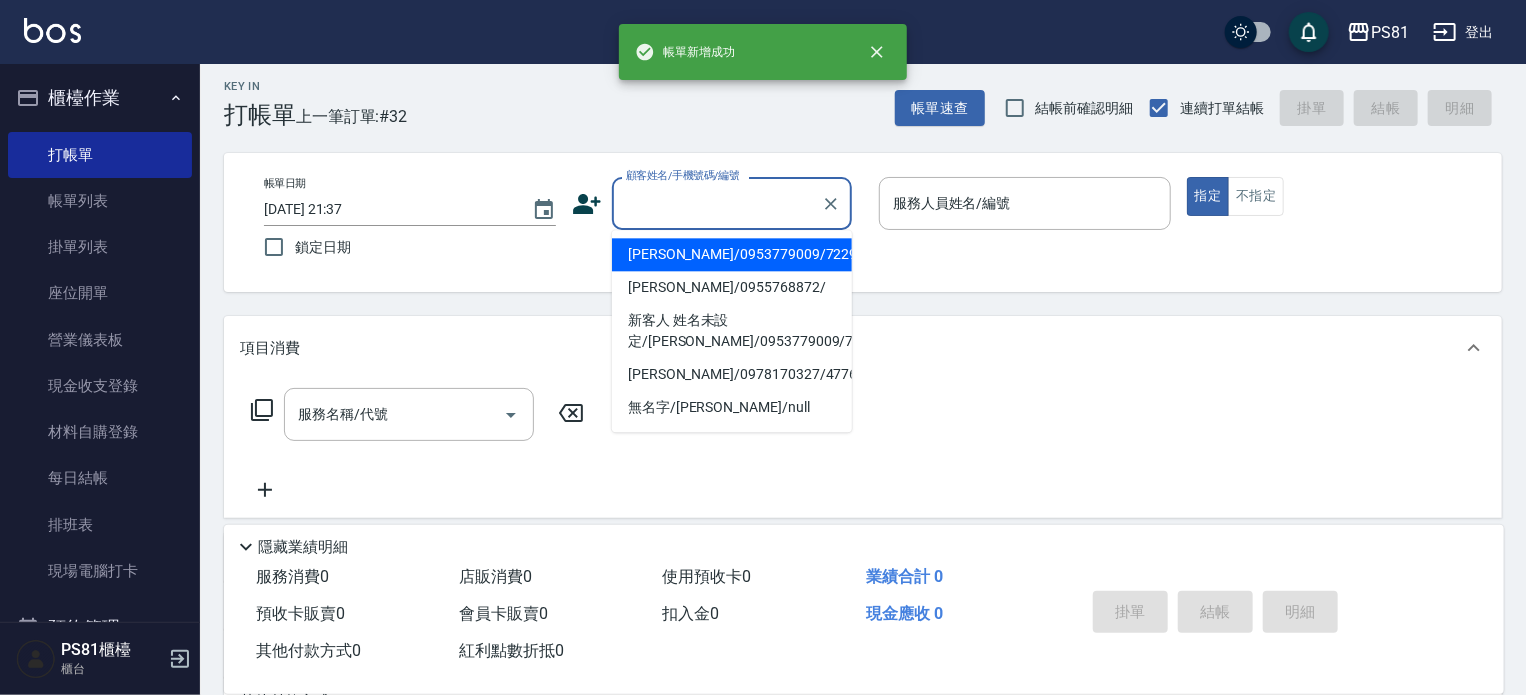 scroll, scrollTop: 0, scrollLeft: 0, axis: both 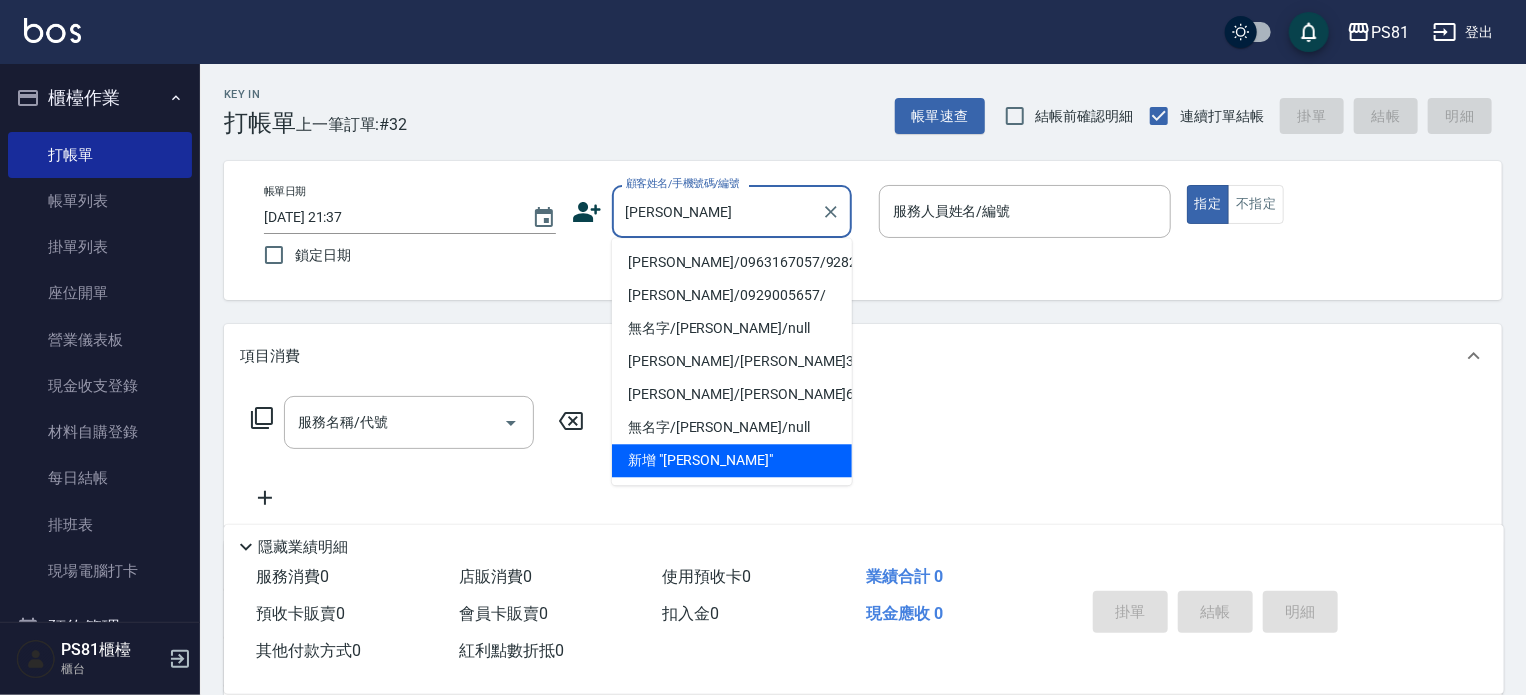 click on "[PERSON_NAME]/0963167057/9282" at bounding box center [732, 262] 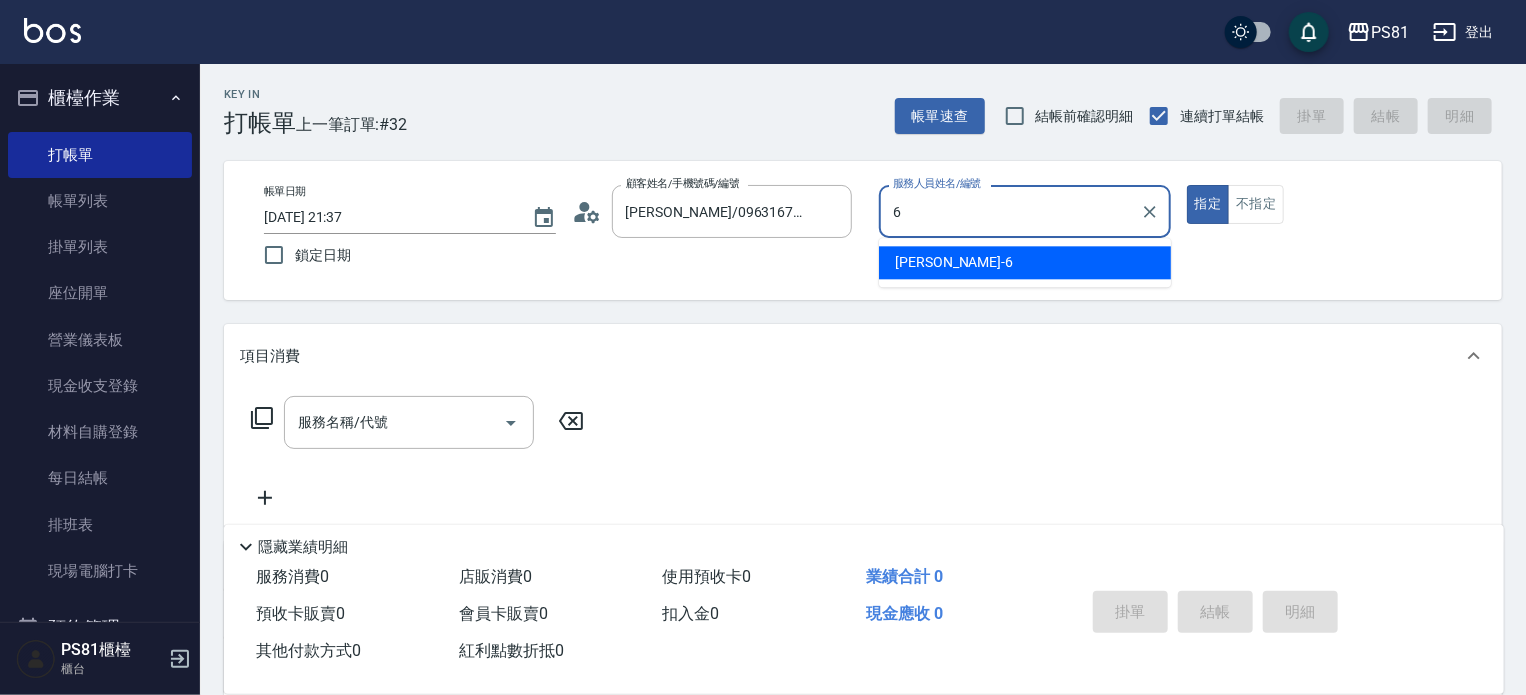 type on "[PERSON_NAME]-6" 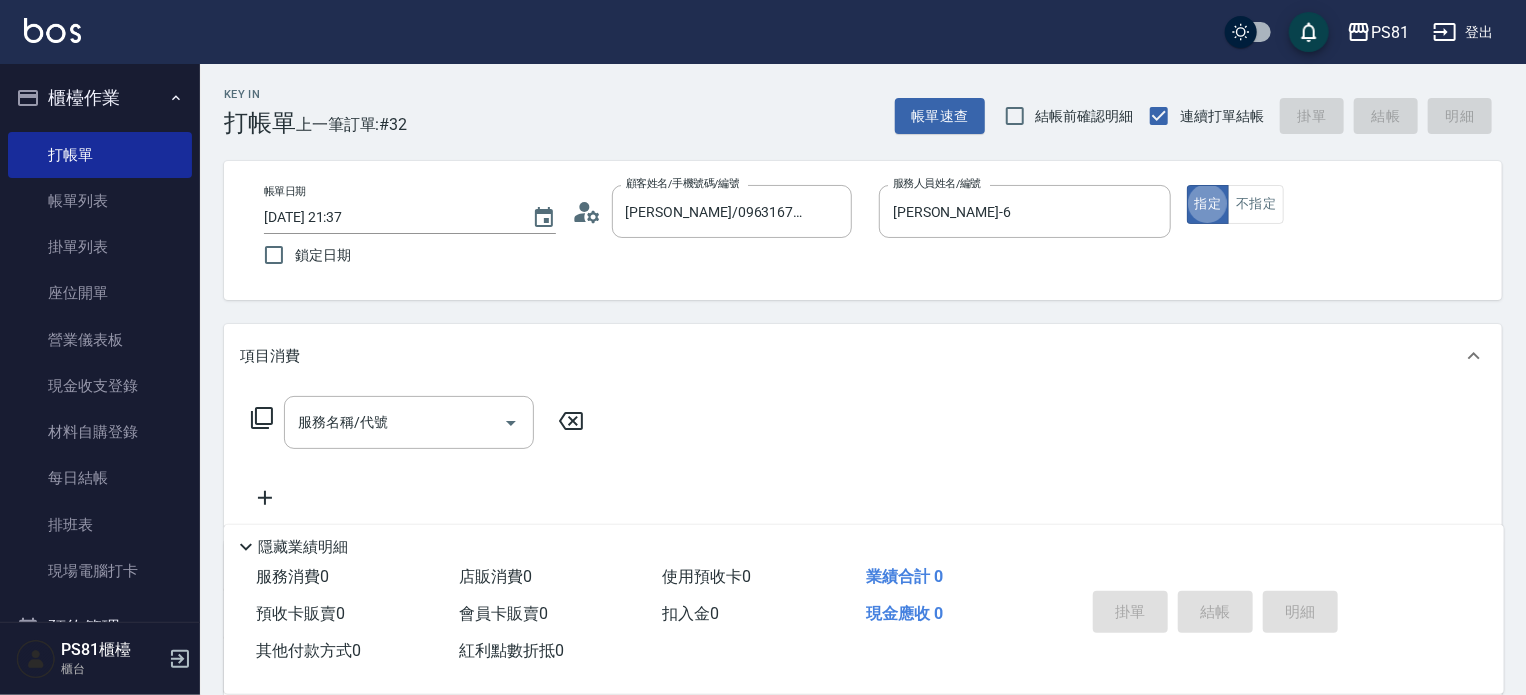 type on "1" 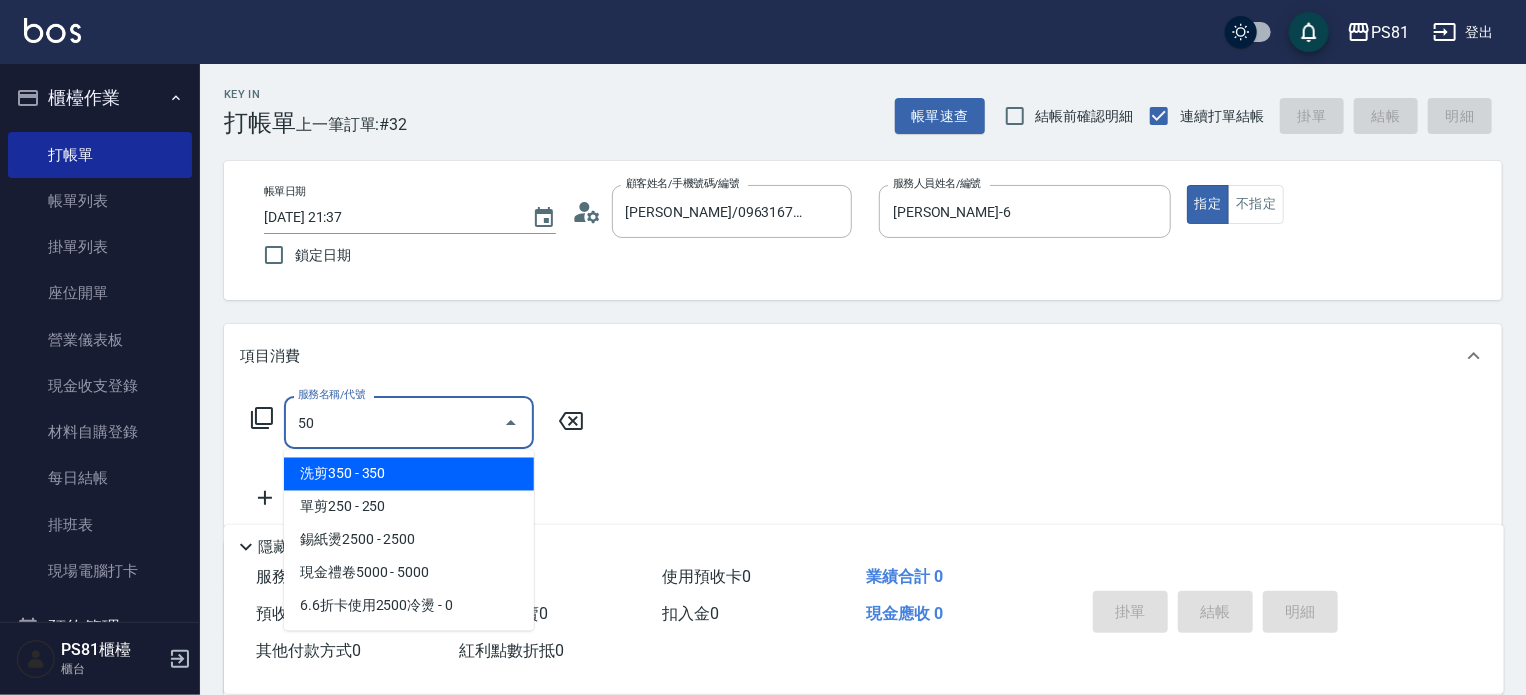 type on "5" 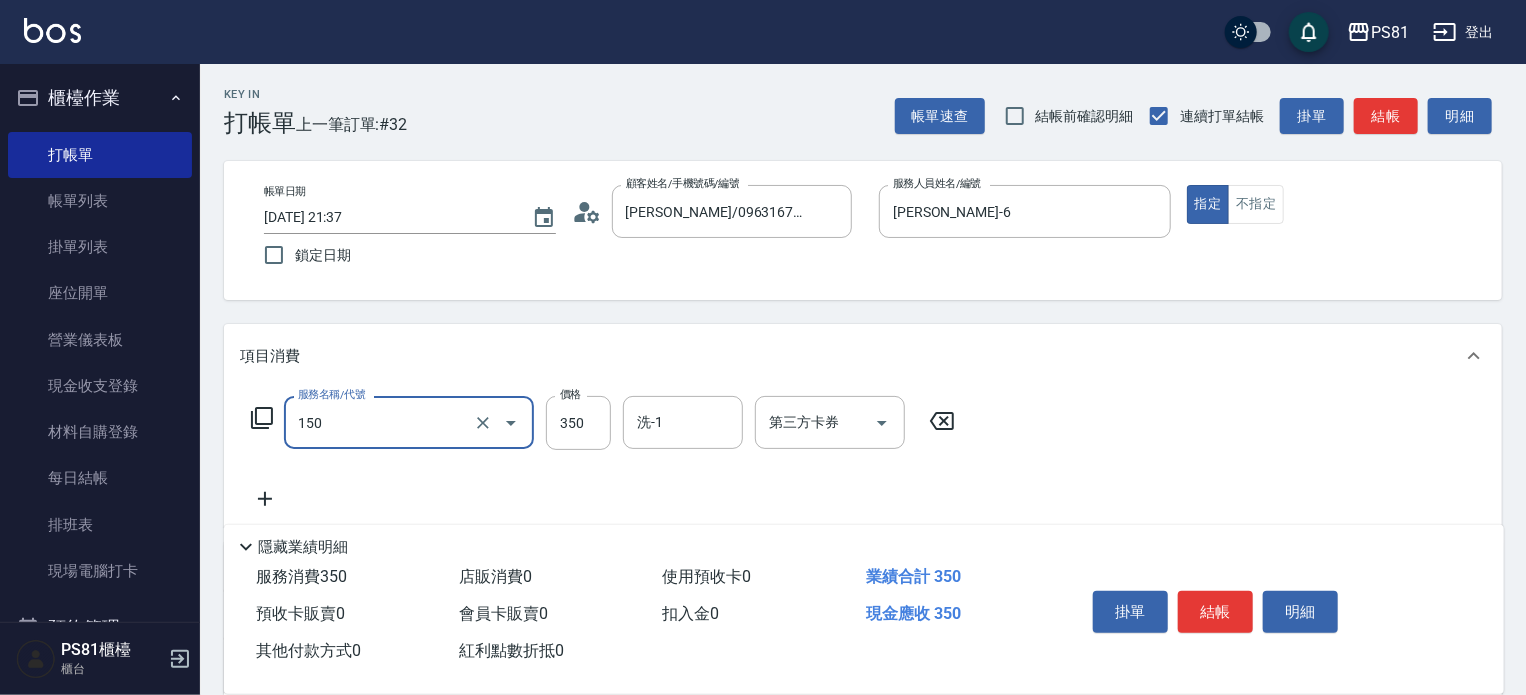 type on "精油按摩(150)" 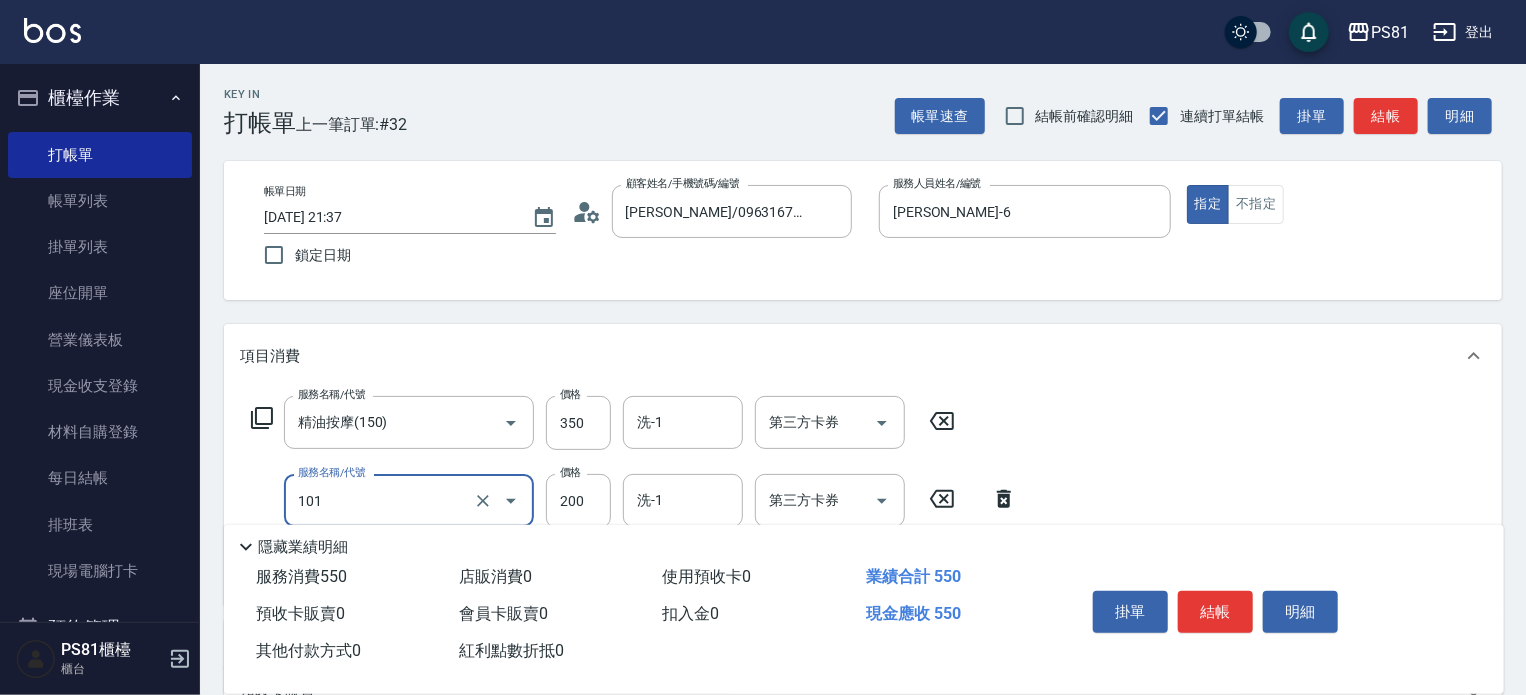 type on "一般洗髮(101)" 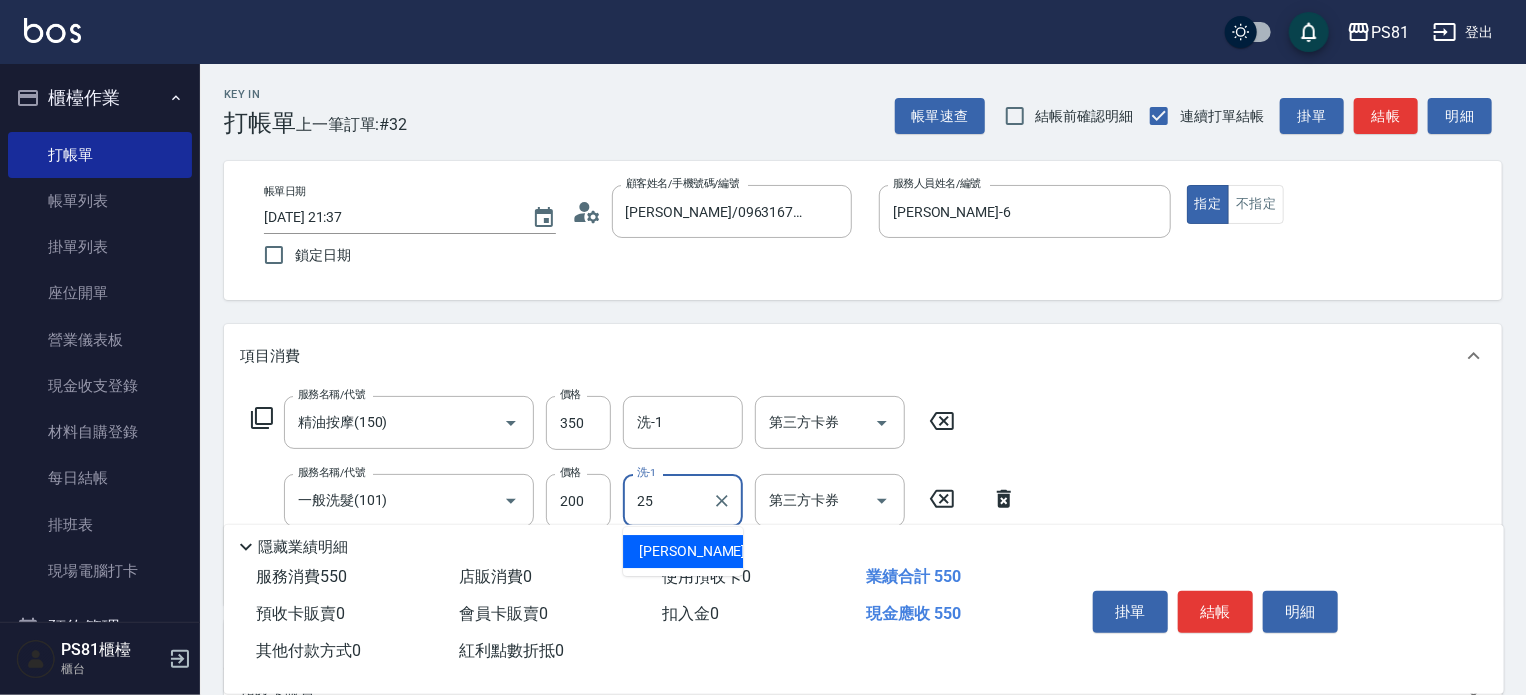 type on "[PERSON_NAME]-25" 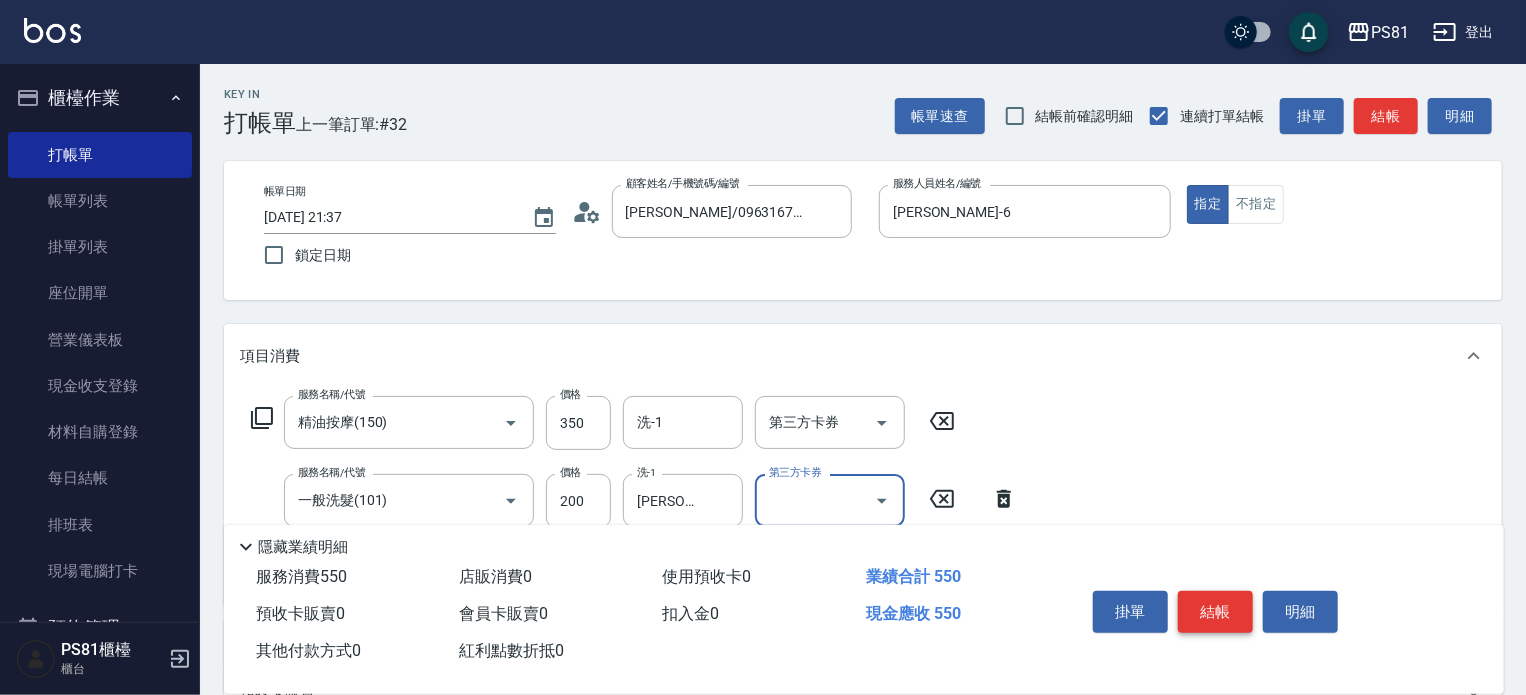 click on "結帳" at bounding box center (1215, 612) 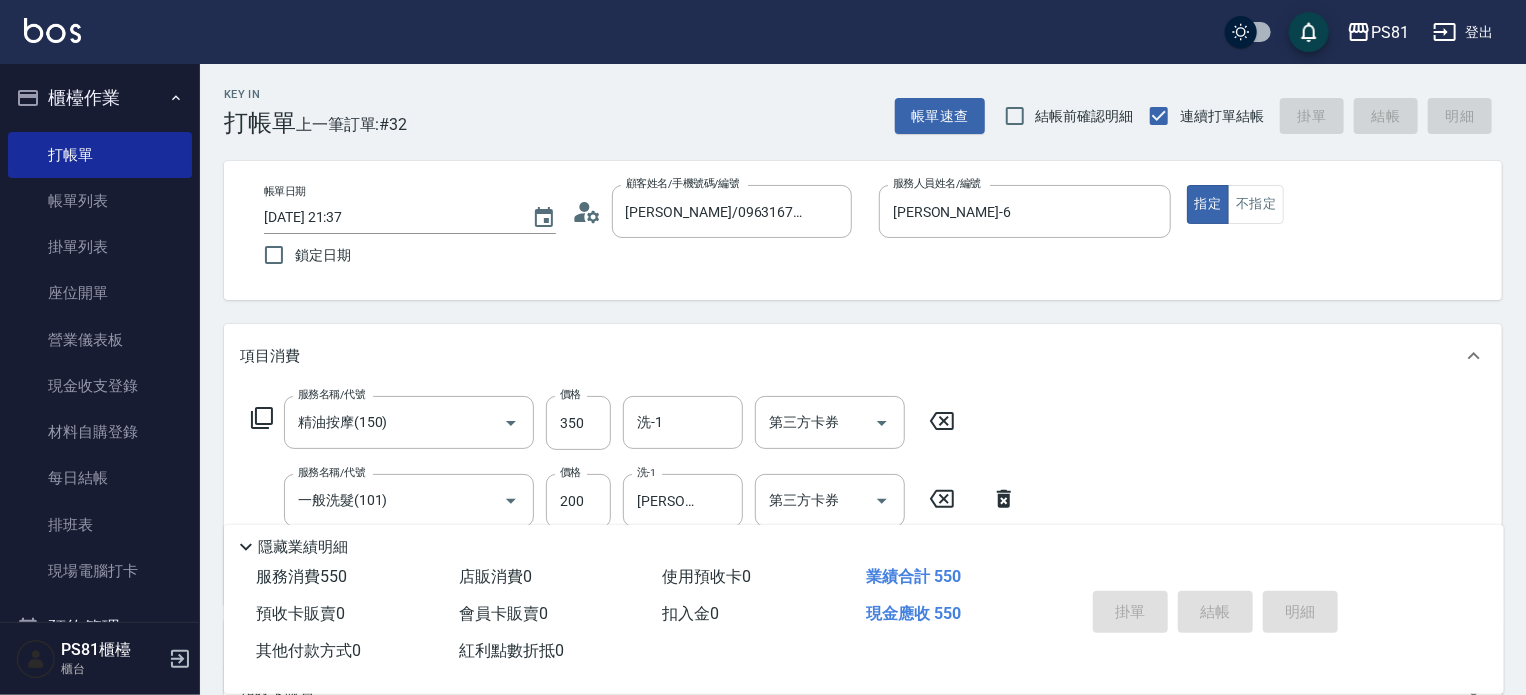 type 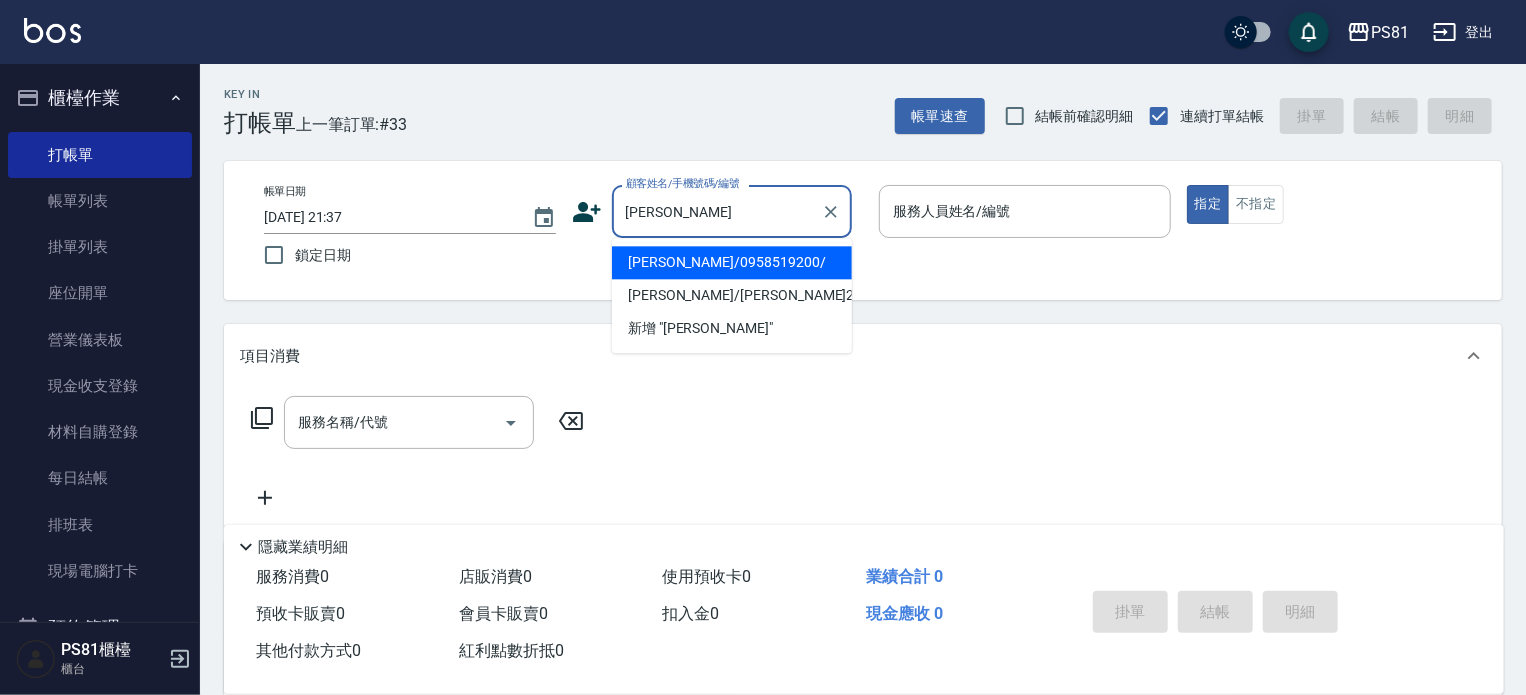 click on "[PERSON_NAME]/0958519200/" at bounding box center (732, 262) 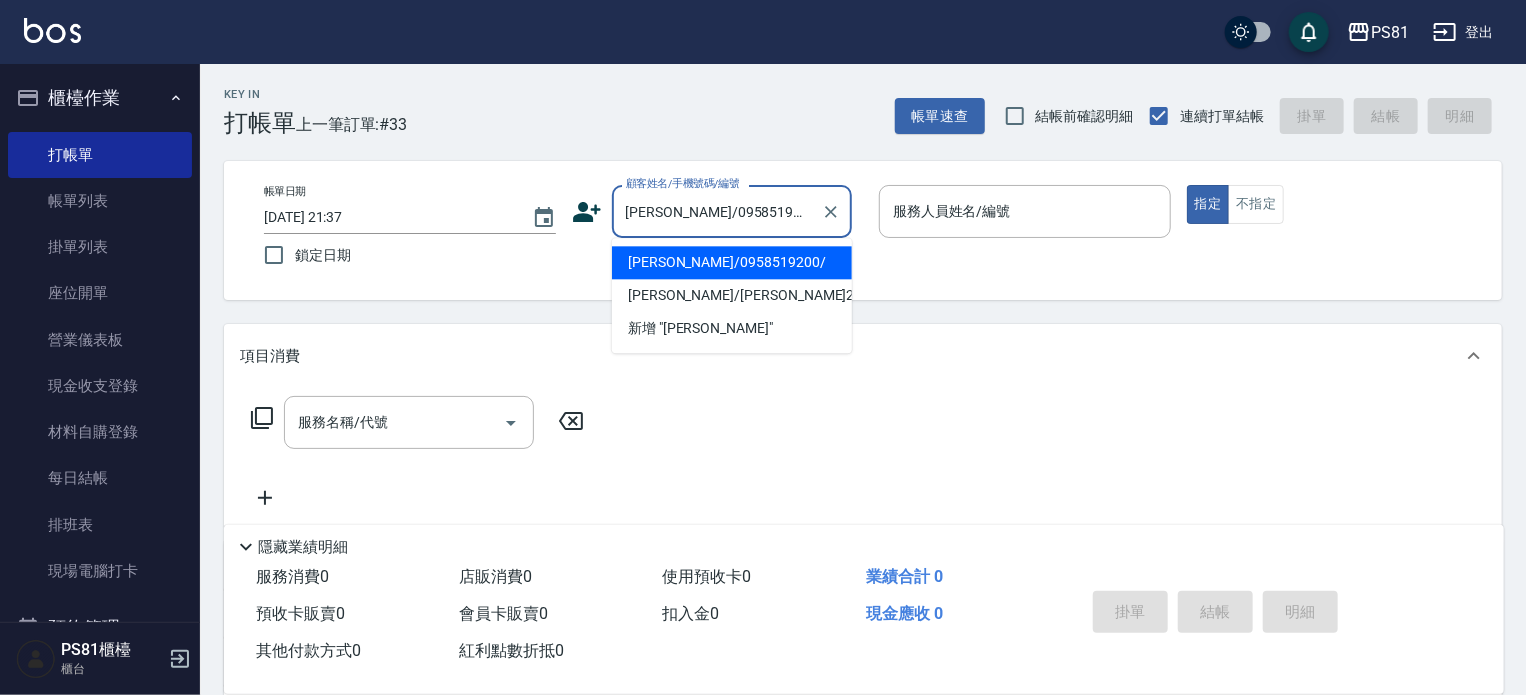 type on "[PERSON_NAME]-6" 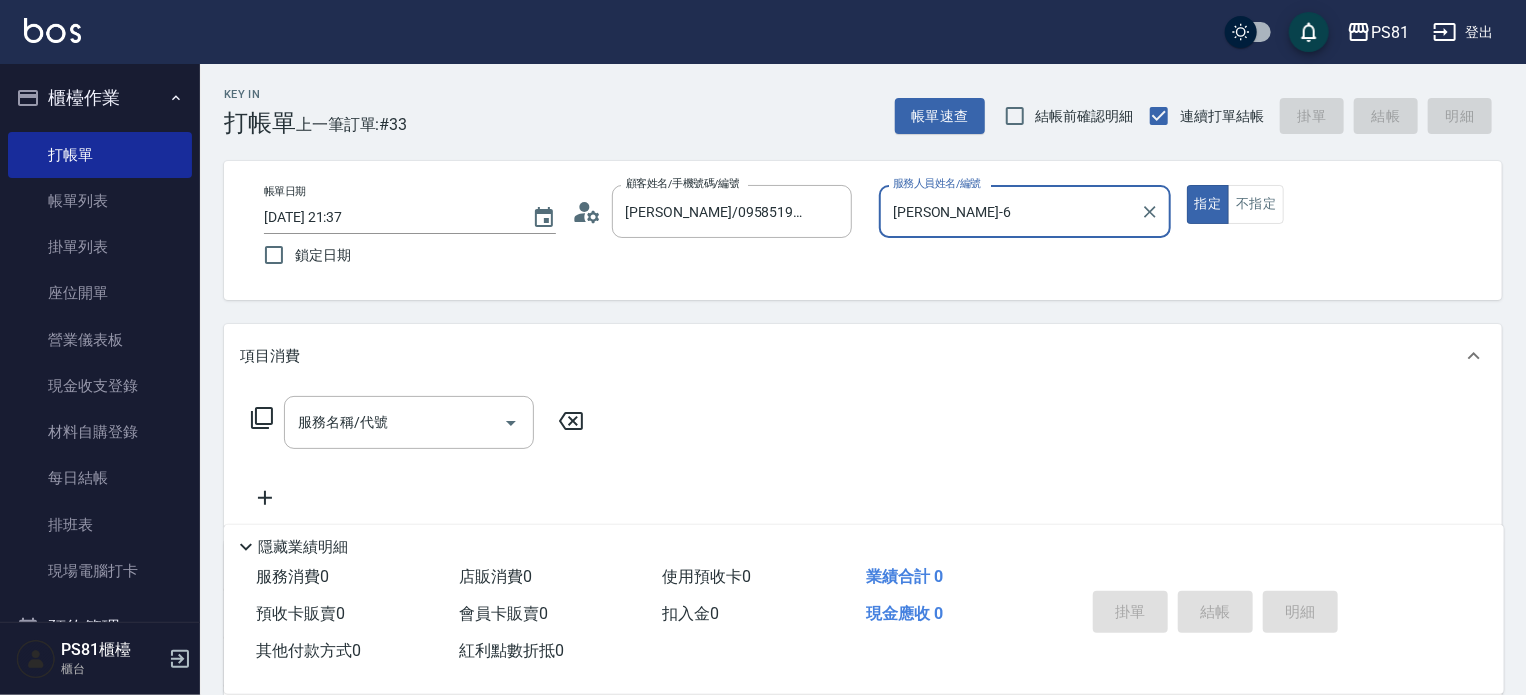 click on "指定" at bounding box center (1208, 204) 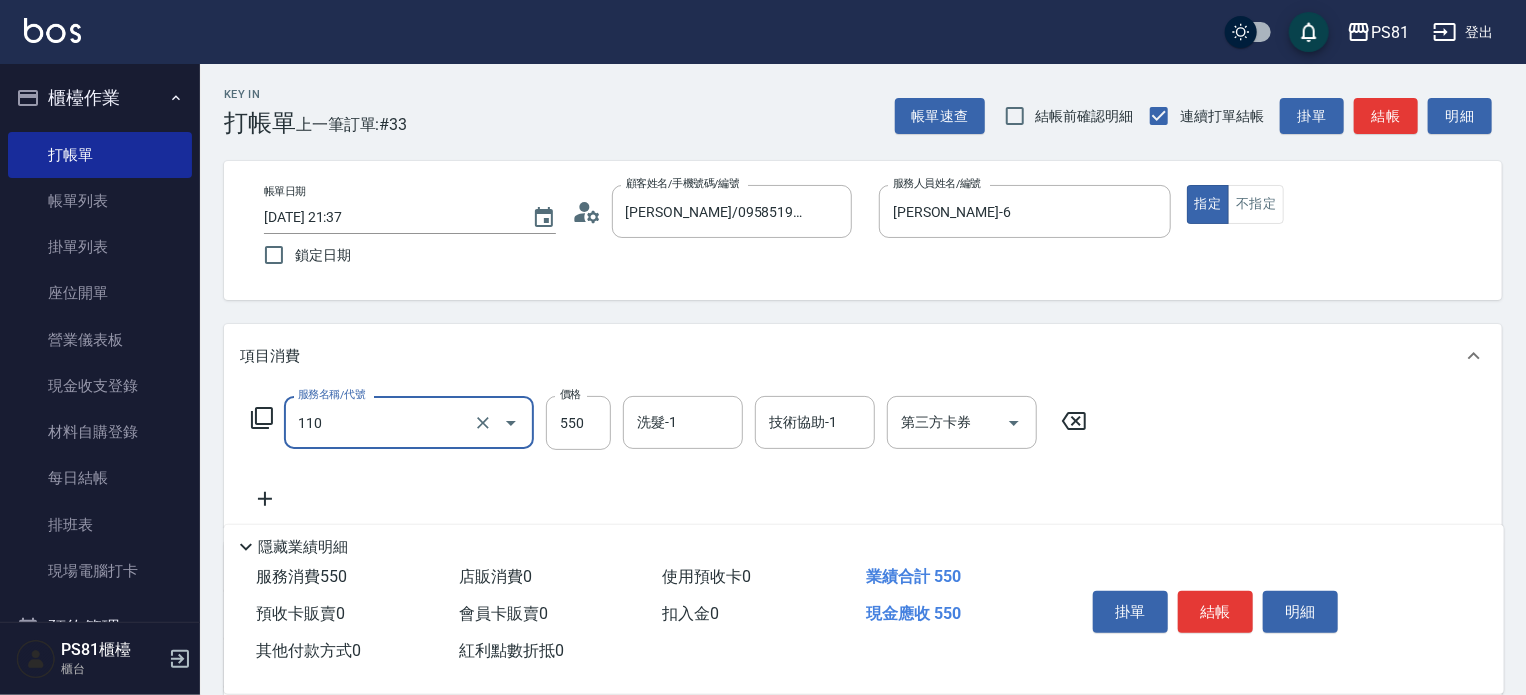 type on "去角質(抗油)(110)" 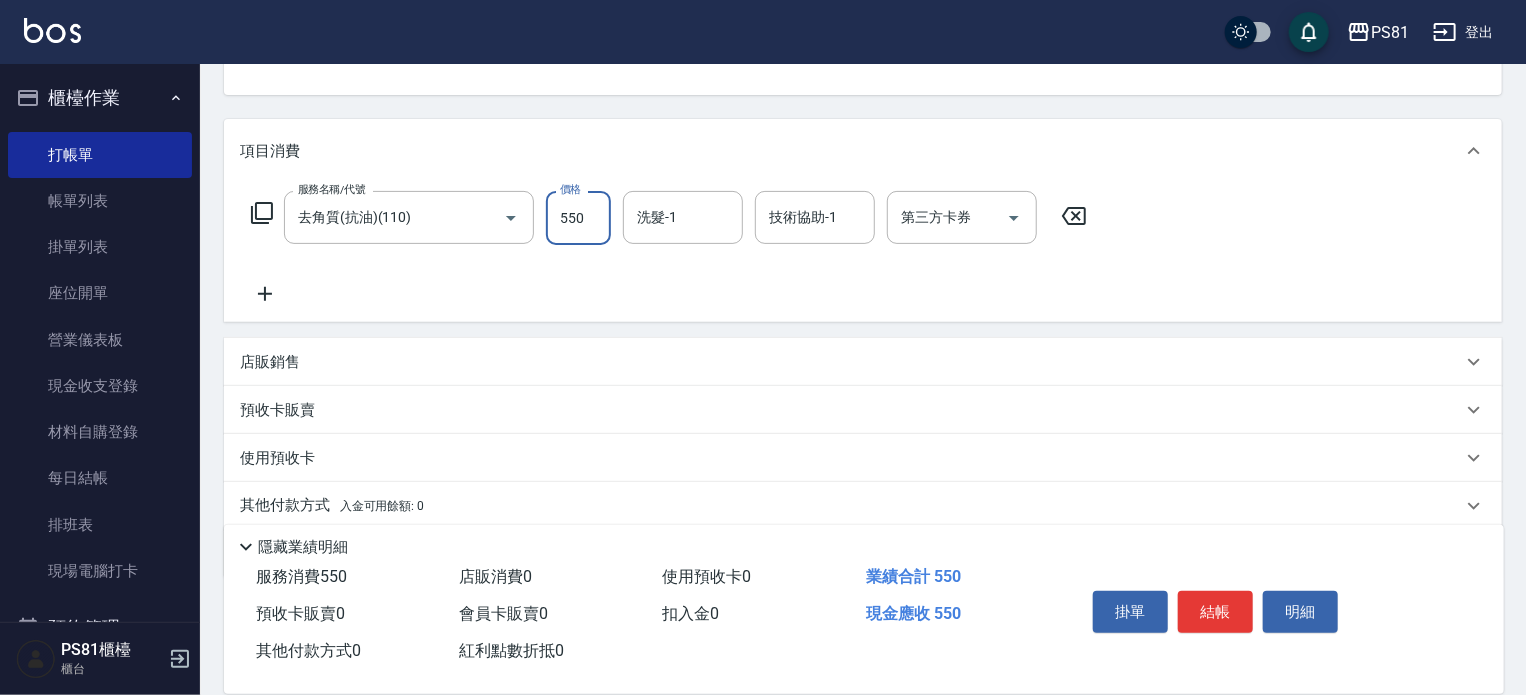 scroll, scrollTop: 206, scrollLeft: 0, axis: vertical 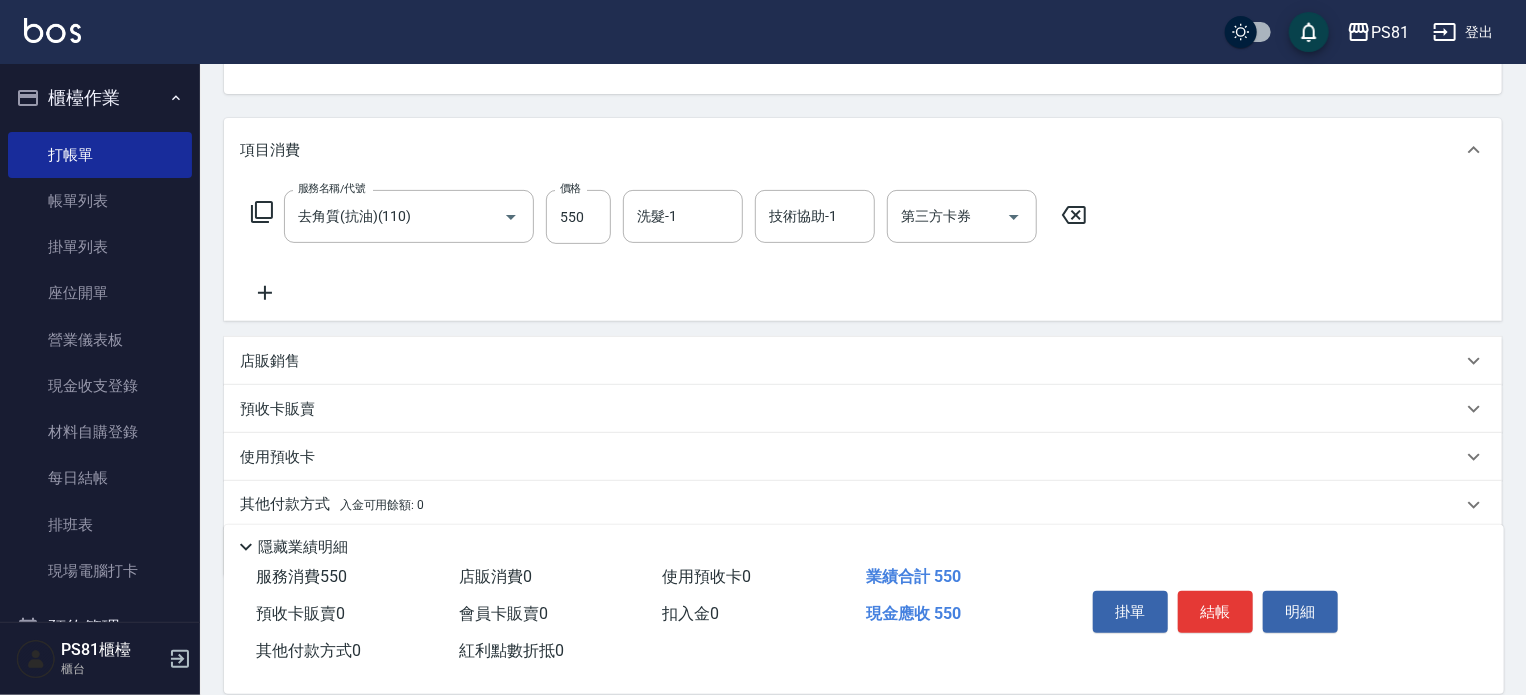 click 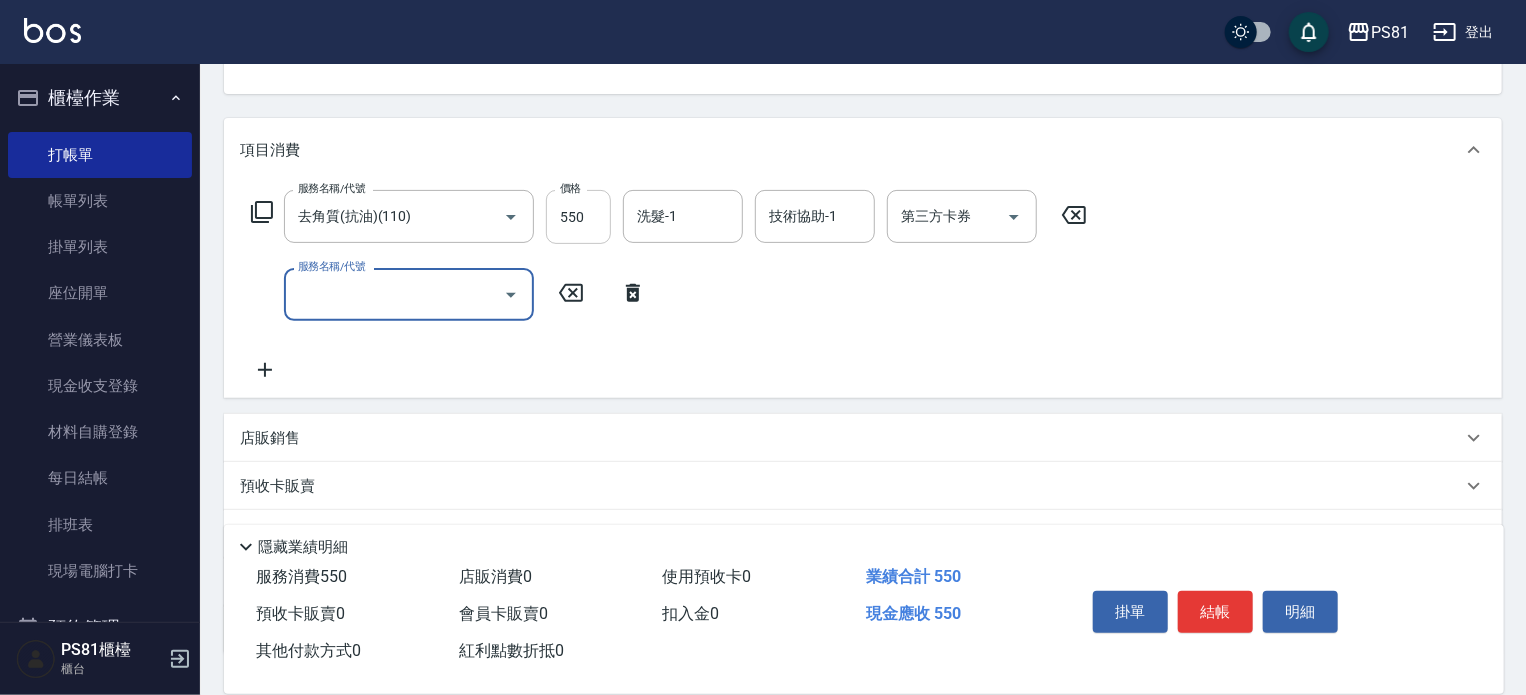 click on "550" at bounding box center (578, 217) 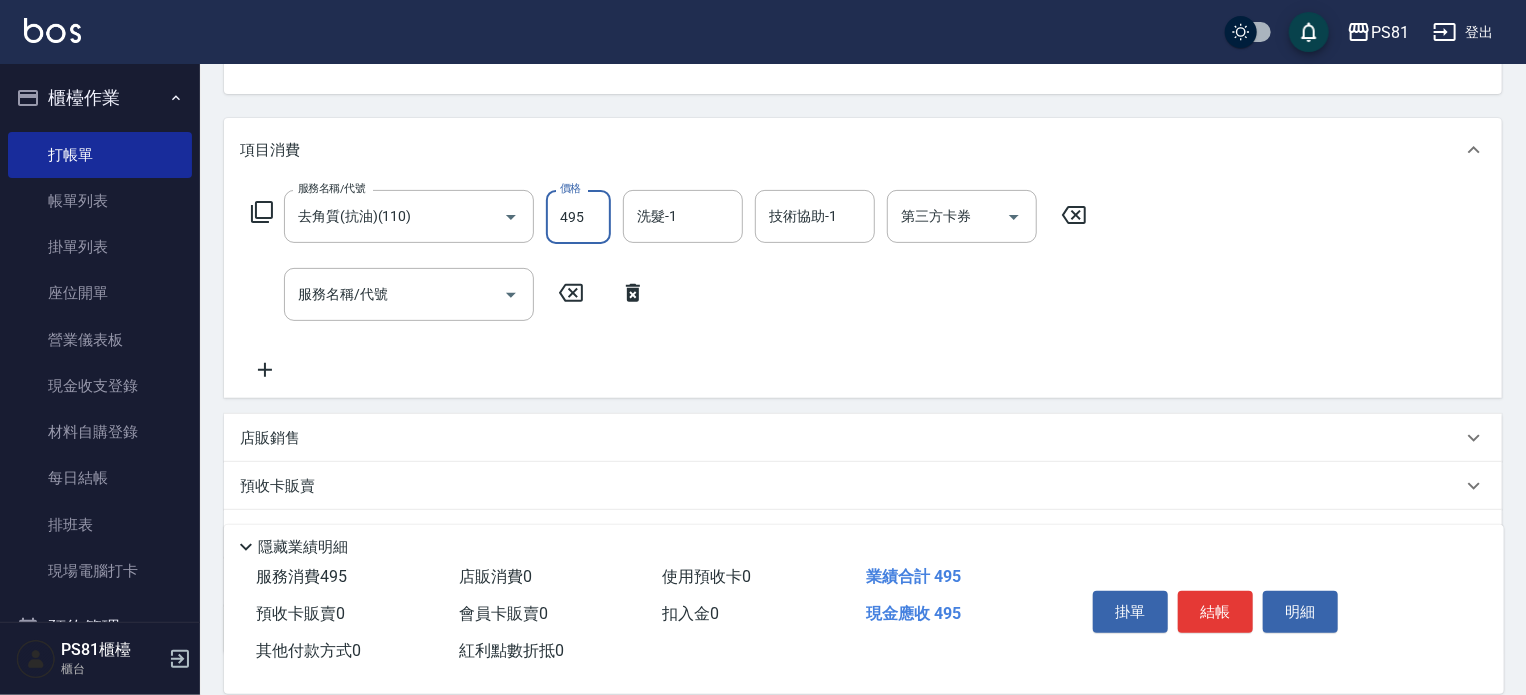 type on "495" 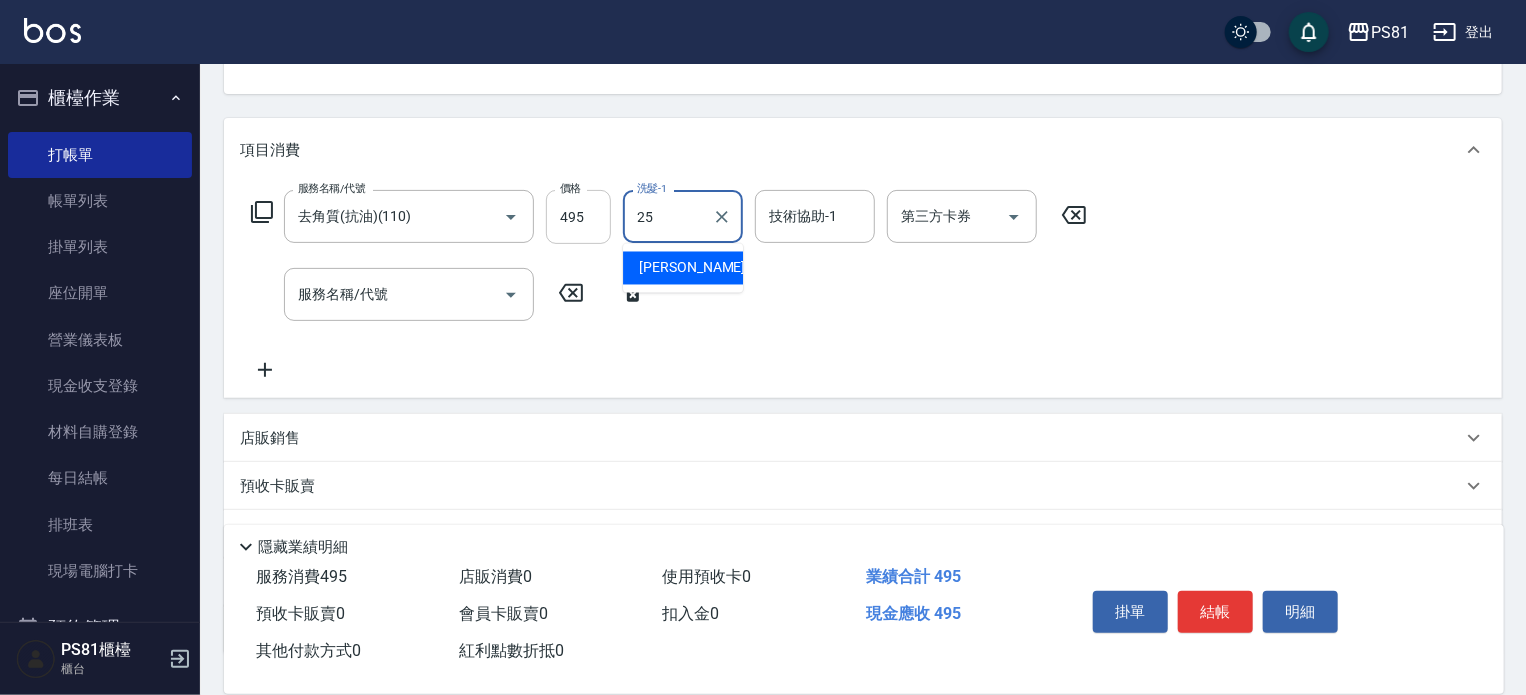 type on "[PERSON_NAME]-25" 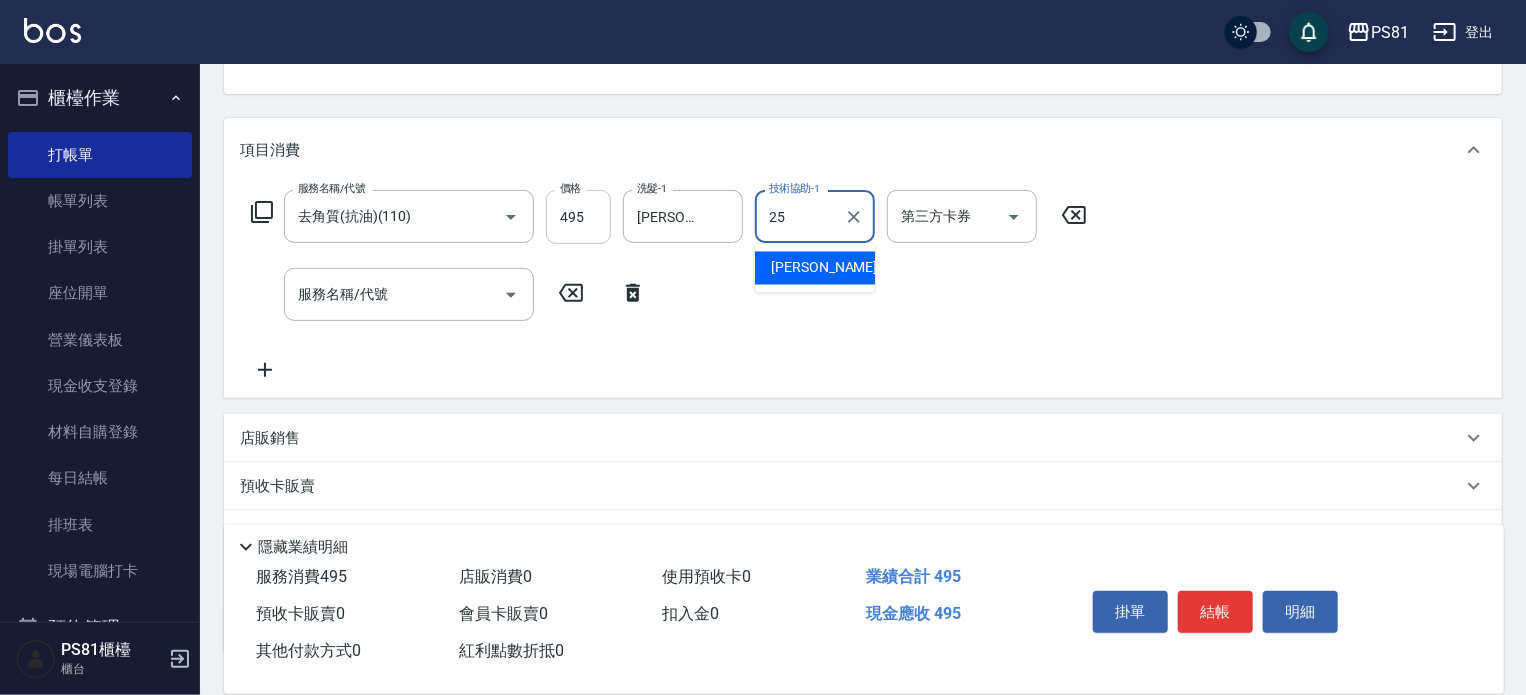 type on "[PERSON_NAME]-25" 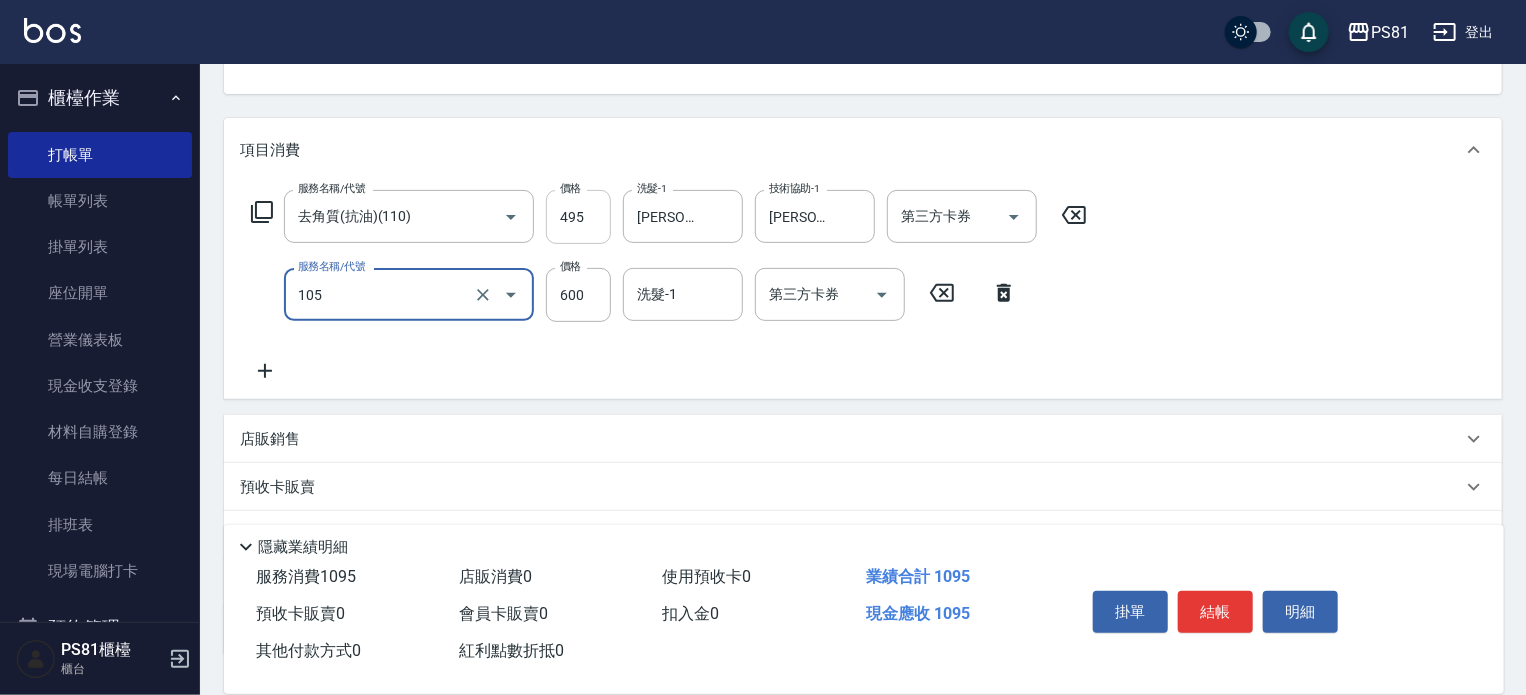 type on "A級洗剪600(105)" 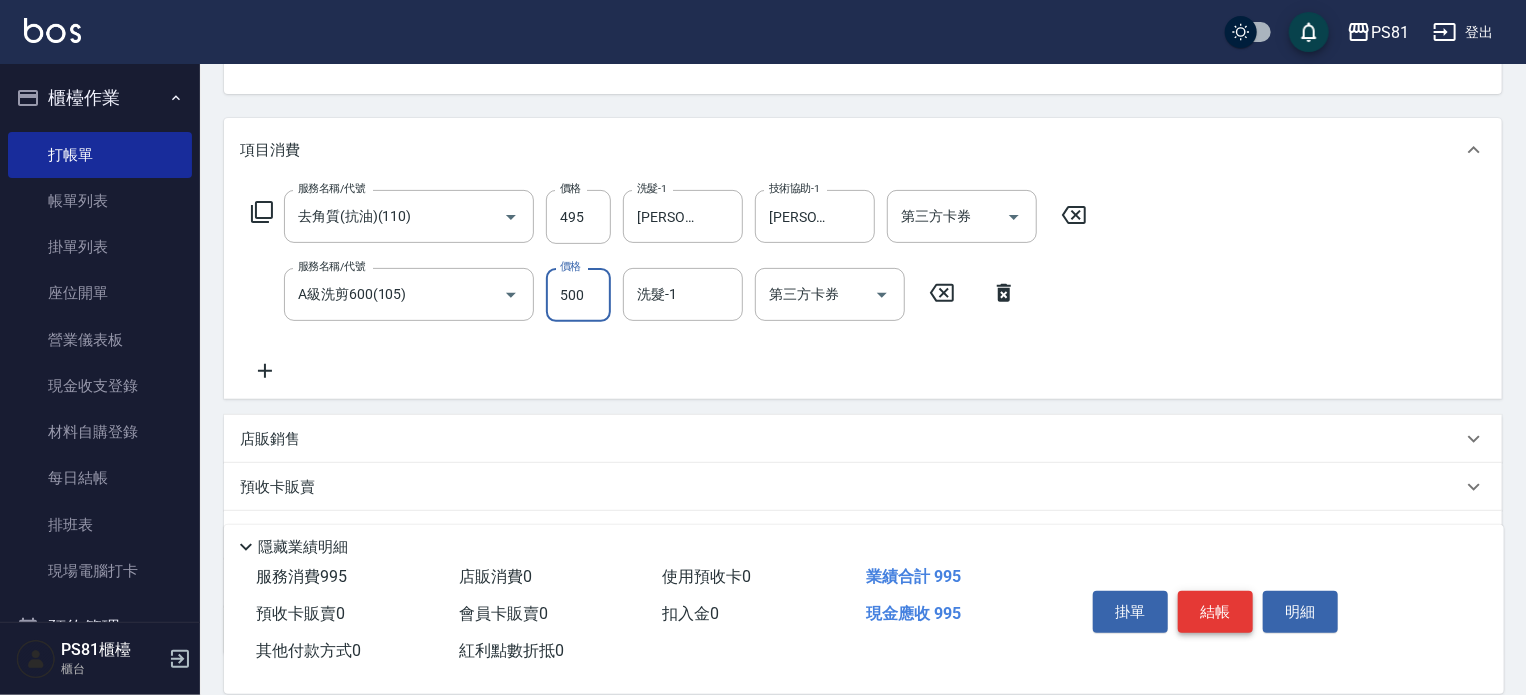 type on "500" 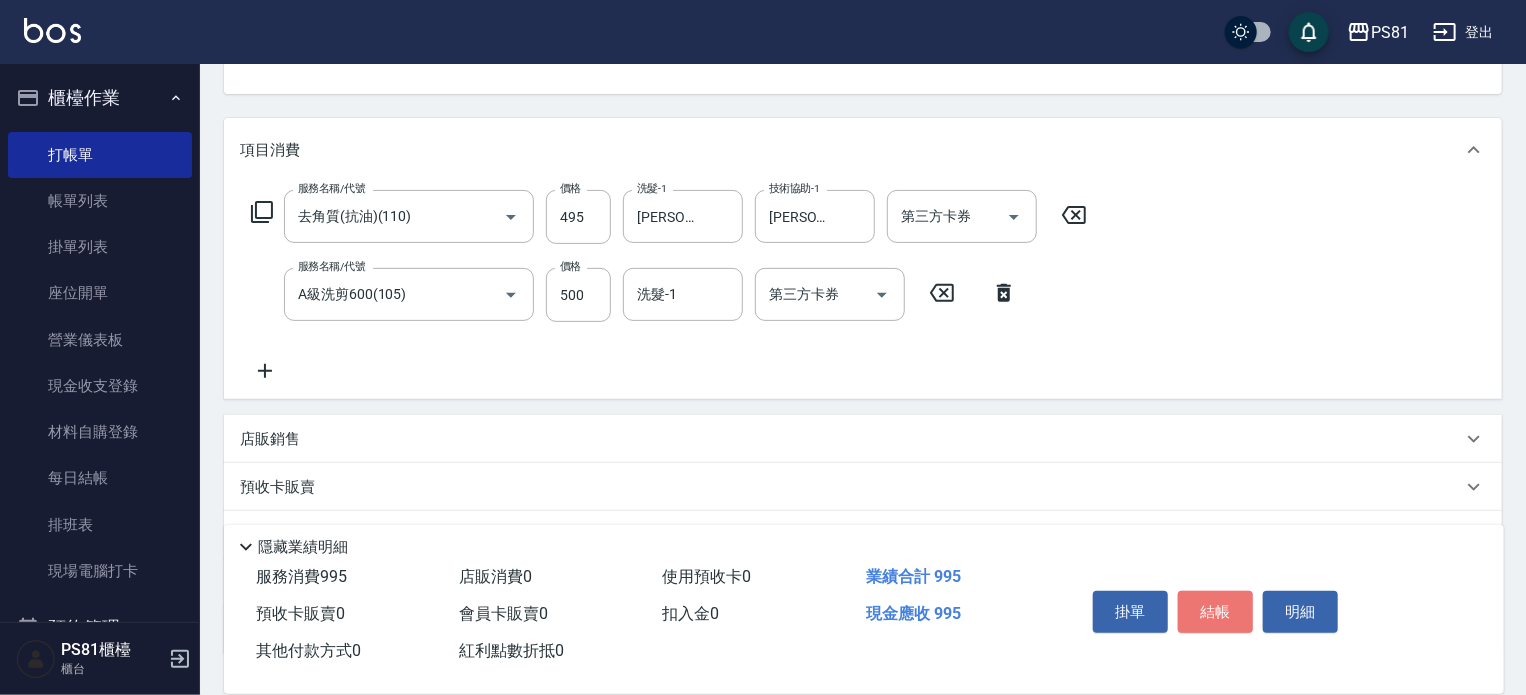 drag, startPoint x: 1235, startPoint y: 606, endPoint x: 1240, endPoint y: 654, distance: 48.259712 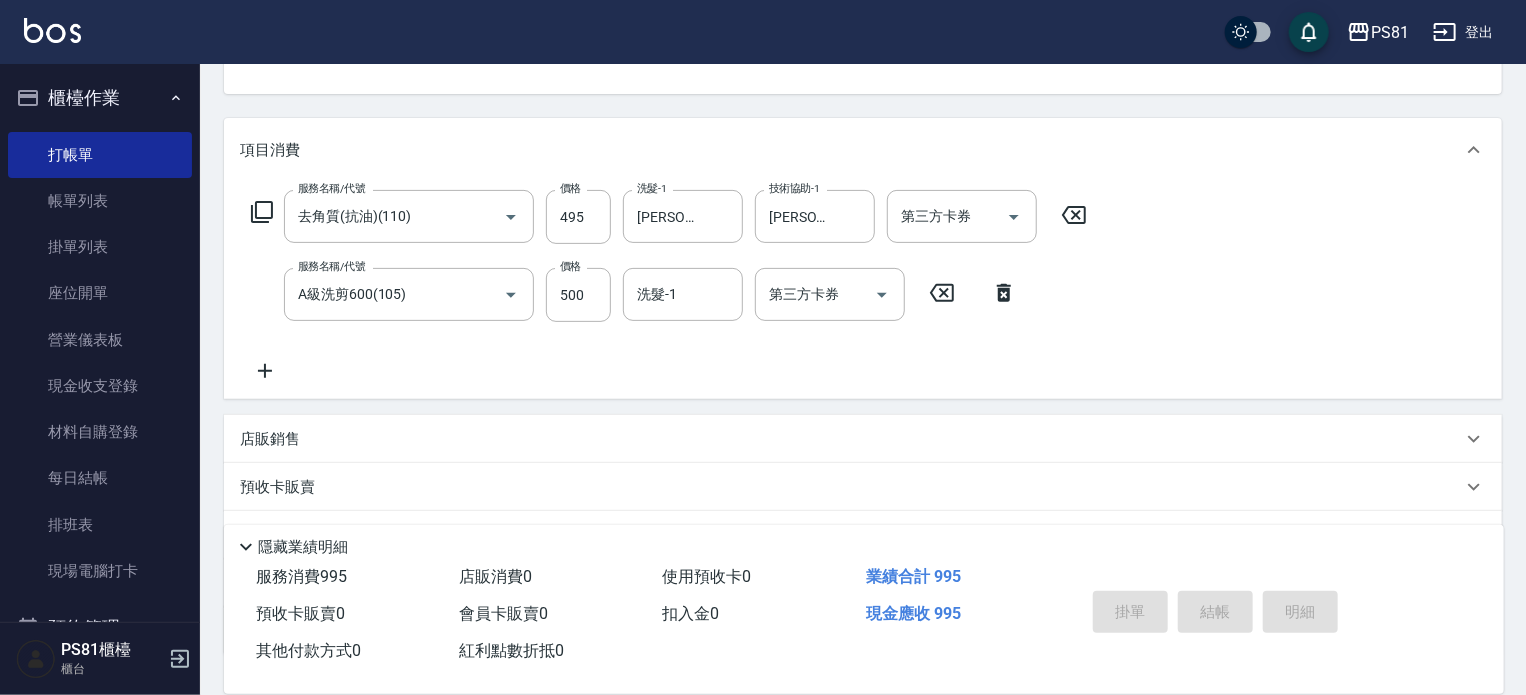 type on "[DATE] 21:38" 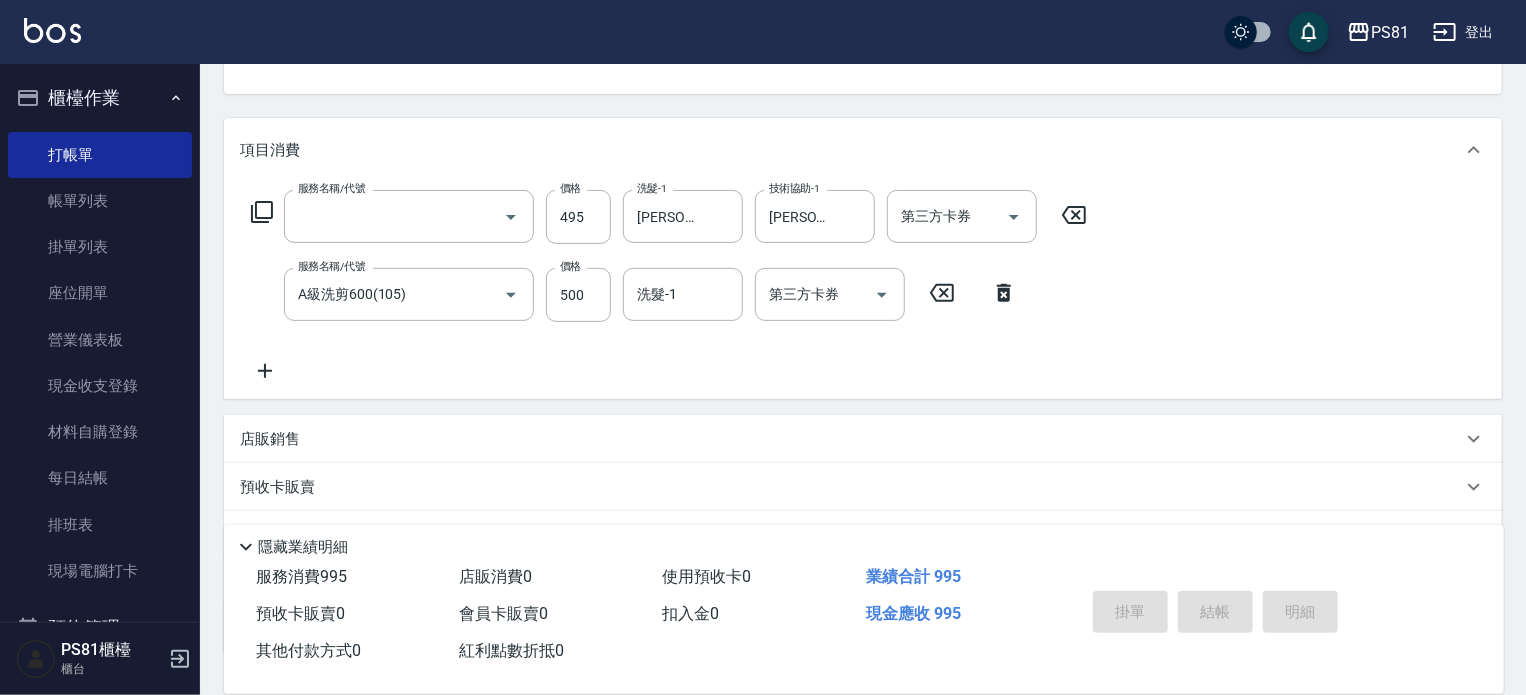 scroll, scrollTop: 194, scrollLeft: 0, axis: vertical 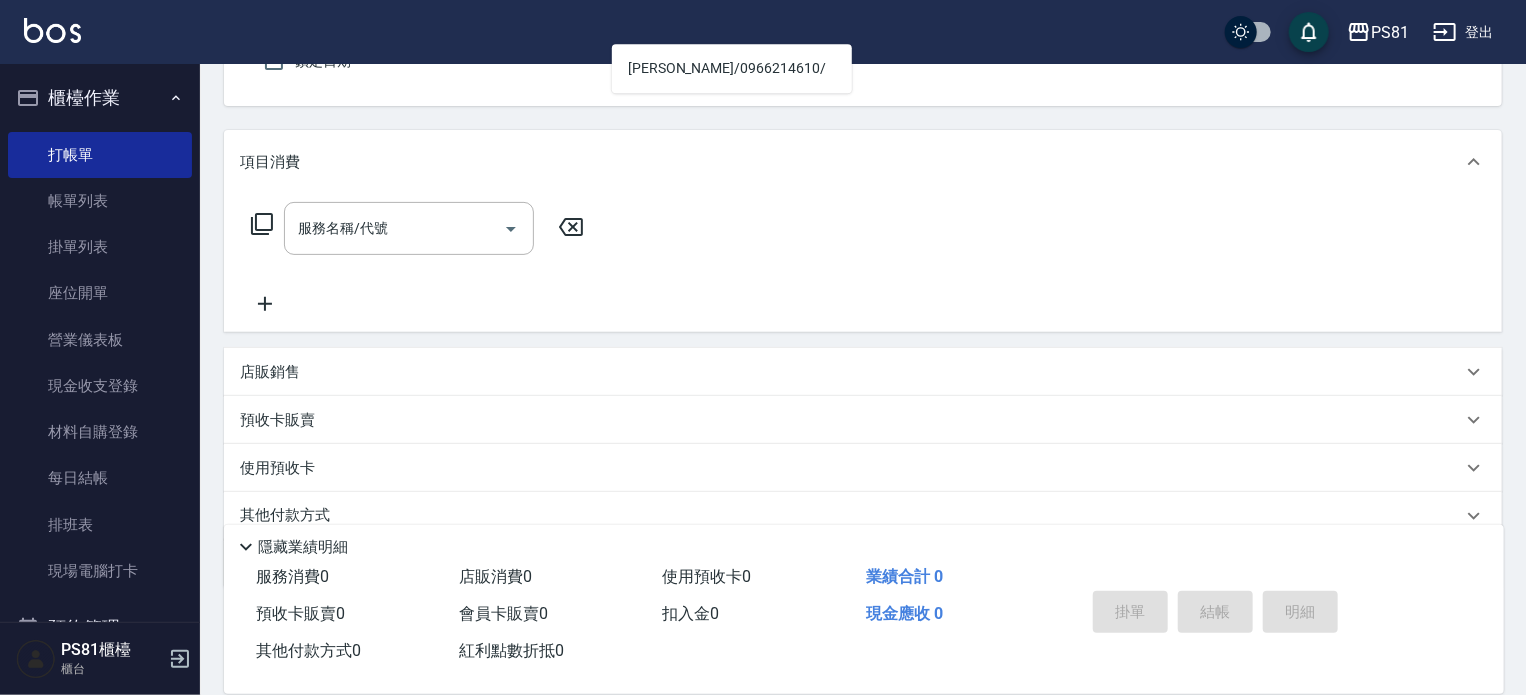 click on "[PERSON_NAME]/0966214610/" at bounding box center [732, 68] 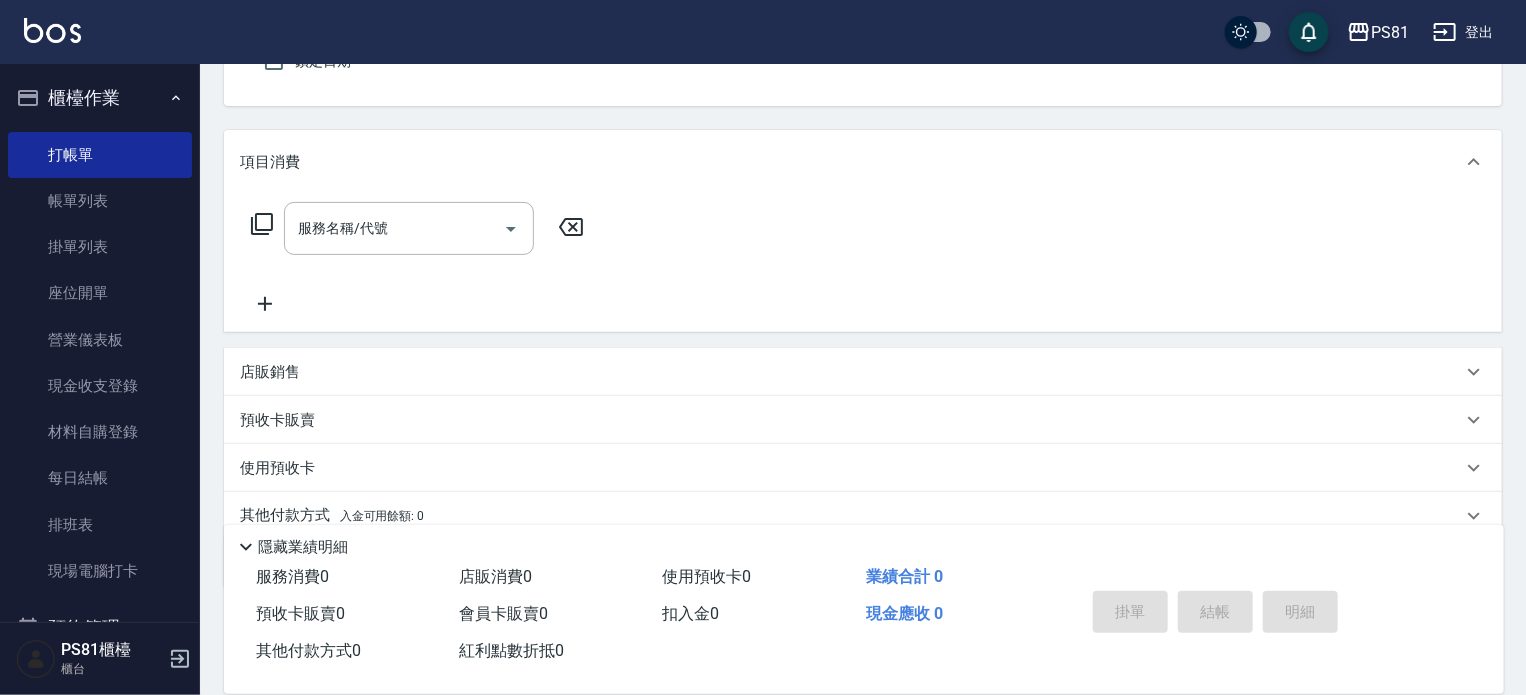 scroll, scrollTop: 0, scrollLeft: 0, axis: both 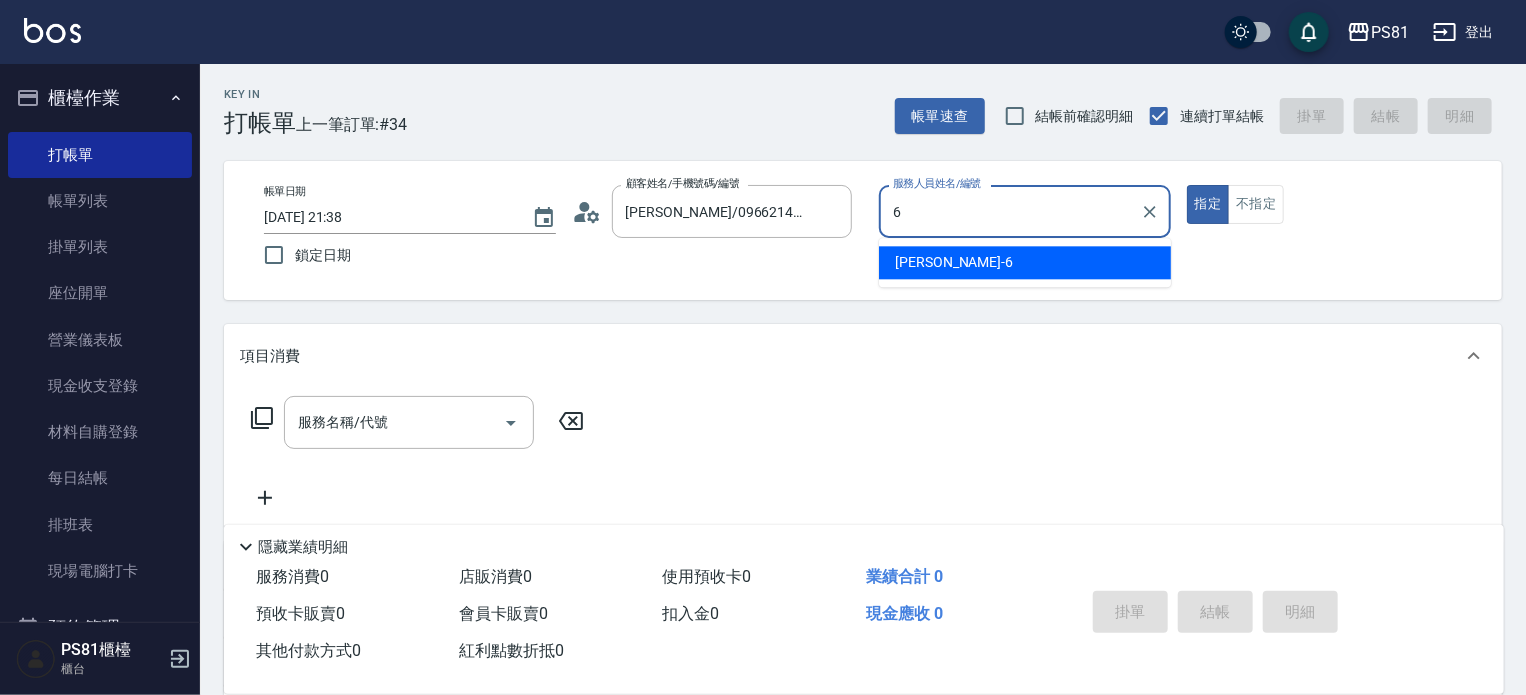 type on "[PERSON_NAME]-6" 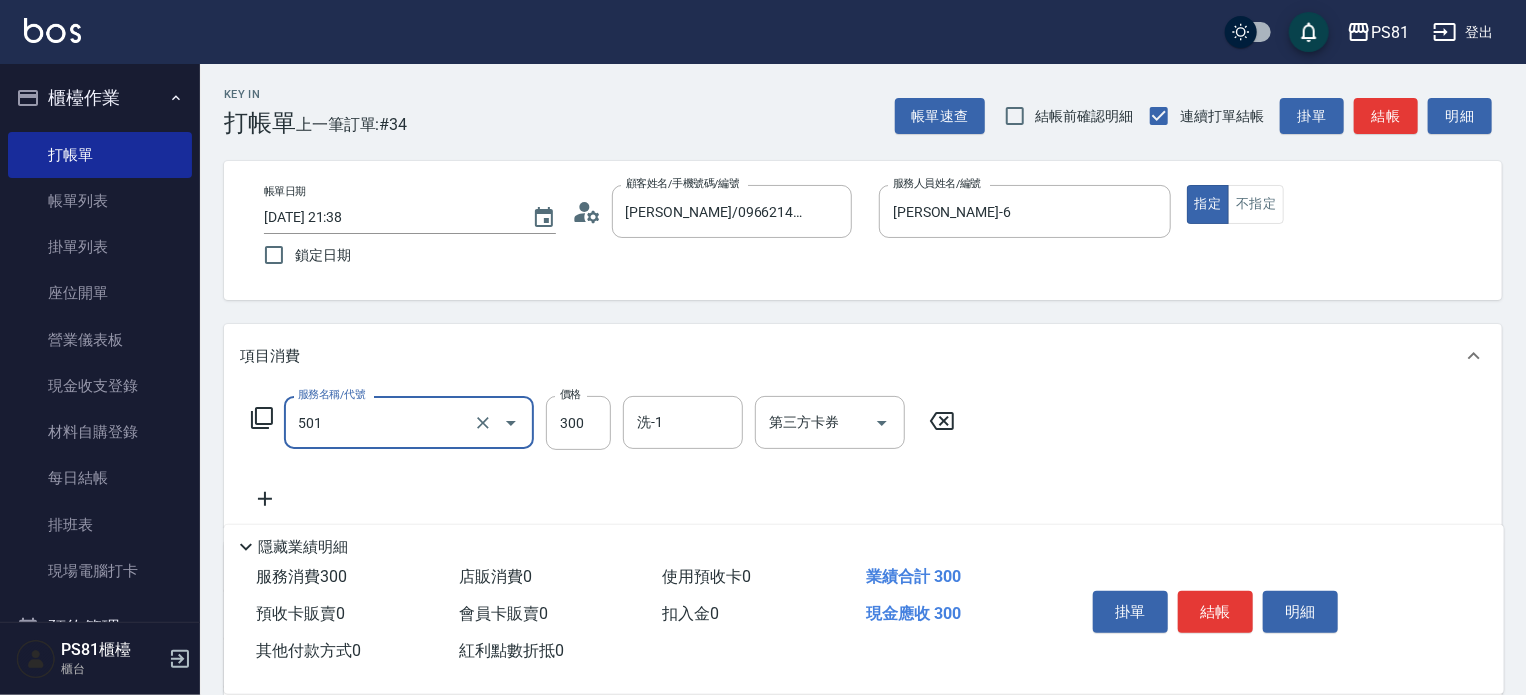 type on "自備護髮(501)" 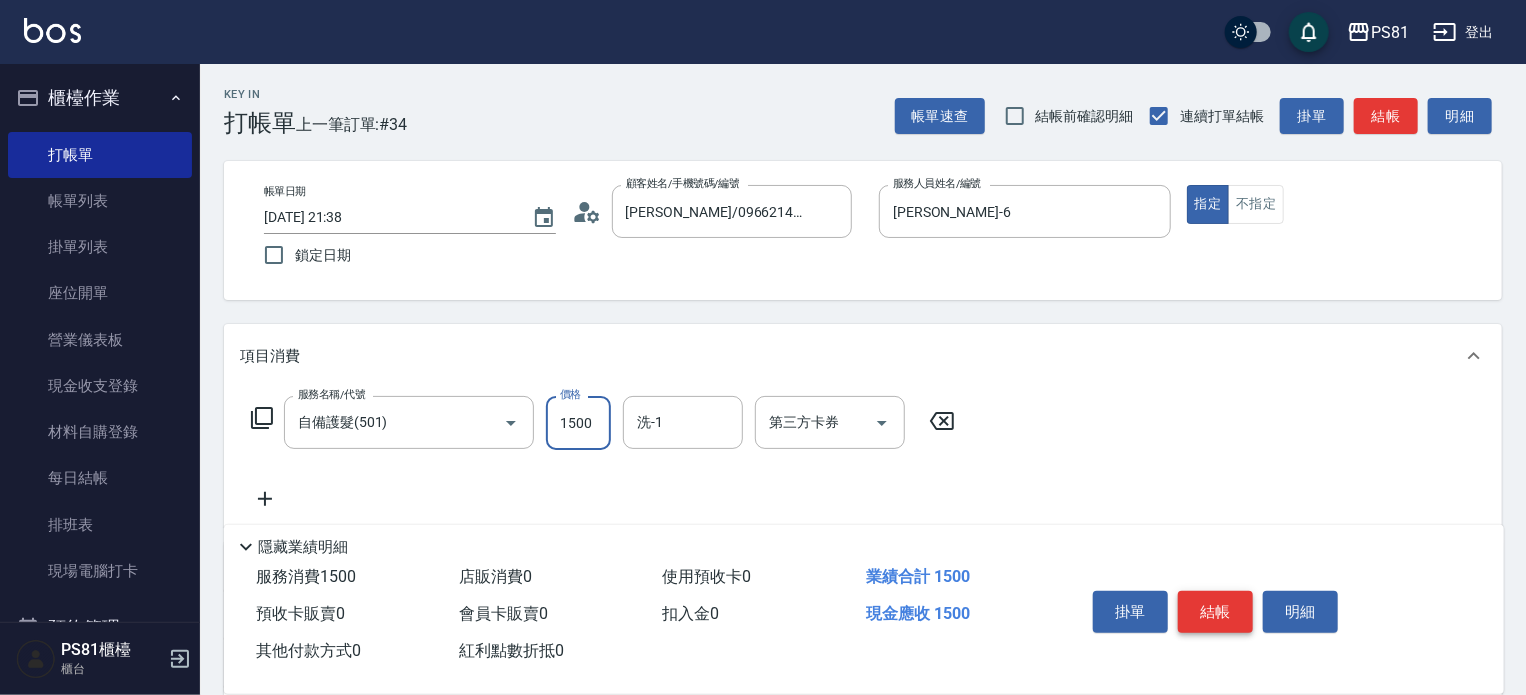 type on "1500" 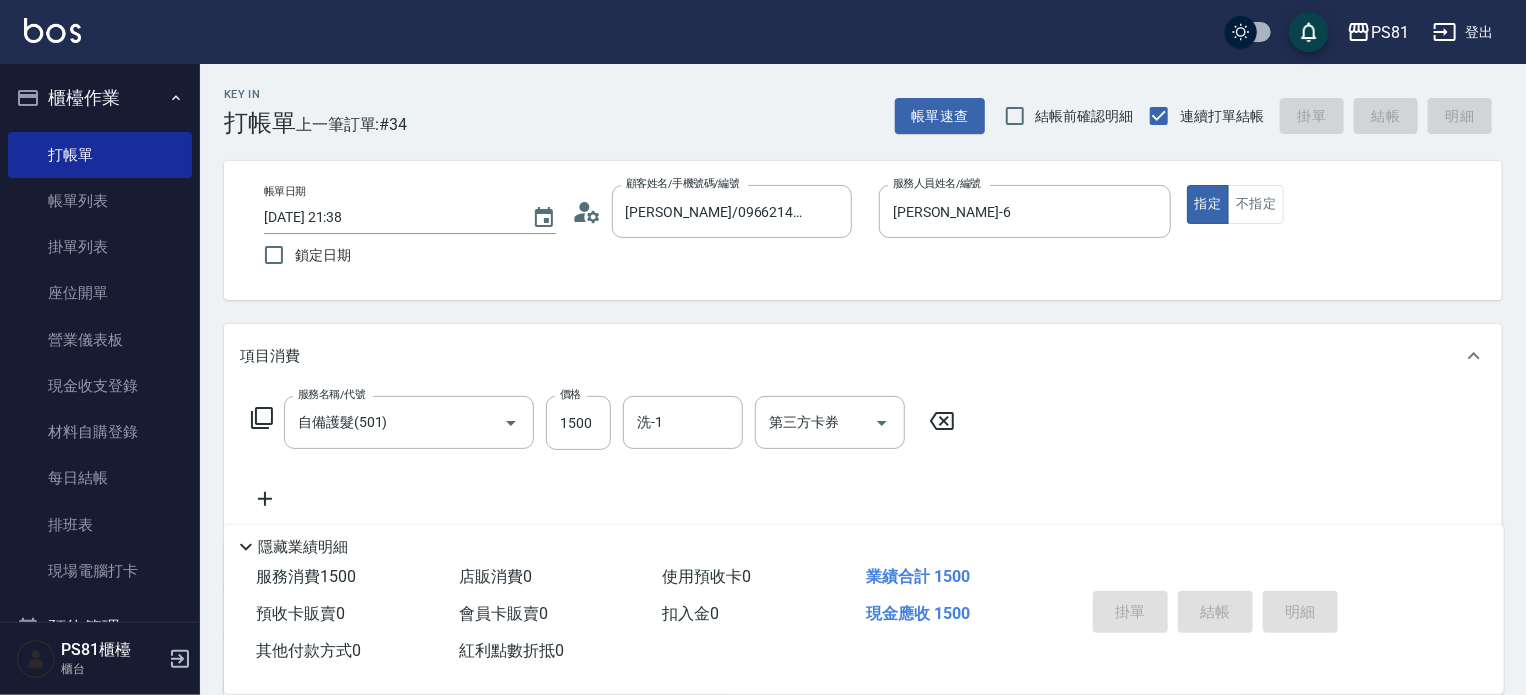 type 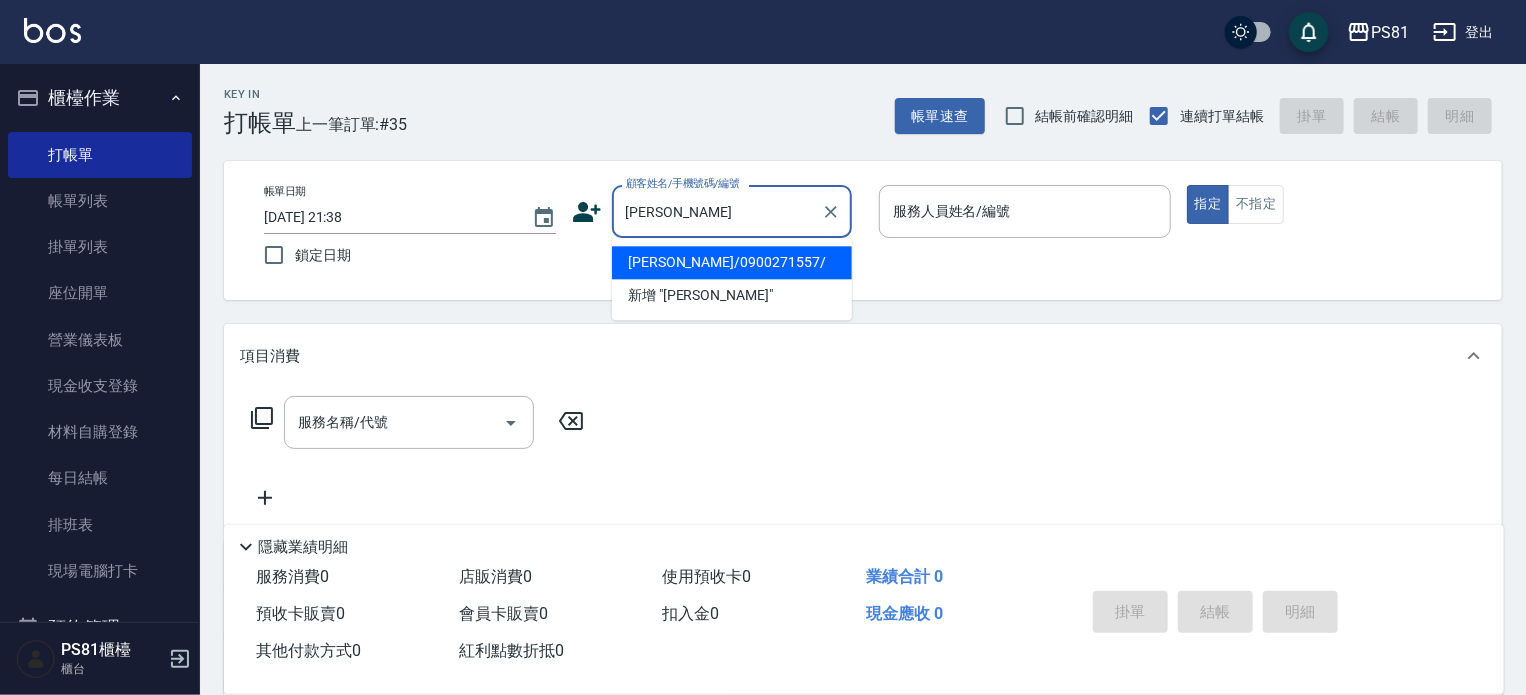 click on "[PERSON_NAME]/0900271557/" at bounding box center [732, 262] 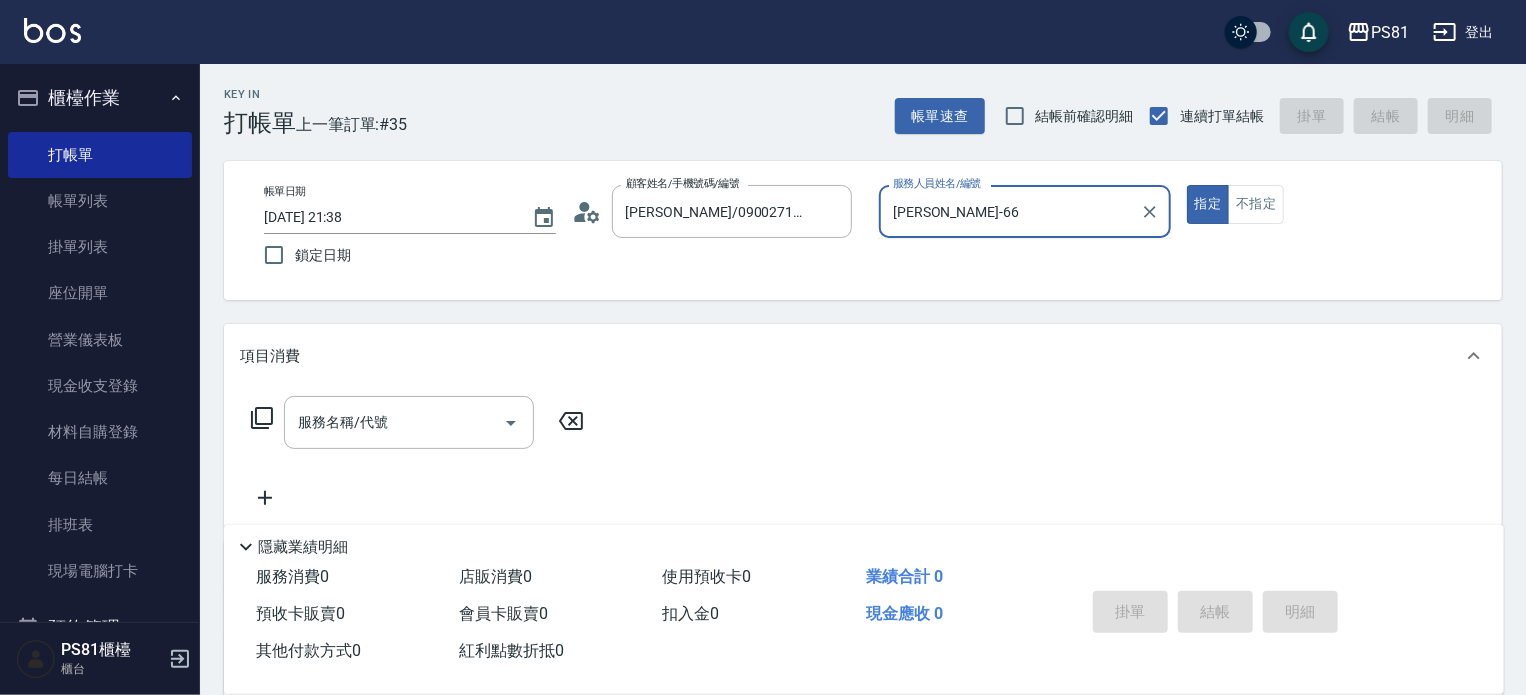type on "[PERSON_NAME]-6" 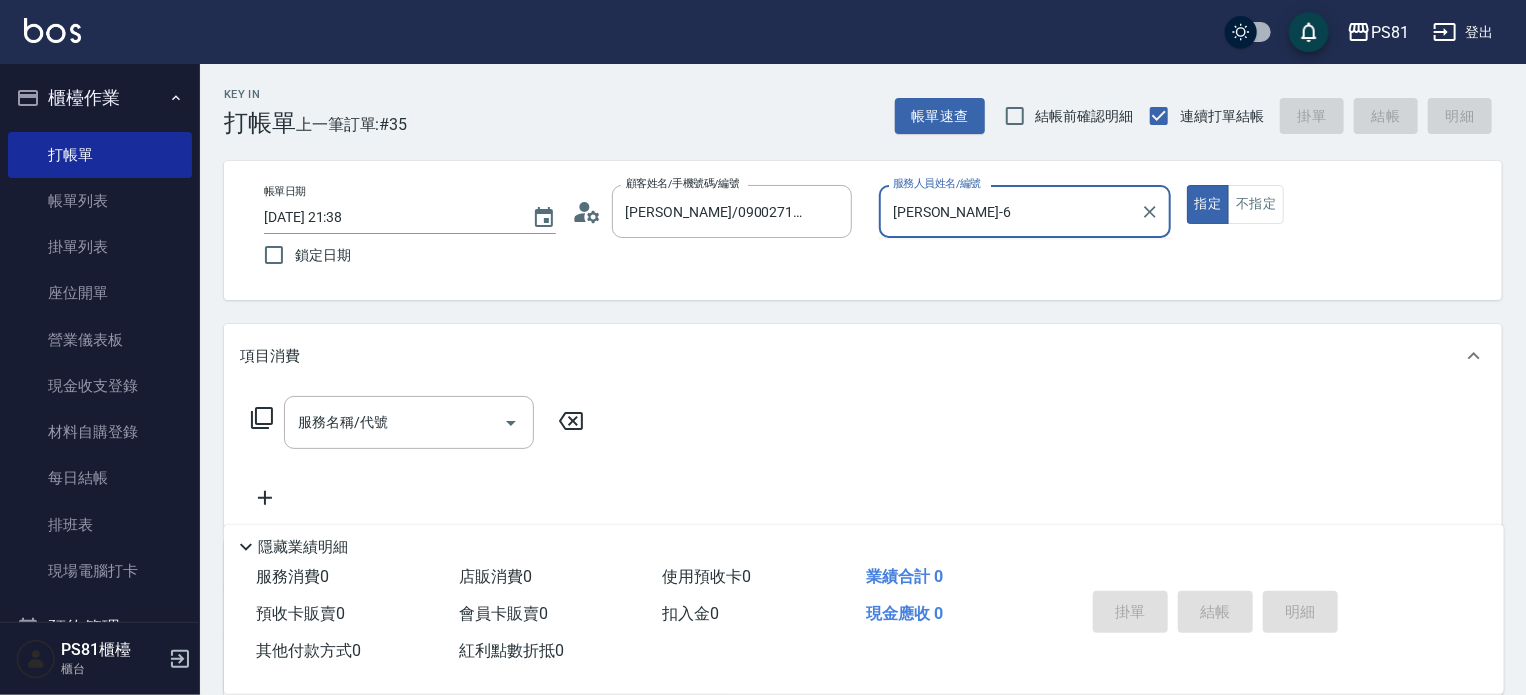 click on "指定" at bounding box center (1208, 204) 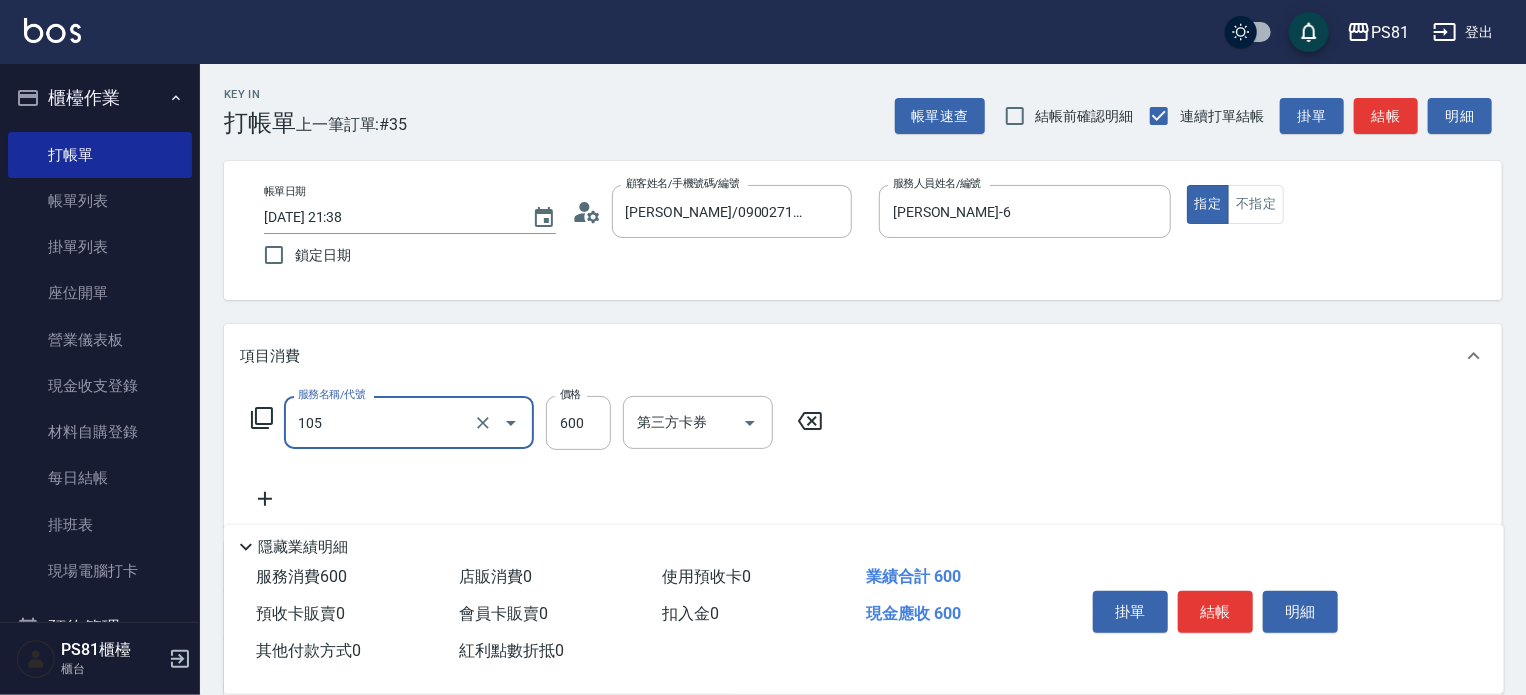 type on "A級洗剪600(105)" 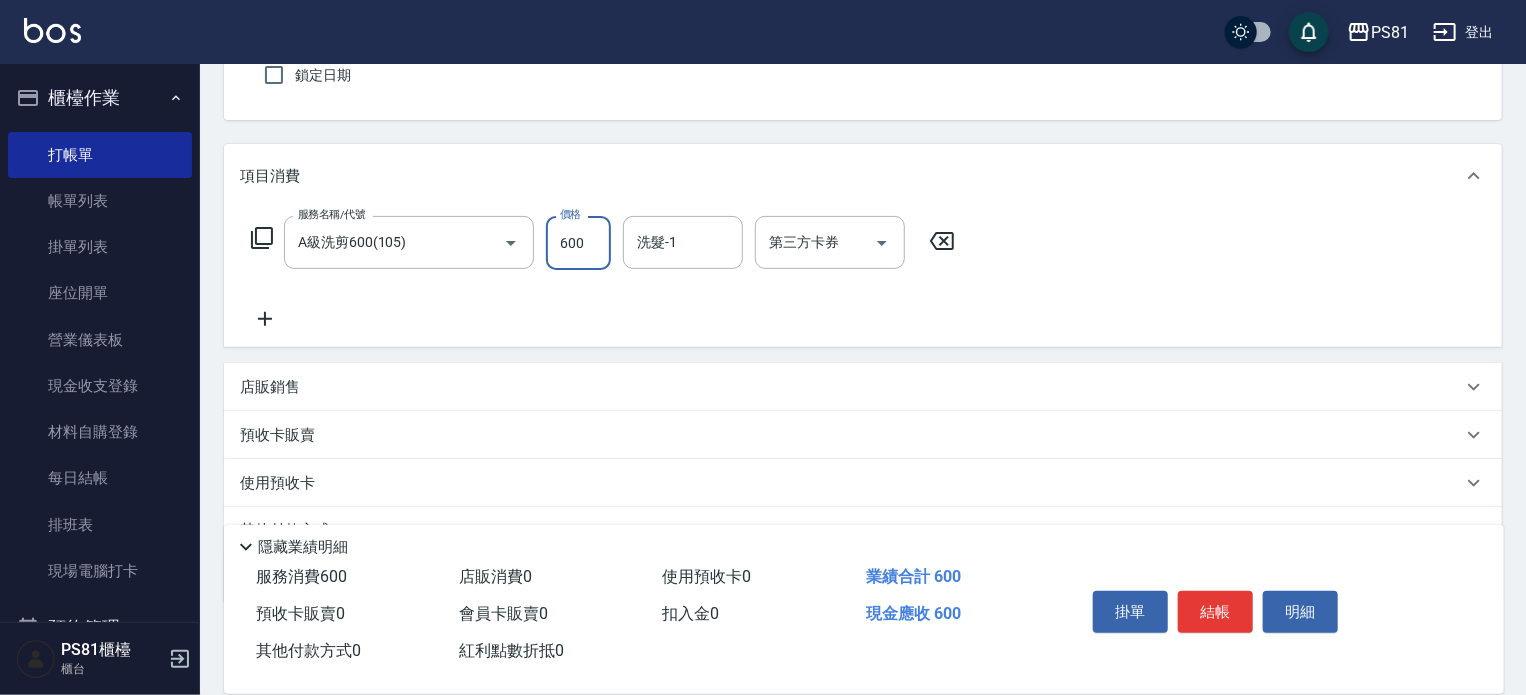 scroll, scrollTop: 212, scrollLeft: 0, axis: vertical 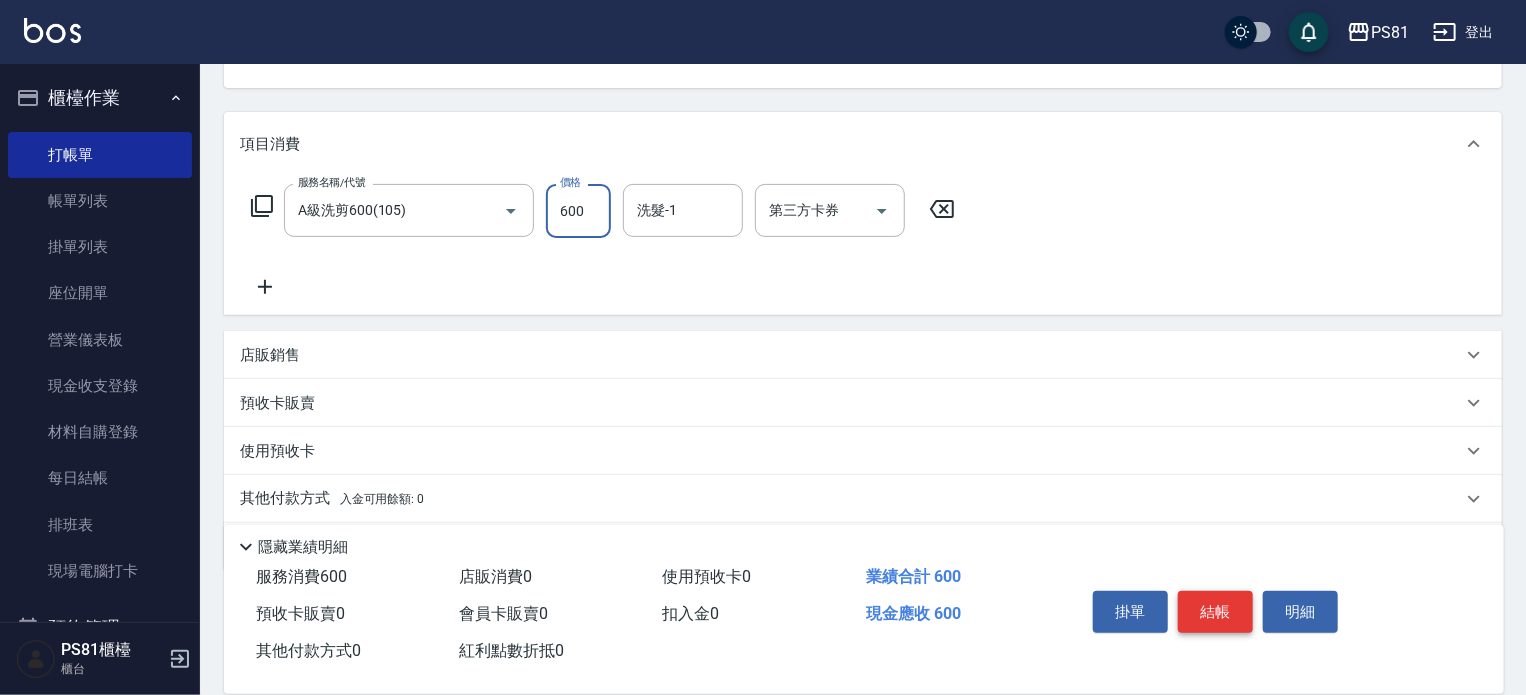 click on "結帳" at bounding box center [1215, 612] 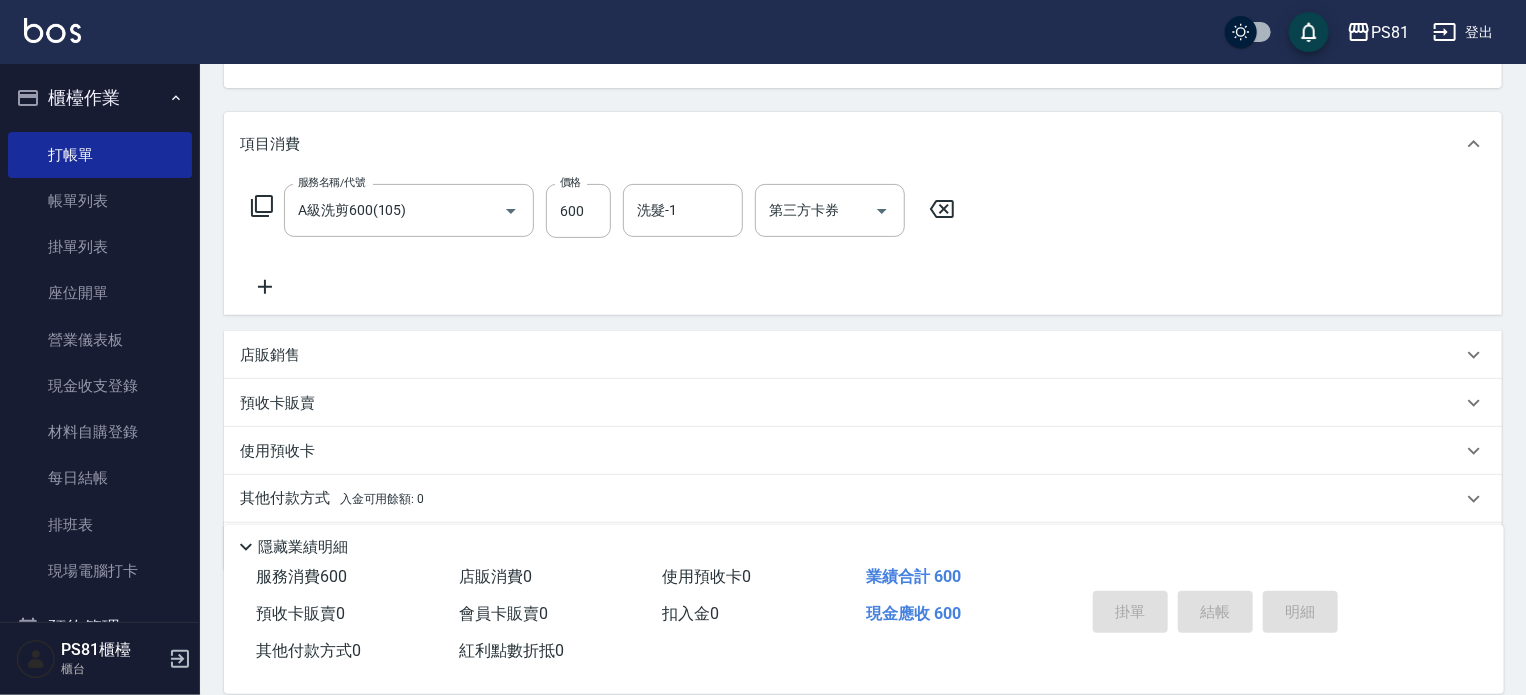 type 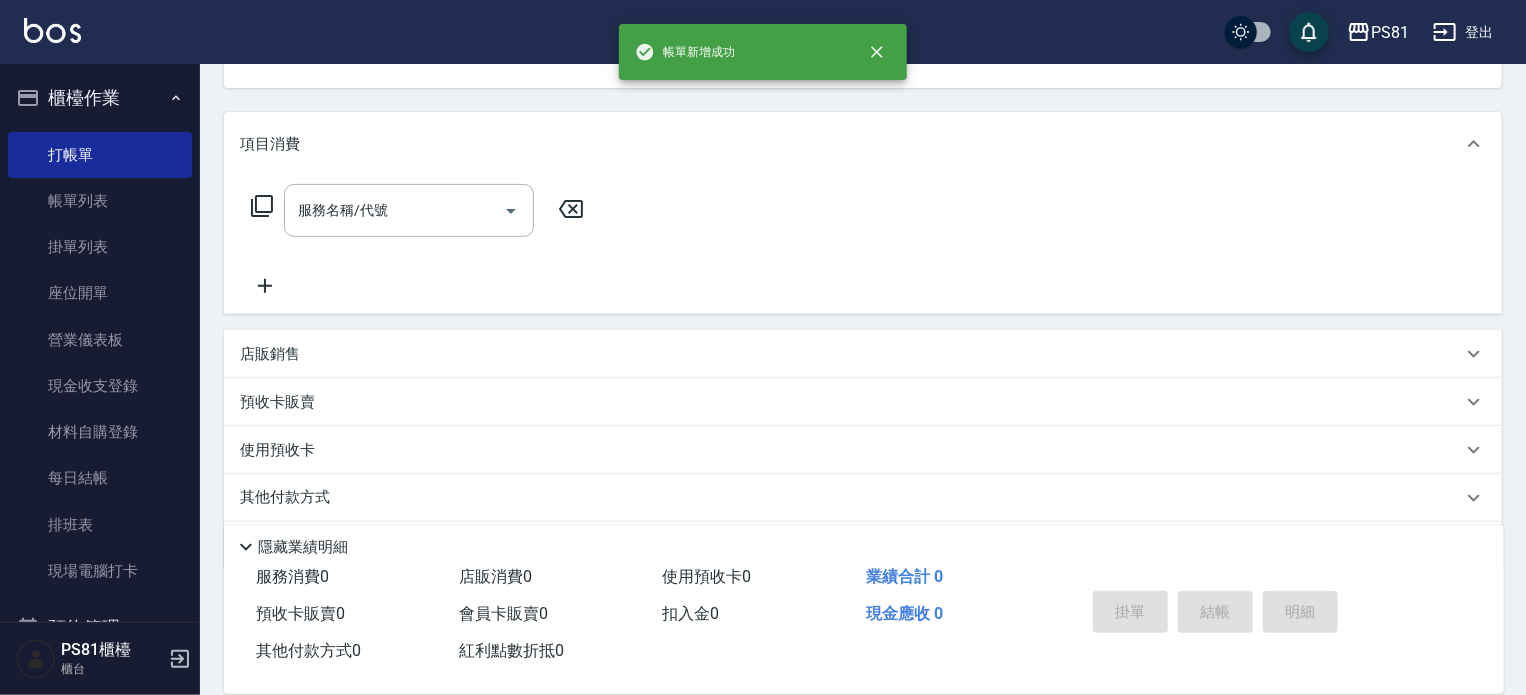 scroll, scrollTop: 194, scrollLeft: 0, axis: vertical 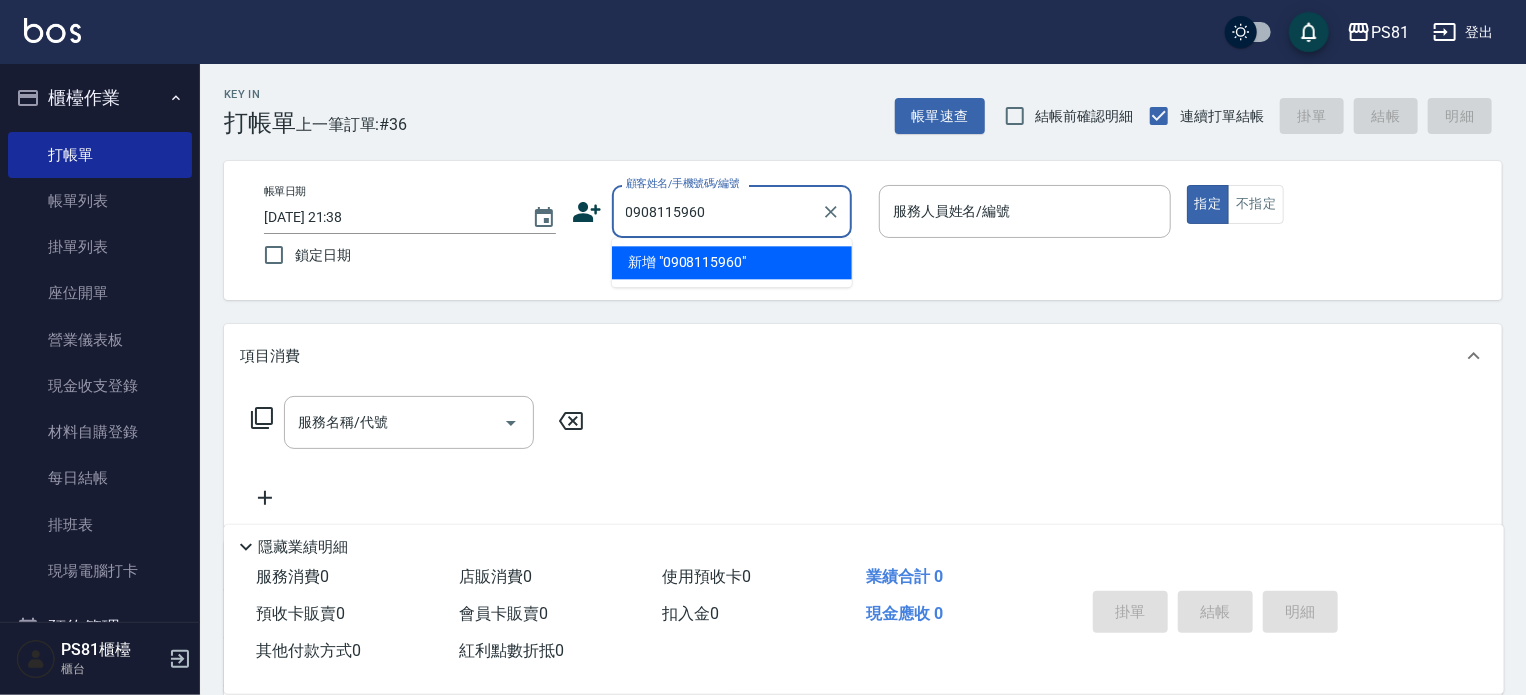 click on "0908115960" at bounding box center [717, 211] 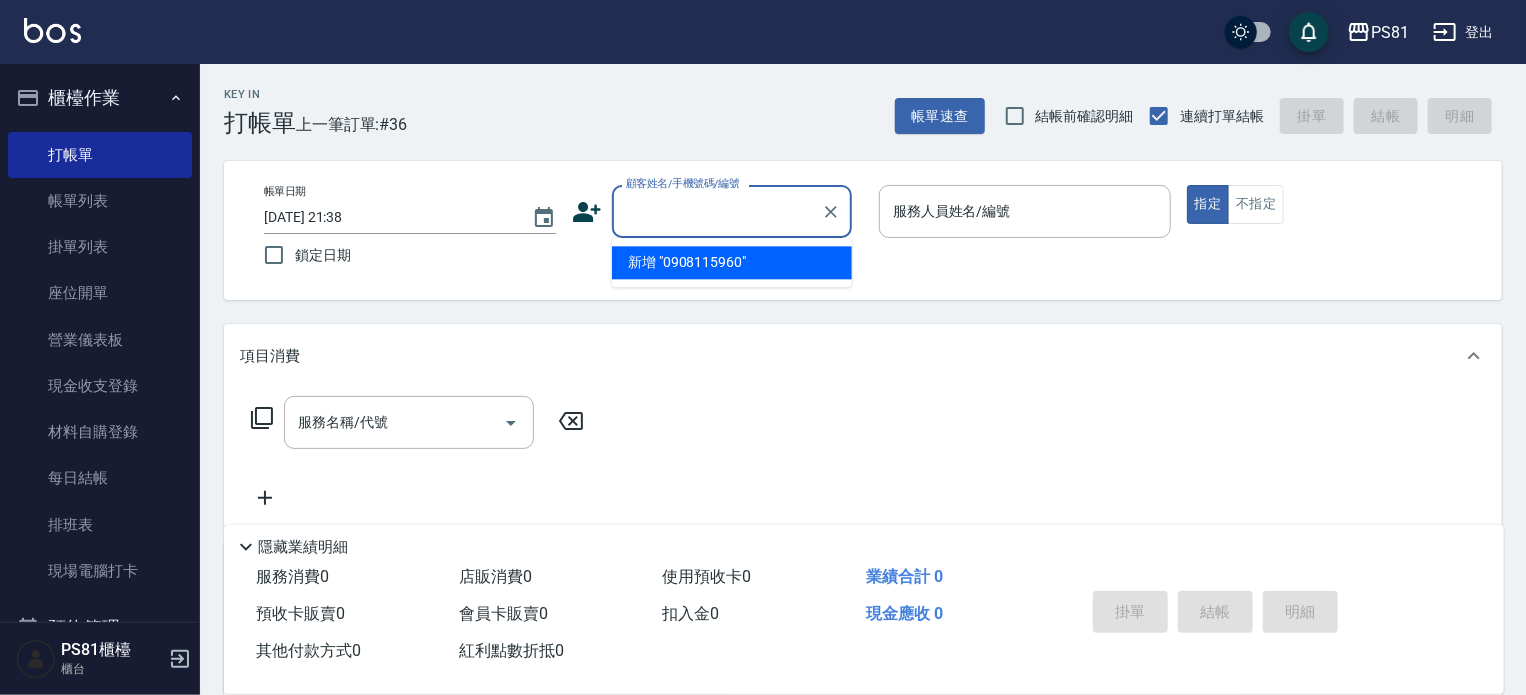 click 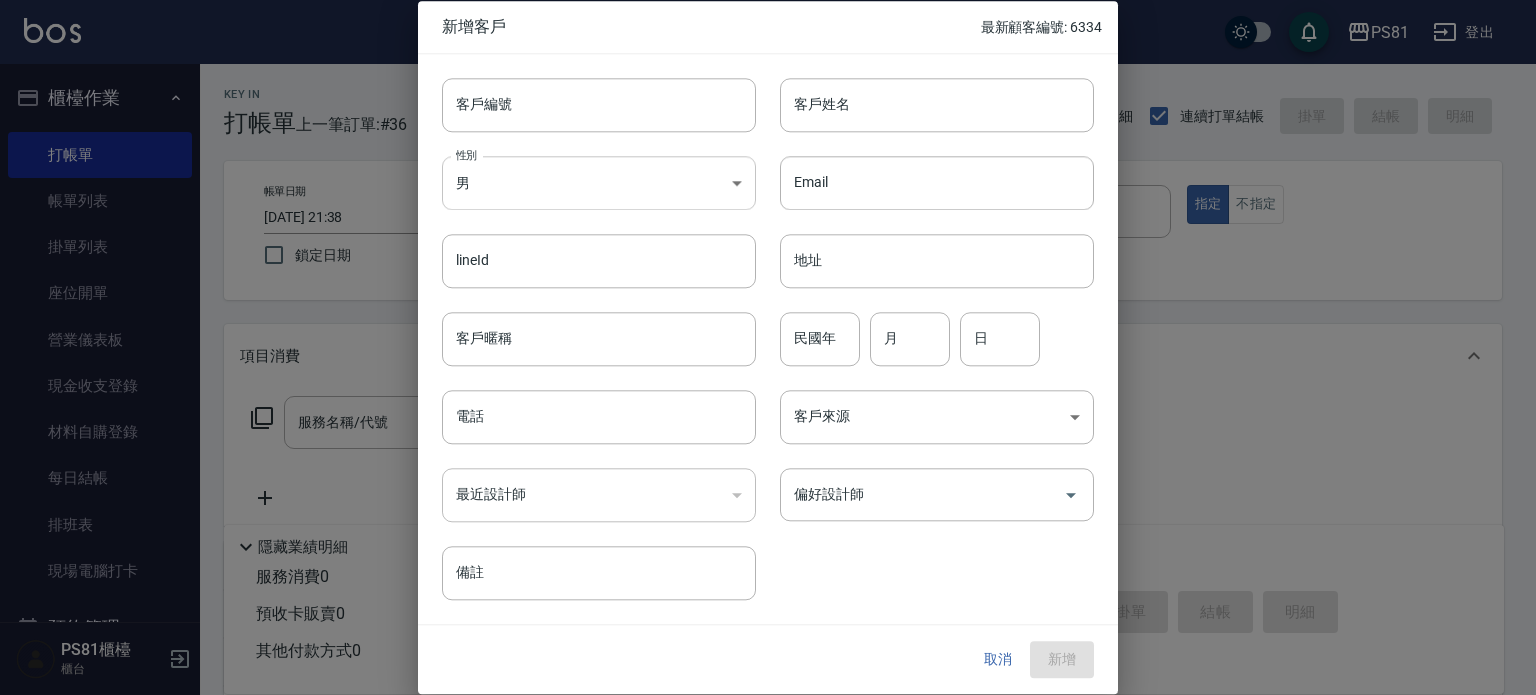 click on "PS81 登出 櫃檯作業 打帳單 帳單列表 掛單列表 座位開單 營業儀表板 現金收支登錄 材料自購登錄 每日結帳 排班表 現場電腦打卡 預約管理 預約管理 單日預約紀錄 單週預約紀錄 報表及分析 報表目錄 店家日報表 互助日報表 互助排行榜 全店業績分析表 設計師日報表 設計師業績分析表 設計師業績月報表 設計師排行榜 每日收支明細 收支分類明細表 客戶管理 客戶列表 卡券管理 入金管理 員工及薪資 員工列表 商品管理 商品分類設定 商品列表 資料設定 服務分類設定 服務項目設定 系統參數設定 收支科目設定 PS81櫃檯 櫃台 Key In 打帳單 上一筆訂單:#36 帳單速查 結帳前確認明細 連續打單結帳 掛單 結帳 明細 帳單日期 [DATE] 21:38 鎖定日期 顧客姓名/手機號碼/編號 顧客姓名/手機號碼/編號 服務人員姓名/編號 服務人員姓名/編號 指定 不指定 項目消費 服務名稱/代號 備註" at bounding box center [768, 486] 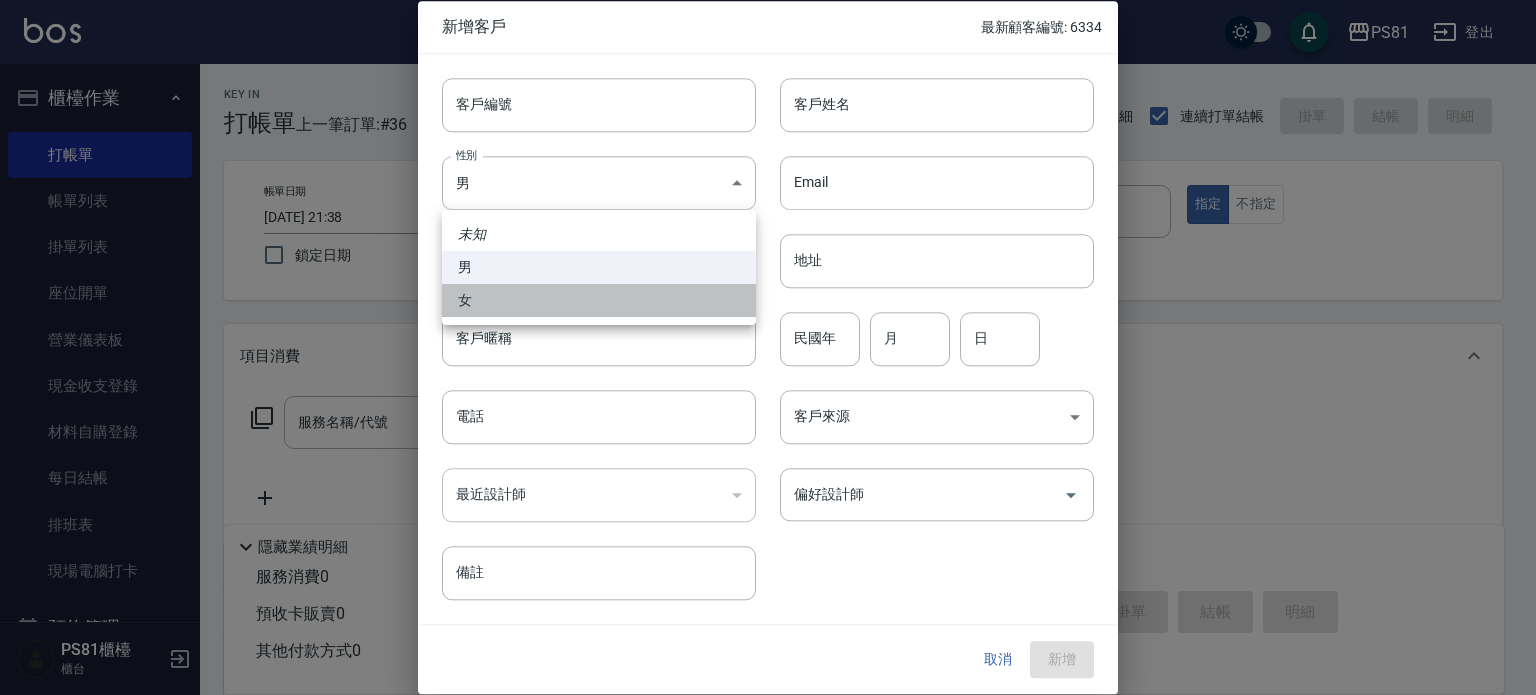 click on "女" at bounding box center [599, 300] 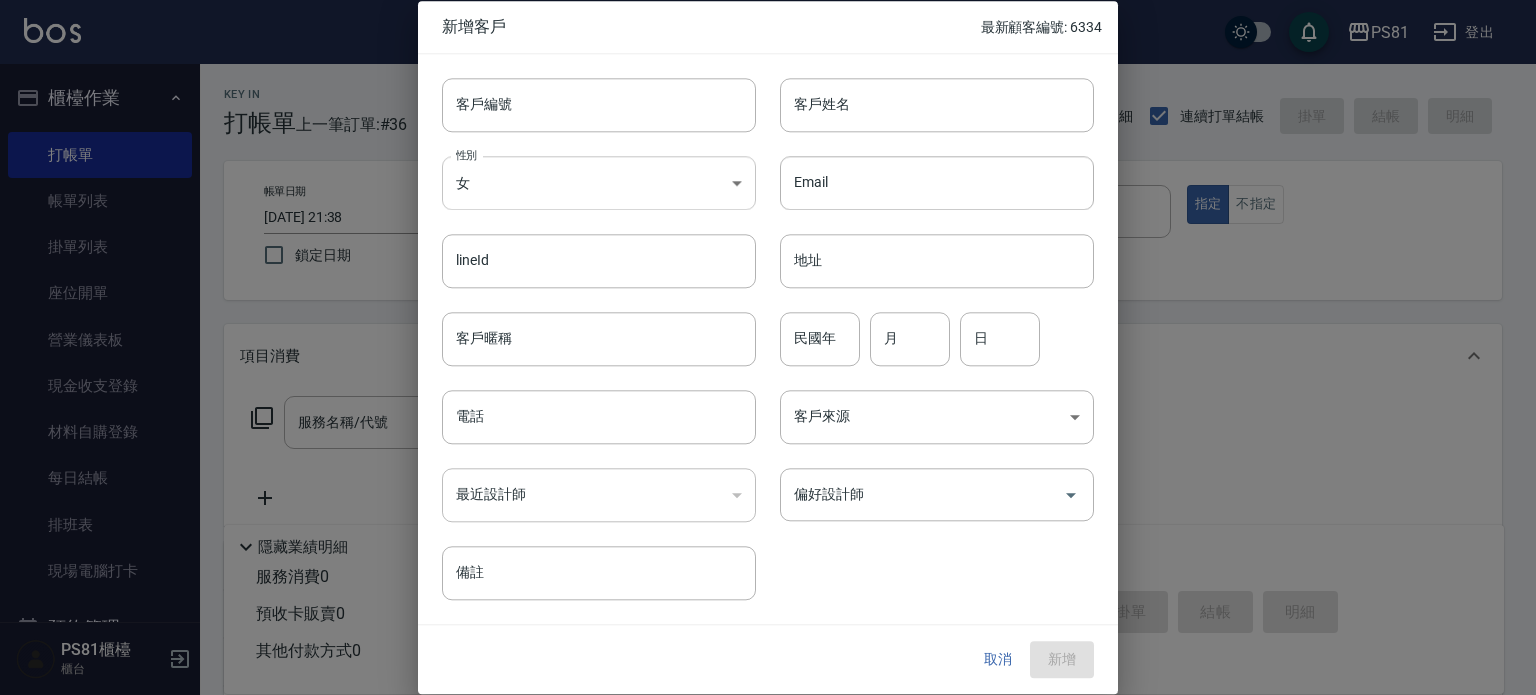 click on "PS81 登出 櫃檯作業 打帳單 帳單列表 掛單列表 座位開單 營業儀表板 現金收支登錄 材料自購登錄 每日結帳 排班表 現場電腦打卡 預約管理 預約管理 單日預約紀錄 單週預約紀錄 報表及分析 報表目錄 店家日報表 互助日報表 互助排行榜 全店業績分析表 設計師日報表 設計師業績分析表 設計師業績月報表 設計師排行榜 每日收支明細 收支分類明細表 客戶管理 客戶列表 卡券管理 入金管理 員工及薪資 員工列表 商品管理 商品分類設定 商品列表 資料設定 服務分類設定 服務項目設定 系統參數設定 收支科目設定 PS81櫃檯 櫃台 Key In 打帳單 上一筆訂單:#36 帳單速查 結帳前確認明細 連續打單結帳 掛單 結帳 明細 帳單日期 [DATE] 21:38 鎖定日期 顧客姓名/手機號碼/編號 顧客姓名/手機號碼/編號 服務人員姓名/編號 服務人員姓名/編號 指定 不指定 項目消費 服務名稱/代號 備註" at bounding box center (768, 486) 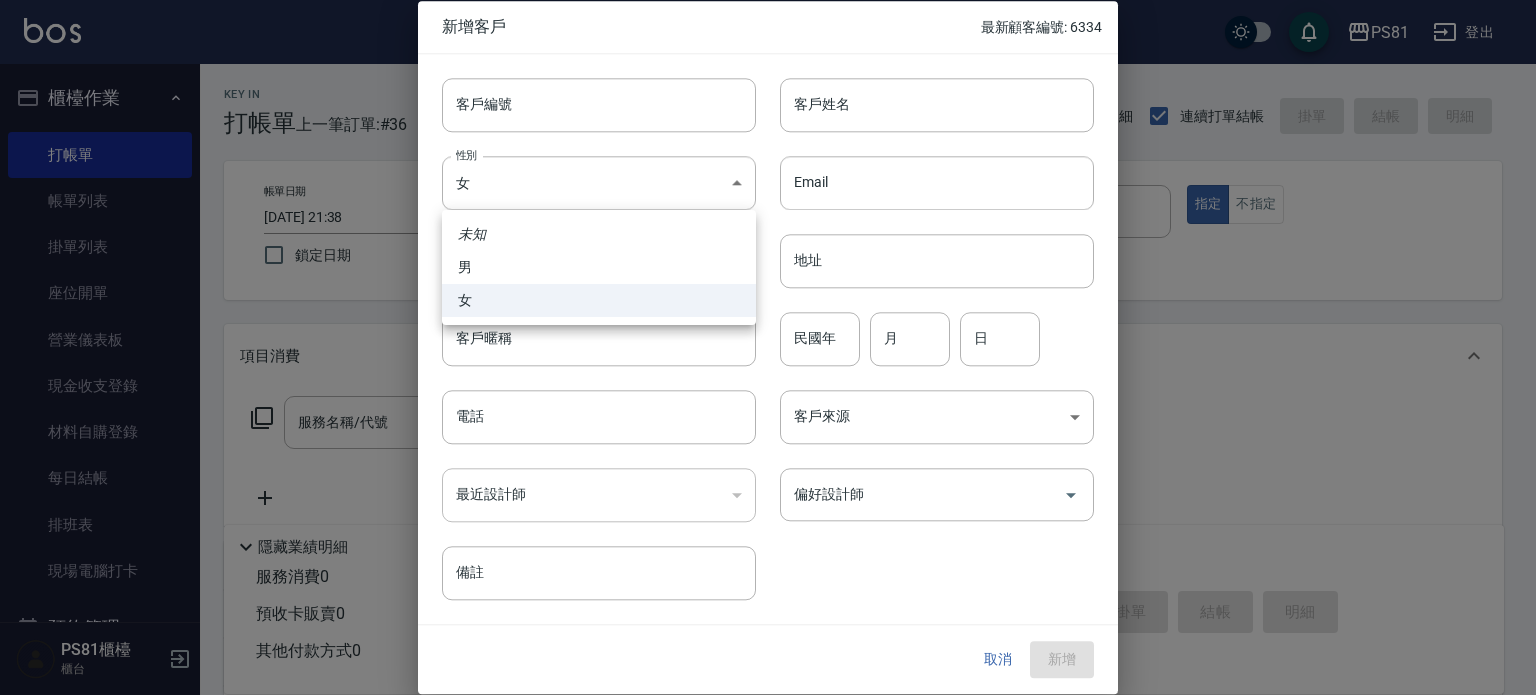 drag, startPoint x: 501, startPoint y: 247, endPoint x: 502, endPoint y: 268, distance: 21.023796 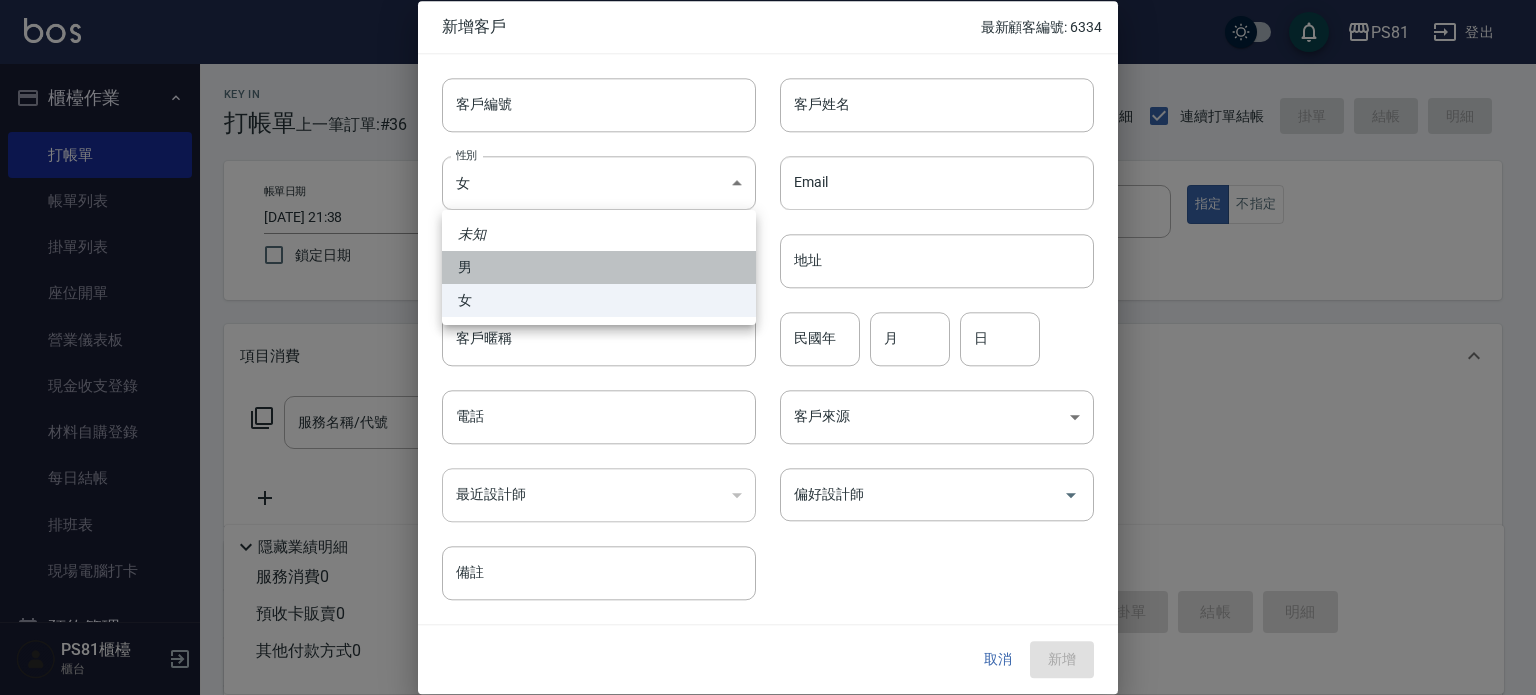 click on "男" at bounding box center (599, 267) 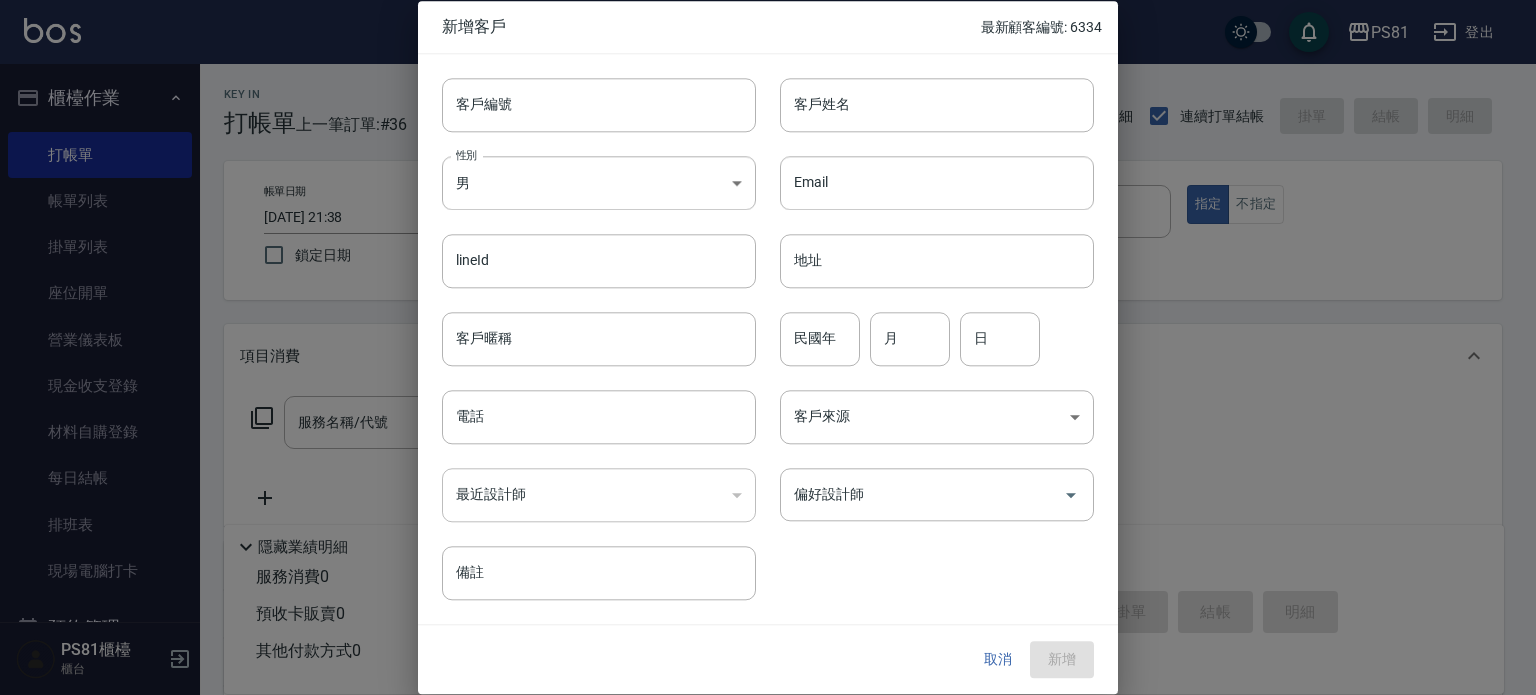 click on "最近設計師 ​ 最近設計師" at bounding box center (587, 483) 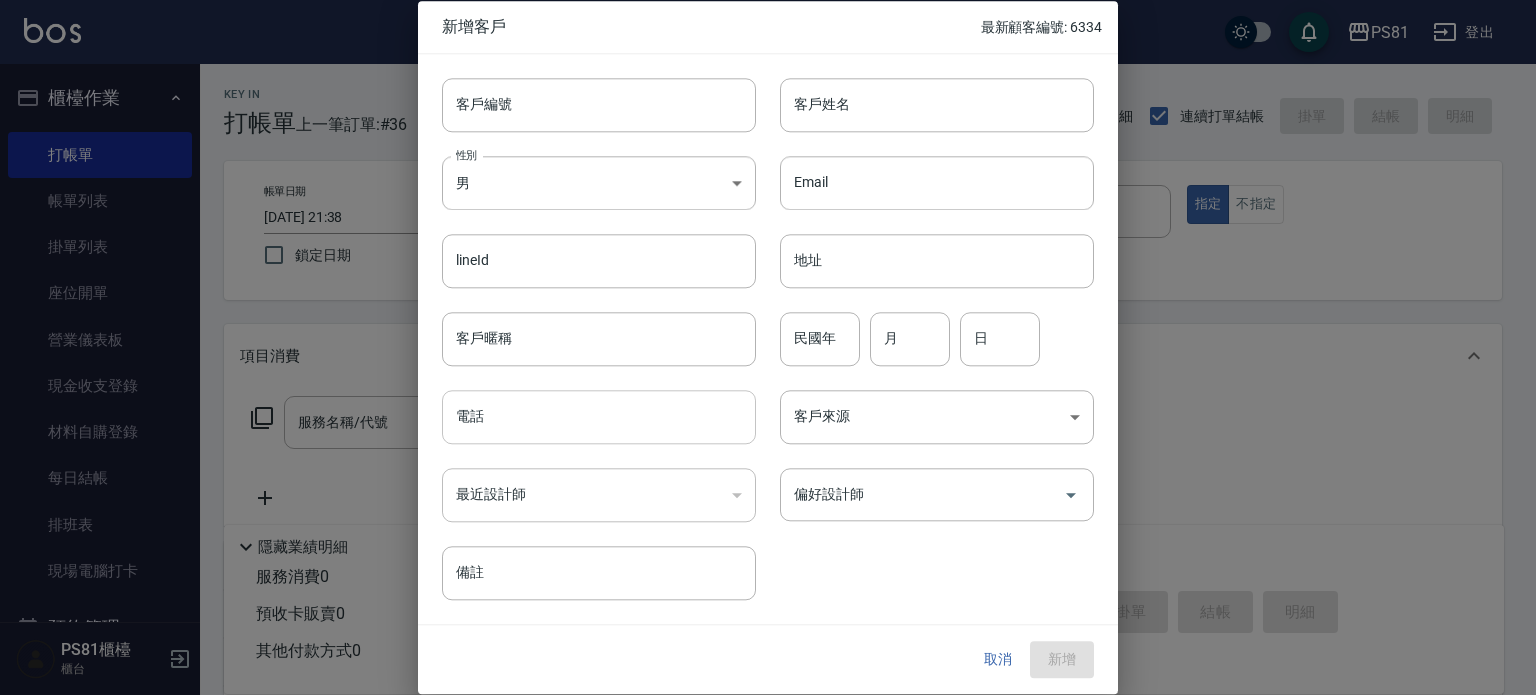 drag, startPoint x: 532, startPoint y: 466, endPoint x: 548, endPoint y: 427, distance: 42.154476 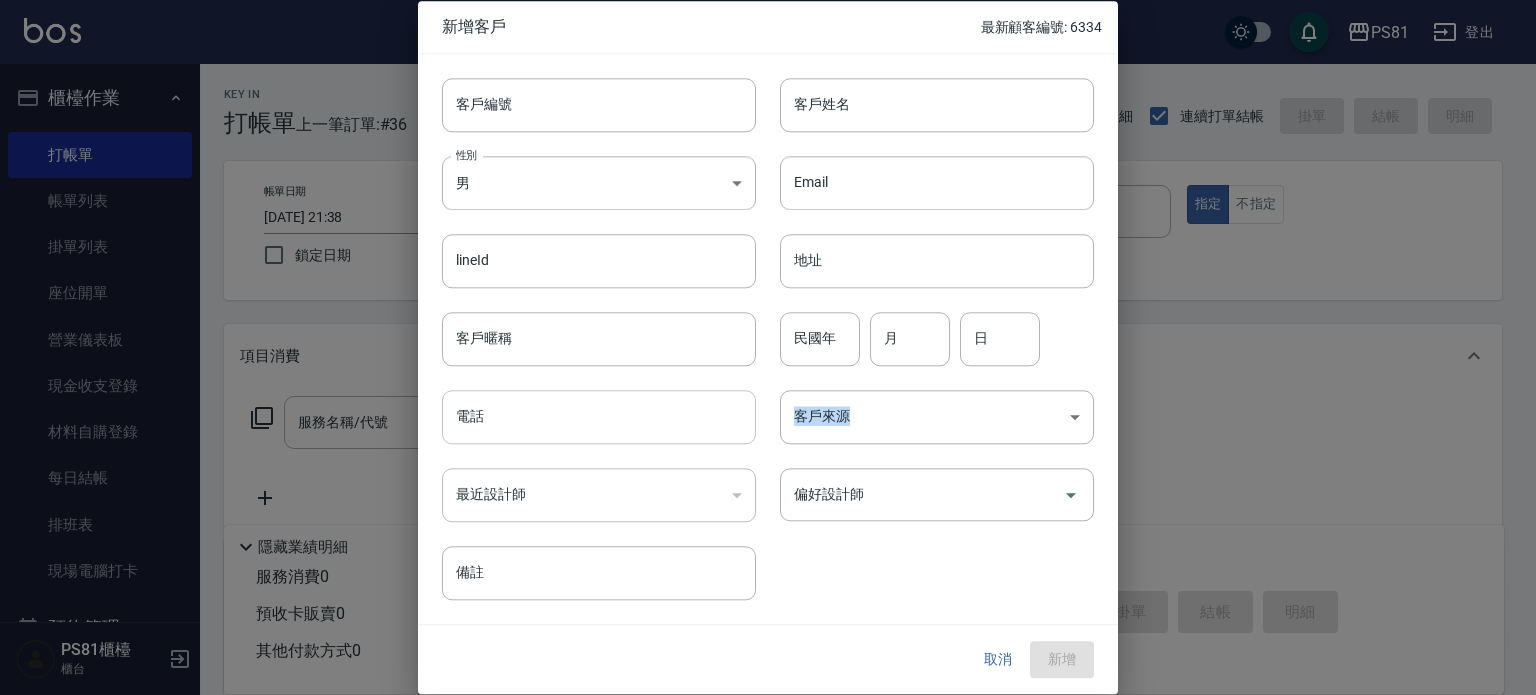 click on "電話" at bounding box center [599, 417] 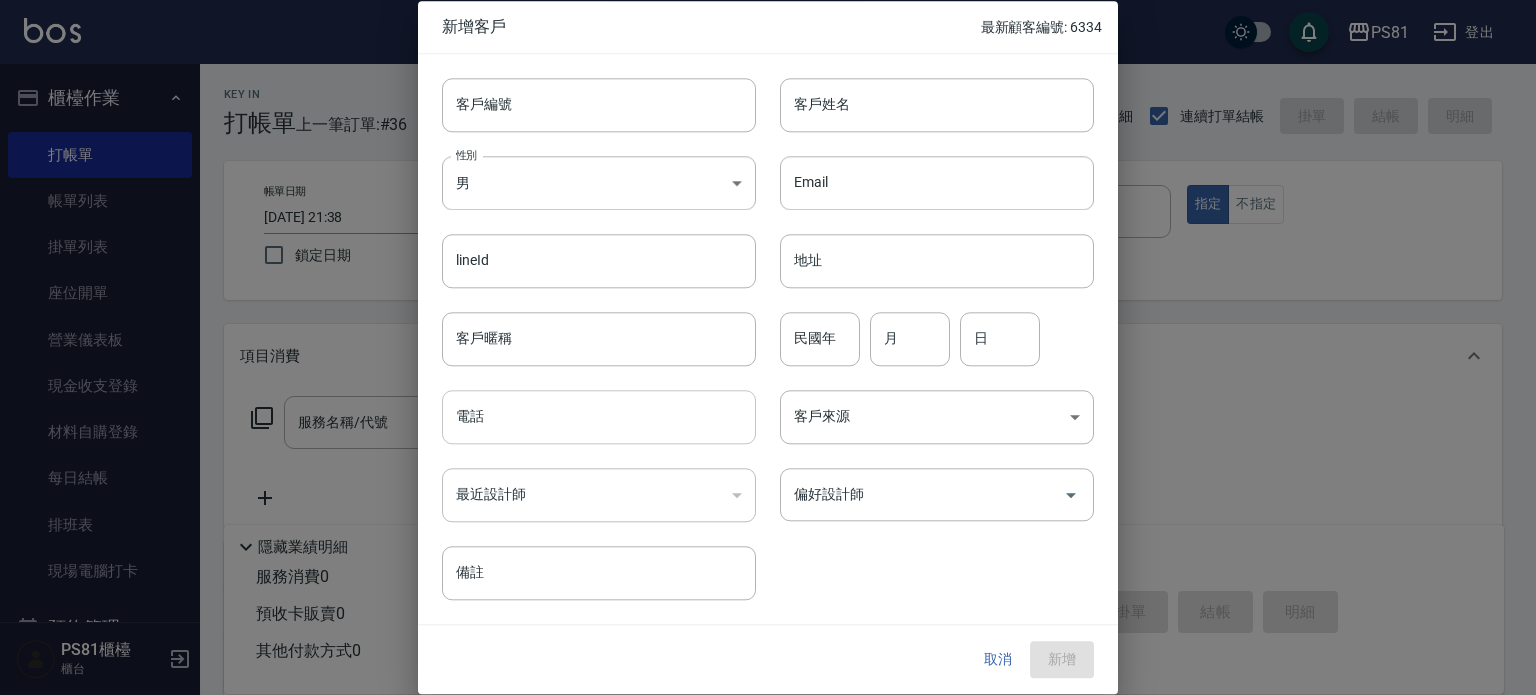 paste on "Space" 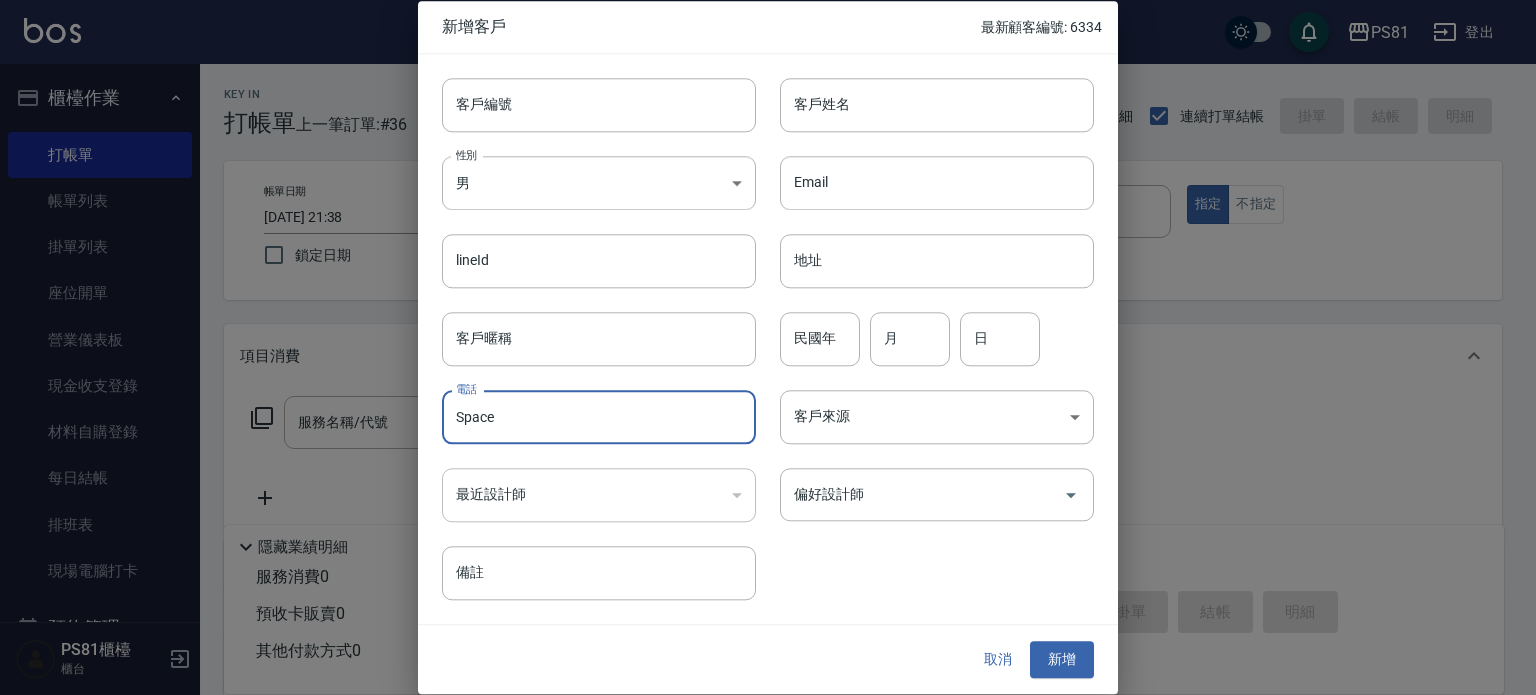 click on "Space" at bounding box center (599, 417) 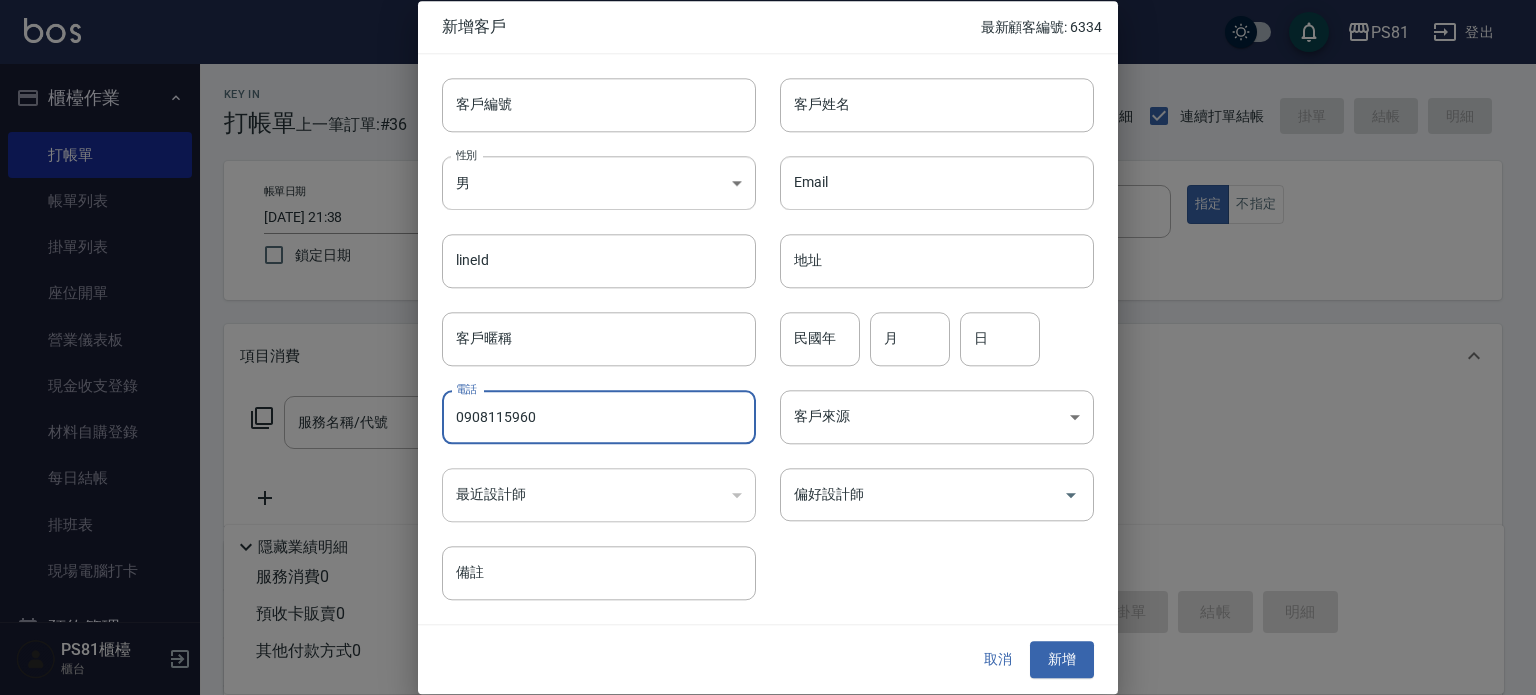 click on "0908115960" at bounding box center [599, 417] 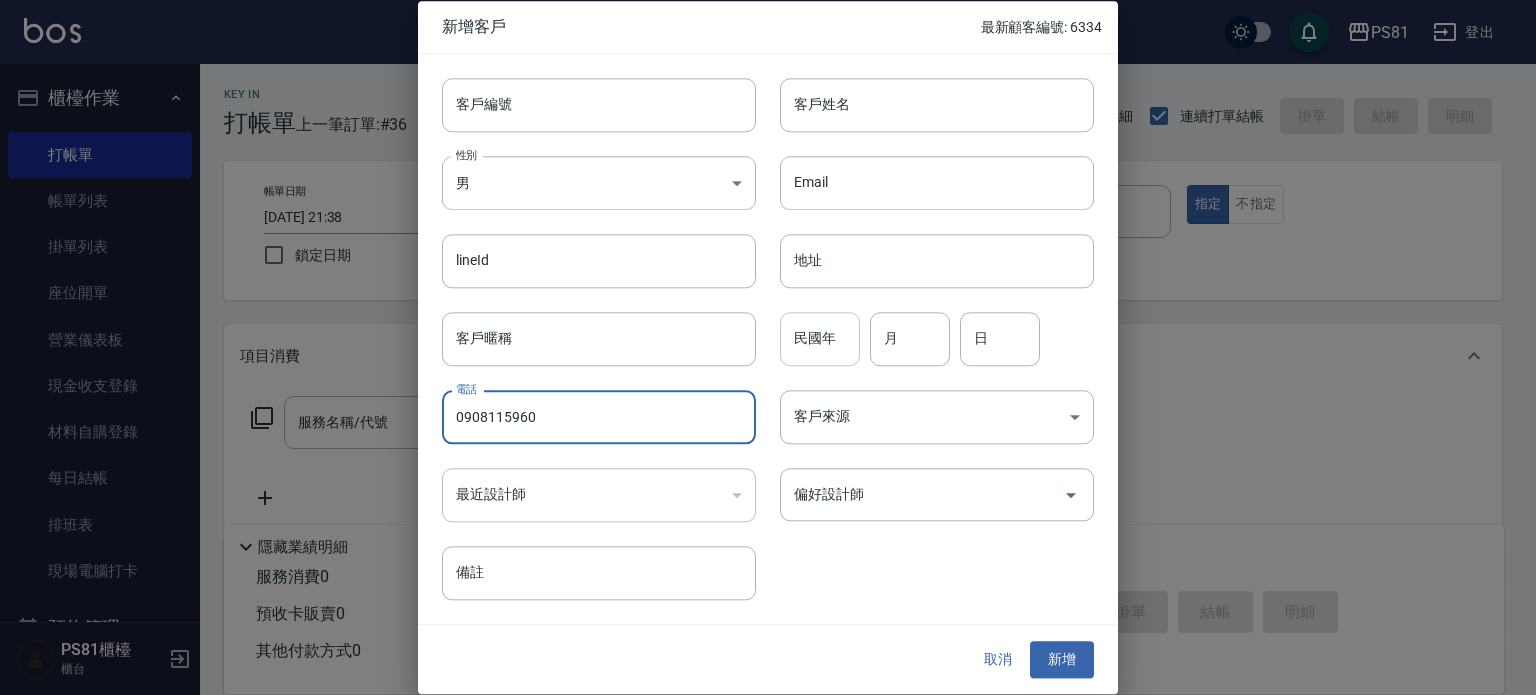 type on "0908115960" 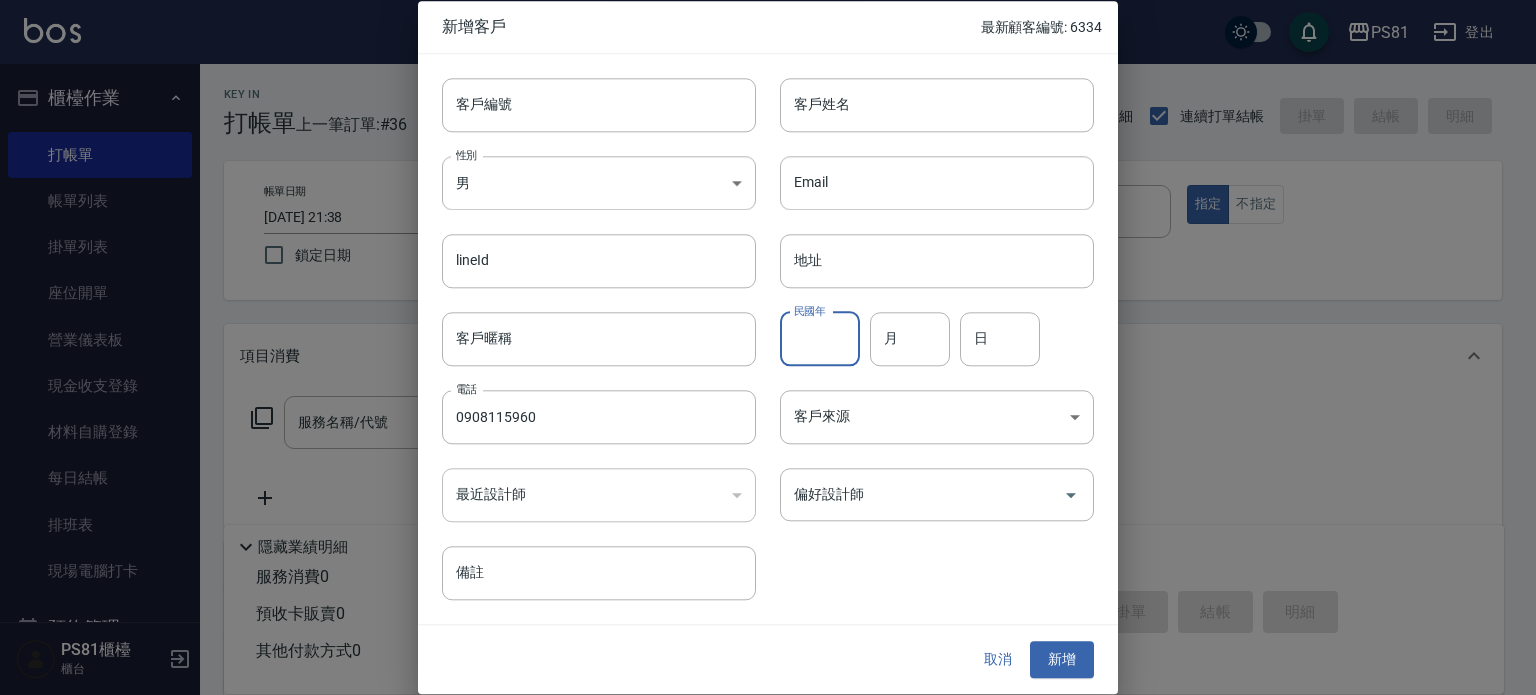 click on "民國年" at bounding box center (820, 339) 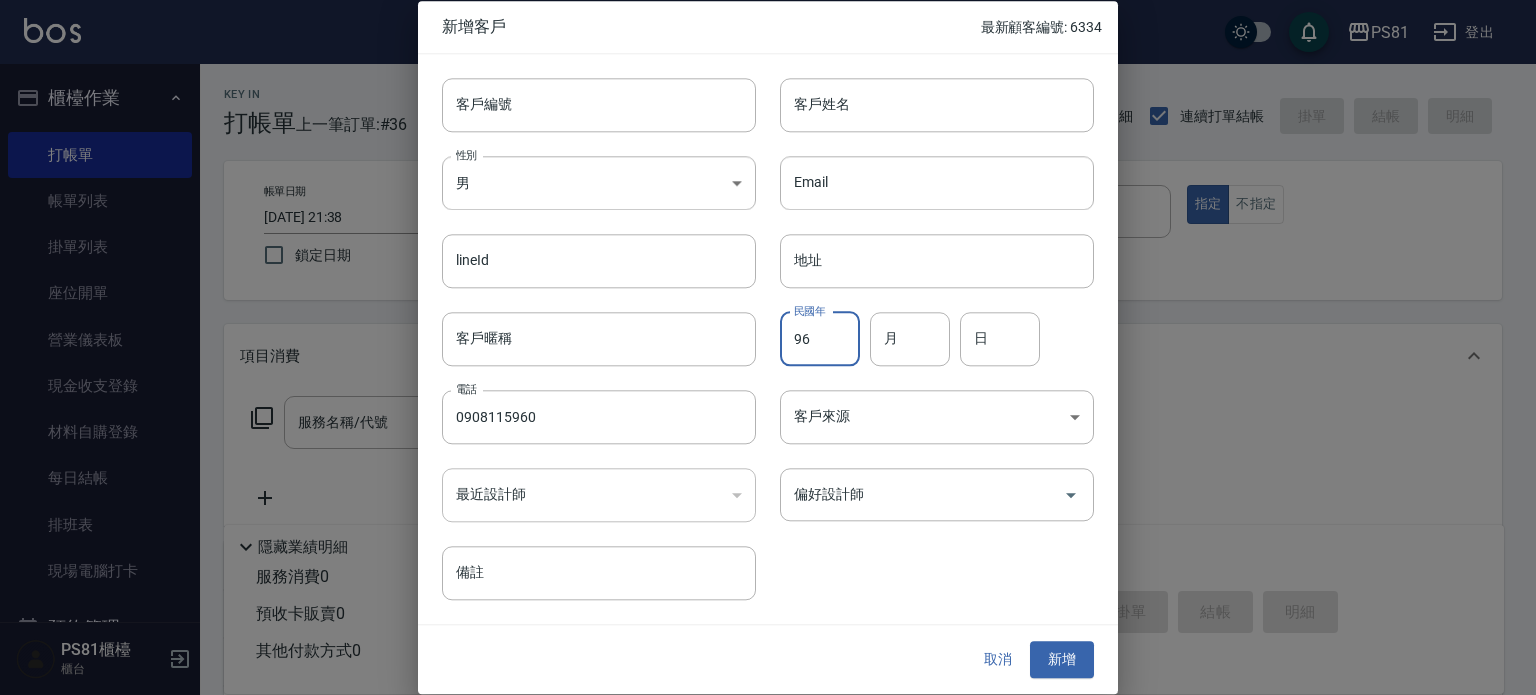 type on "96" 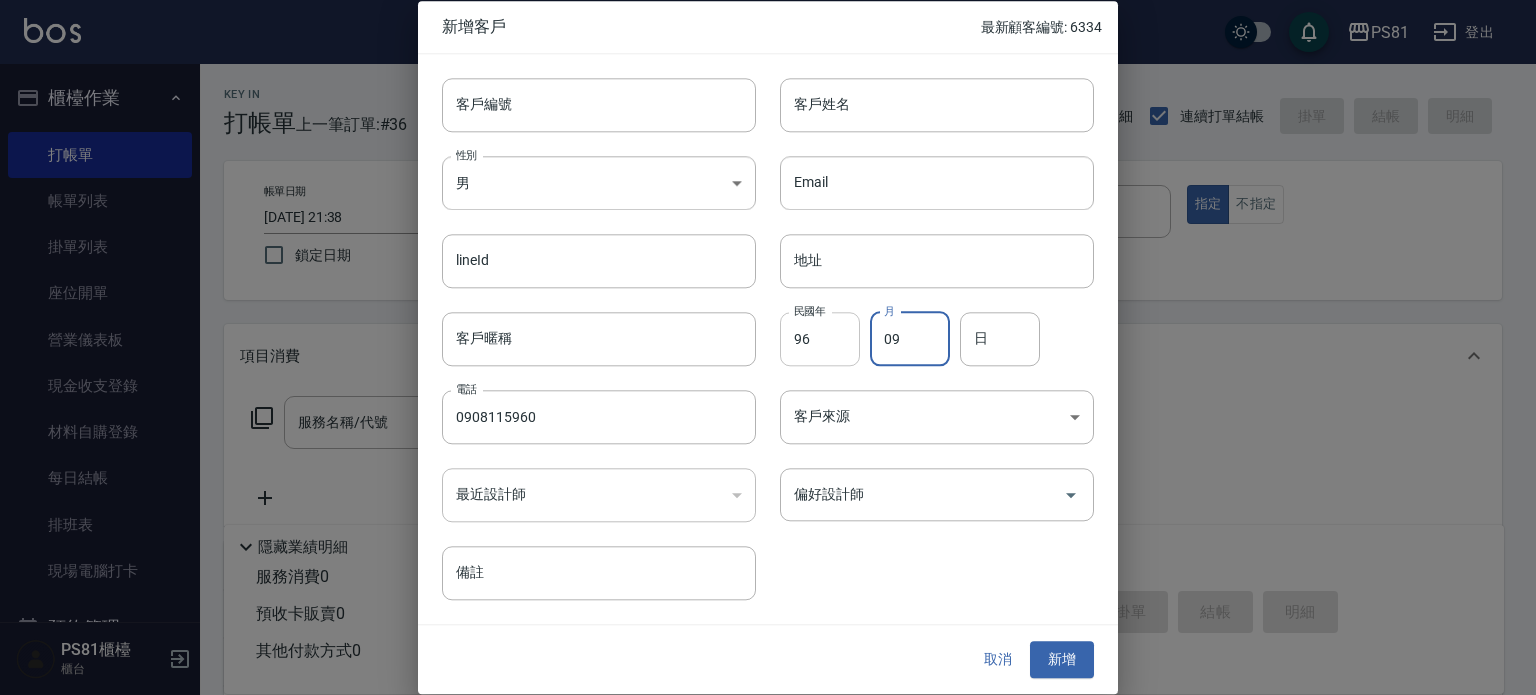 type on "09" 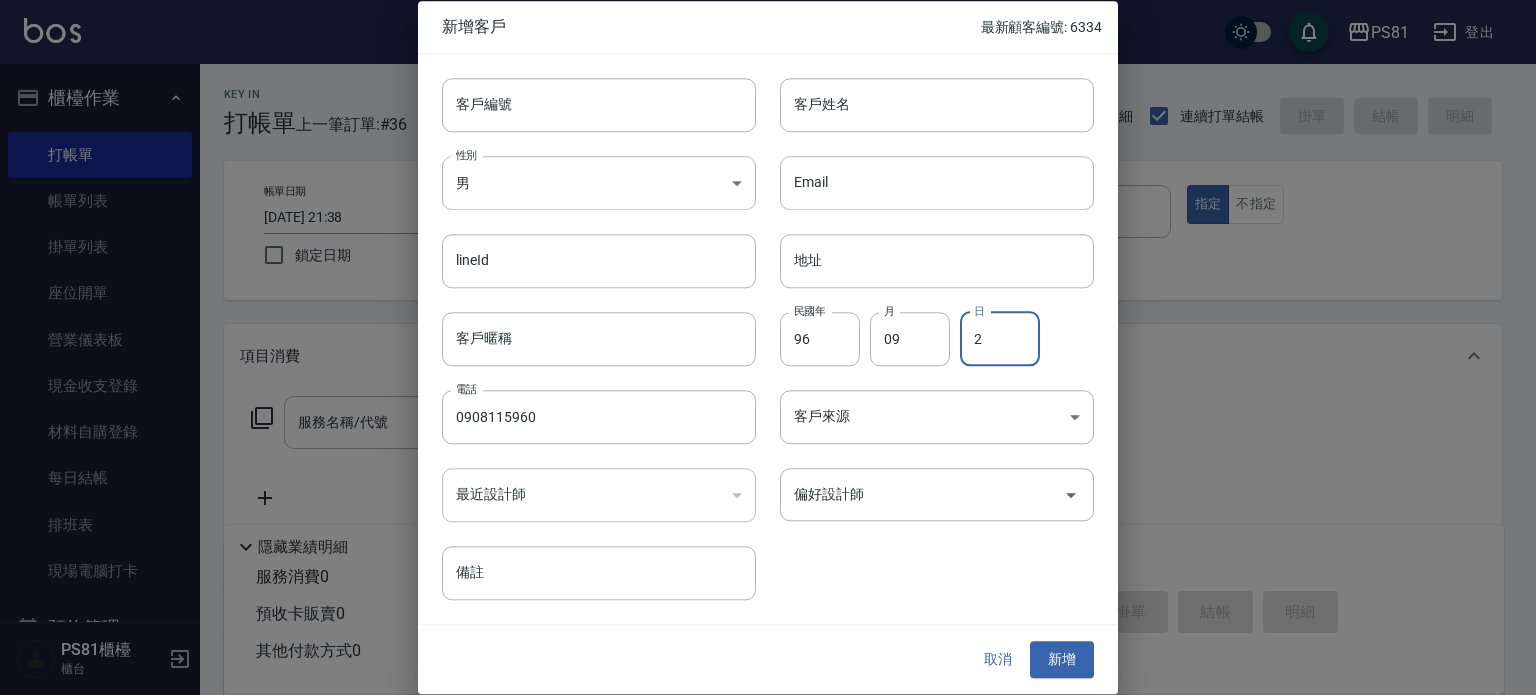 drag, startPoint x: 976, startPoint y: 351, endPoint x: 978, endPoint y: 337, distance: 14.142136 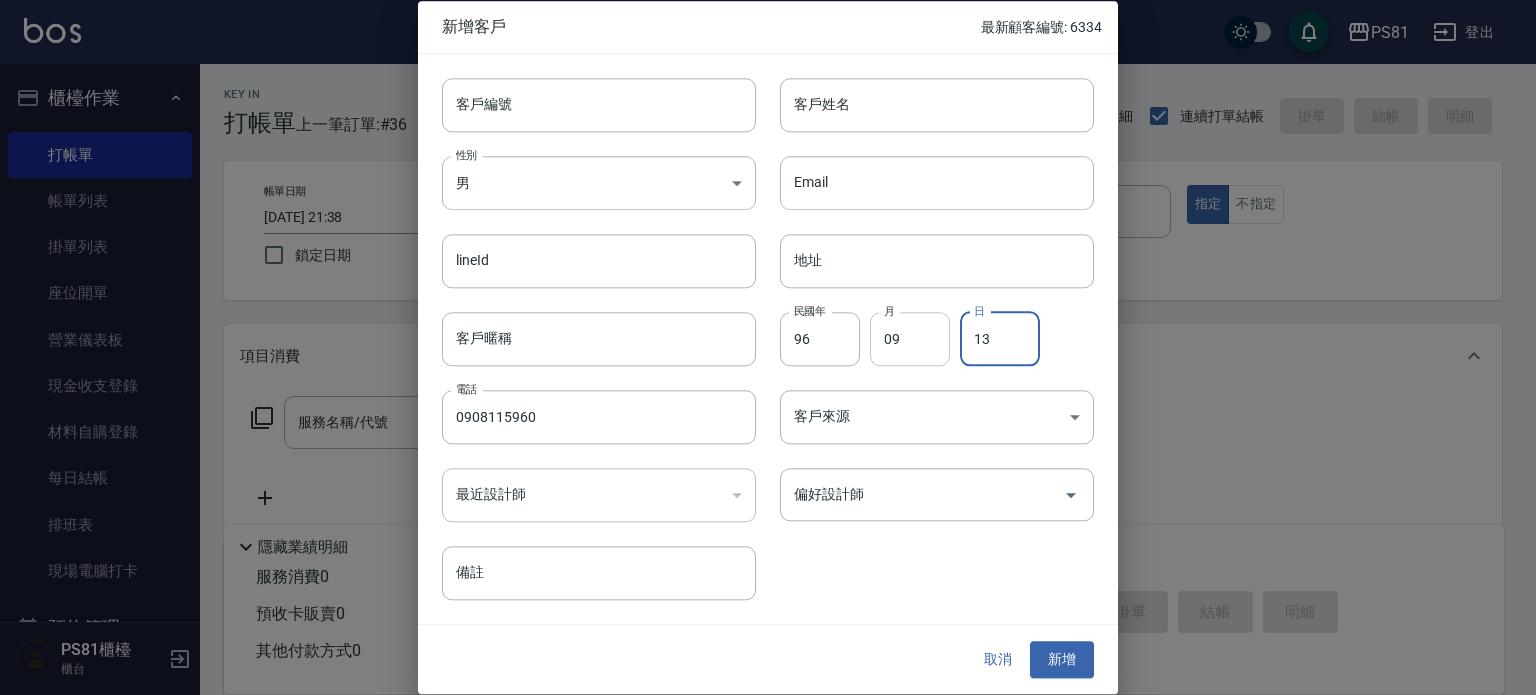 type on "13" 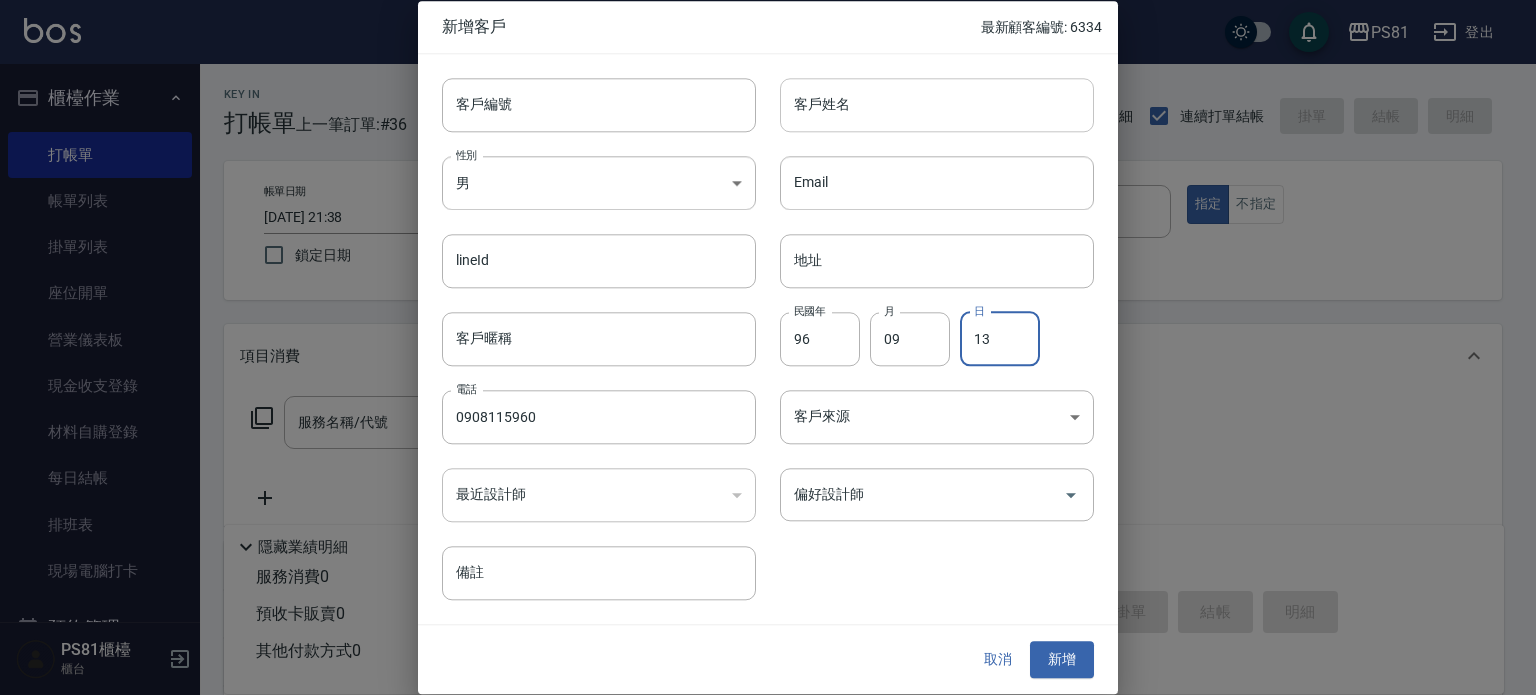 click on "客戶姓名" at bounding box center (937, 105) 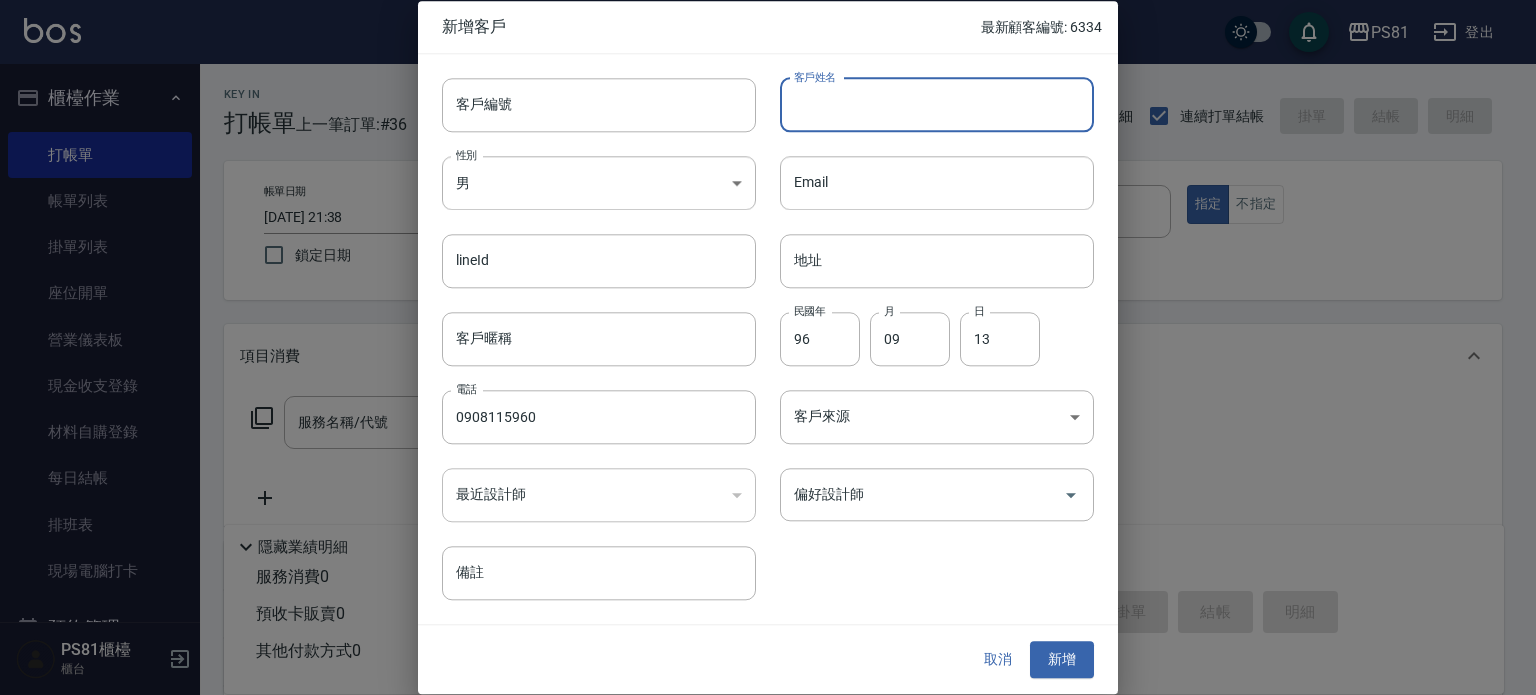 type on "ㄎ" 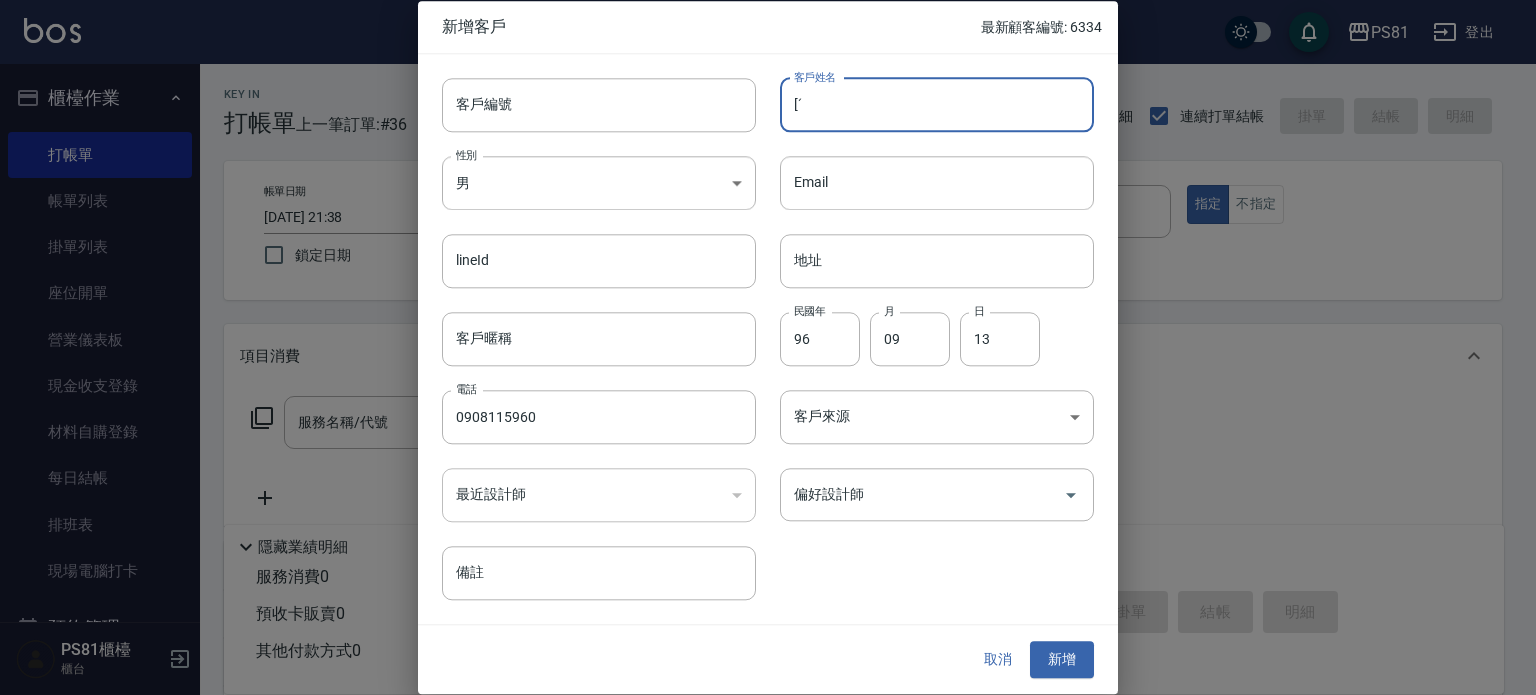 type on "[" 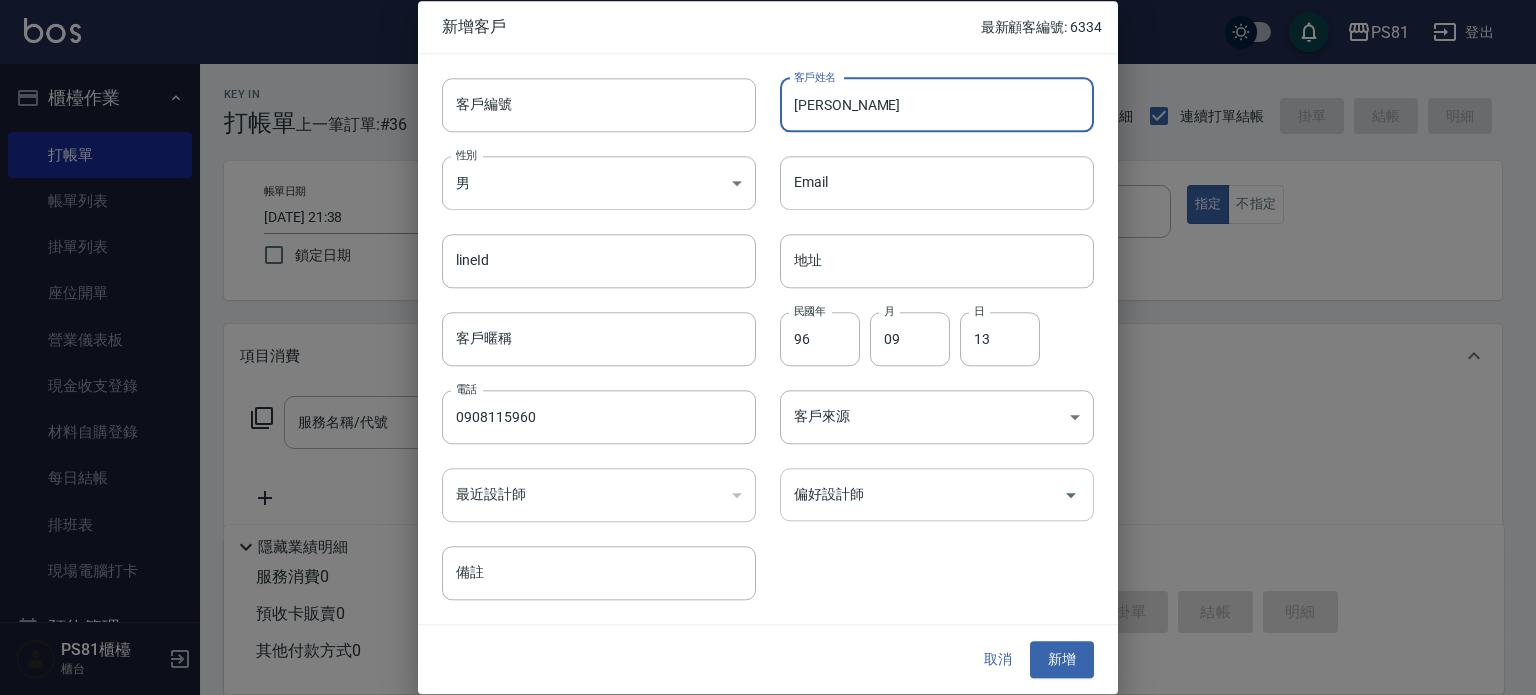 type on "[PERSON_NAME]" 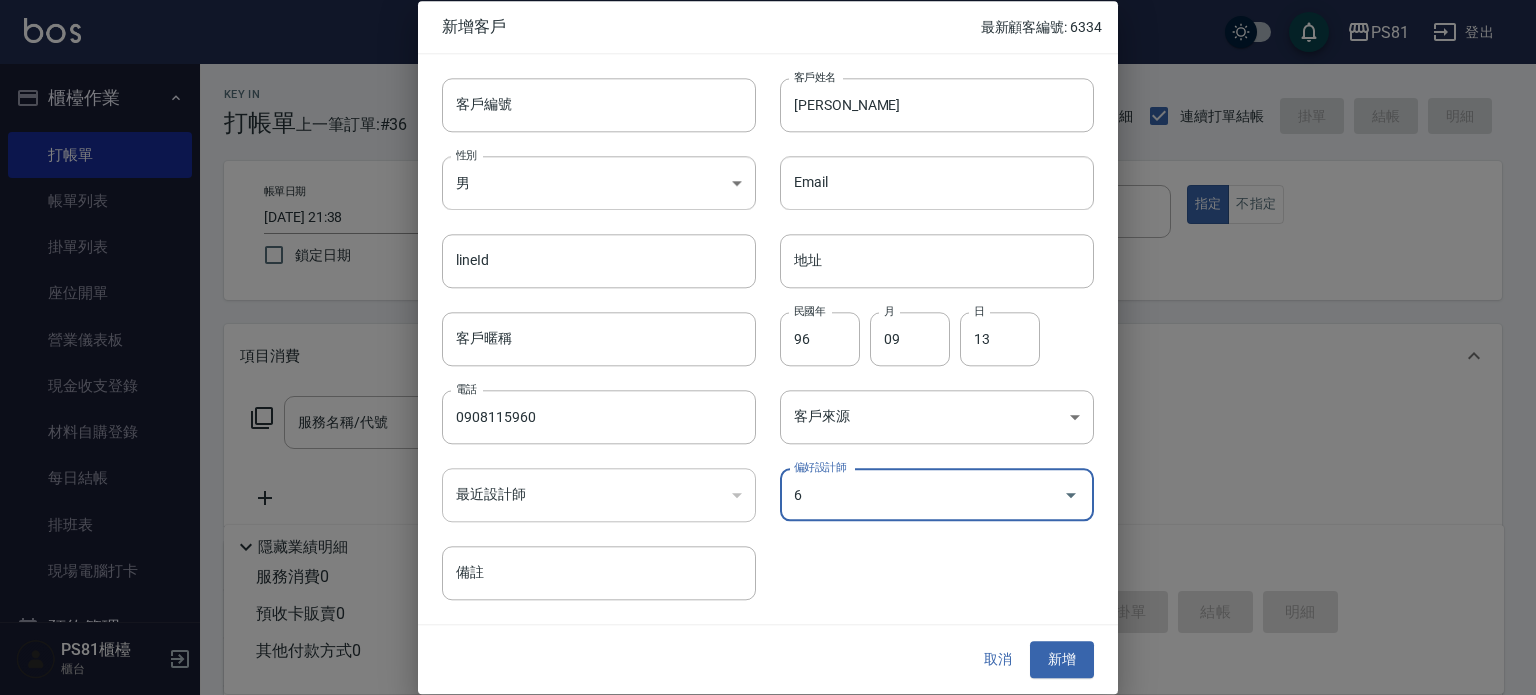 type on "[PERSON_NAME]" 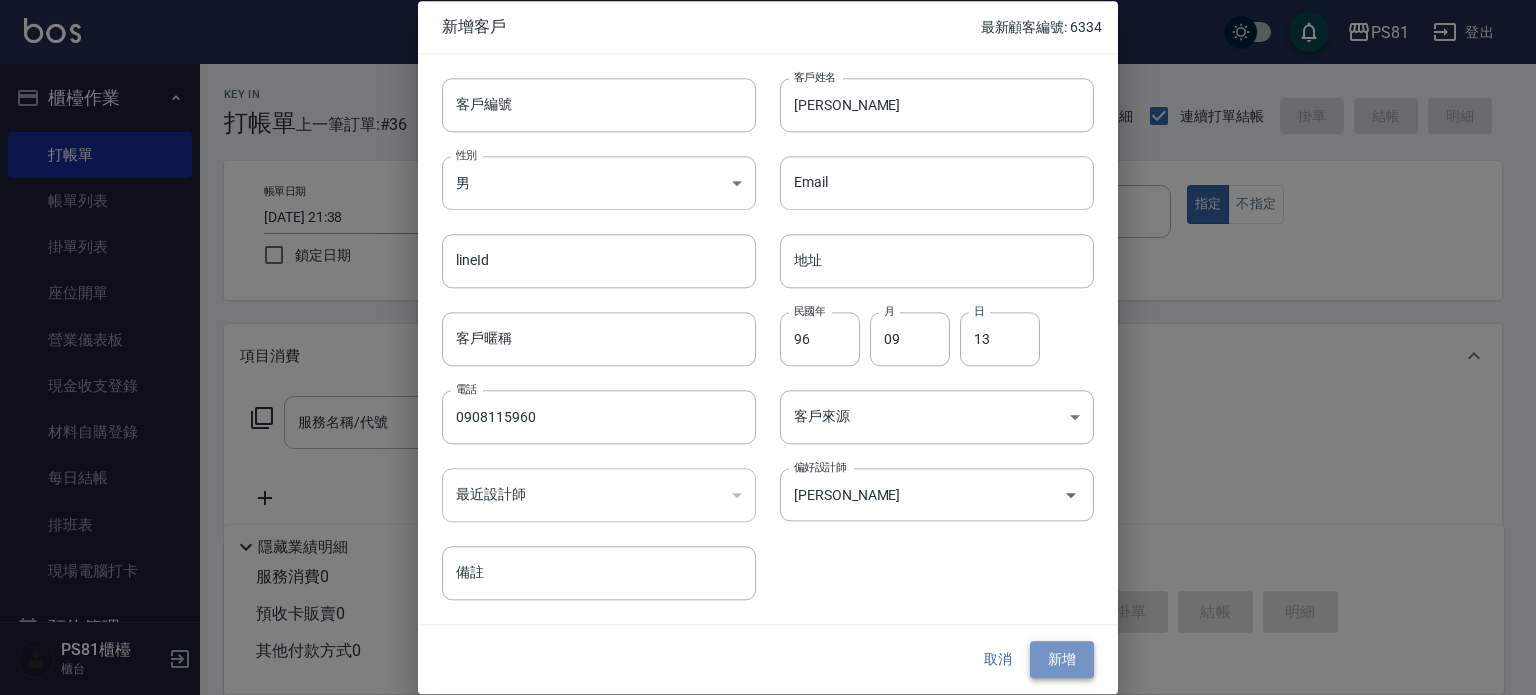 click on "新增" at bounding box center (1062, 660) 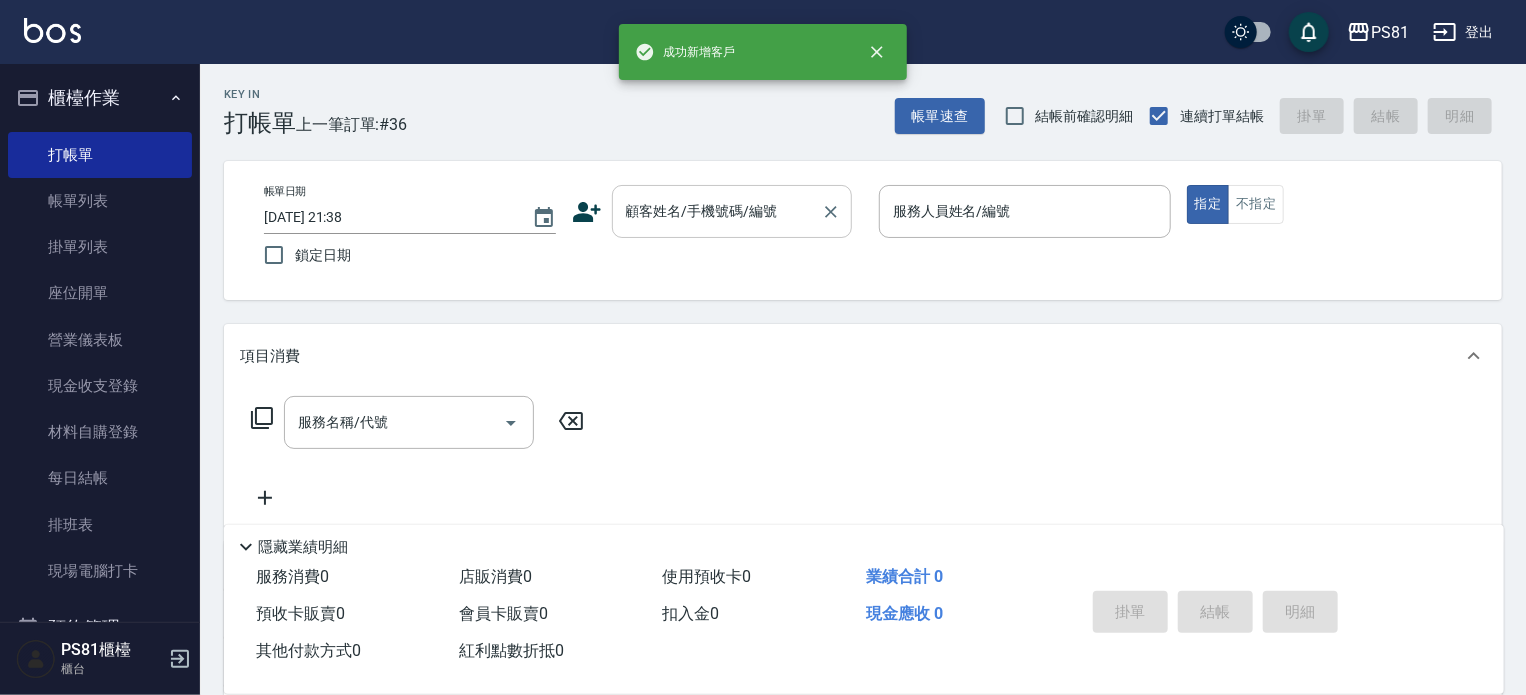 click on "顧客姓名/手機號碼/編號" at bounding box center (732, 211) 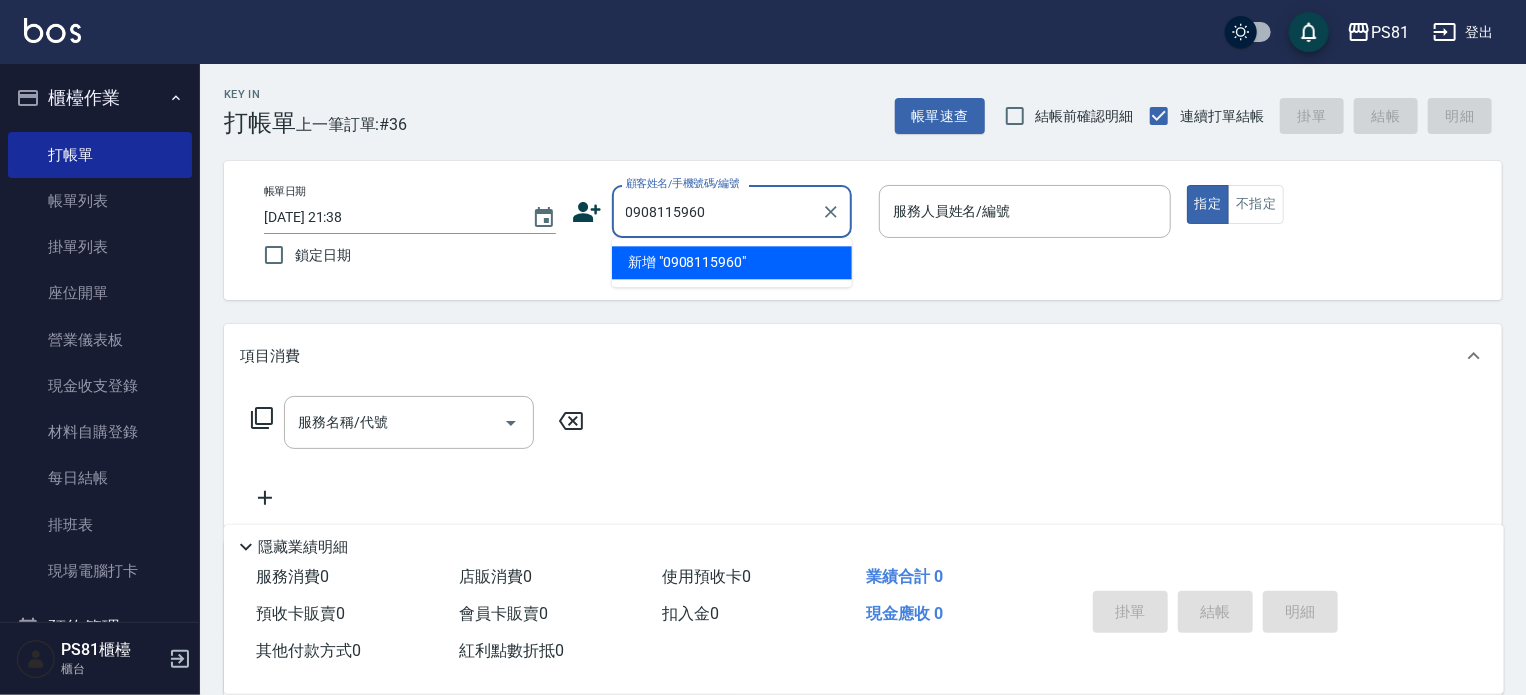 click on "0908115960" at bounding box center [717, 211] 